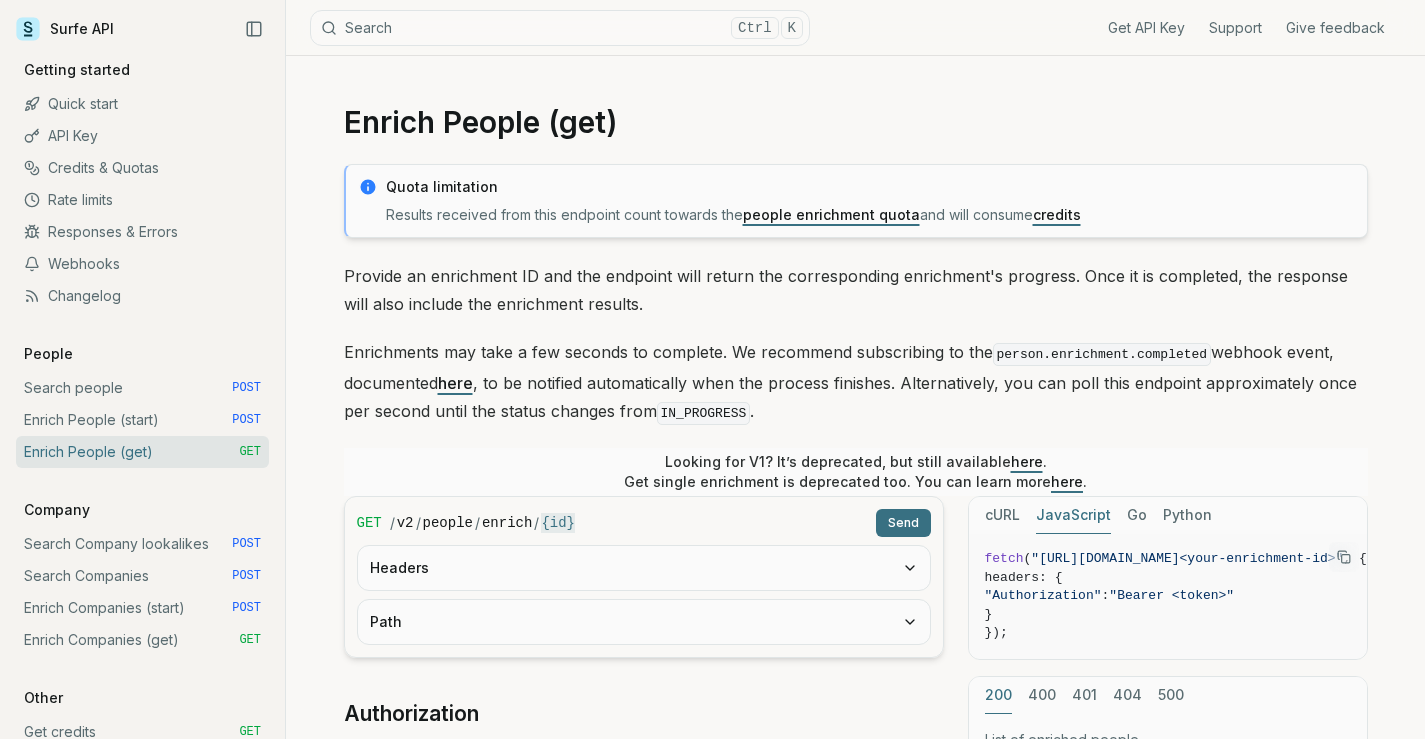 scroll, scrollTop: 300, scrollLeft: 0, axis: vertical 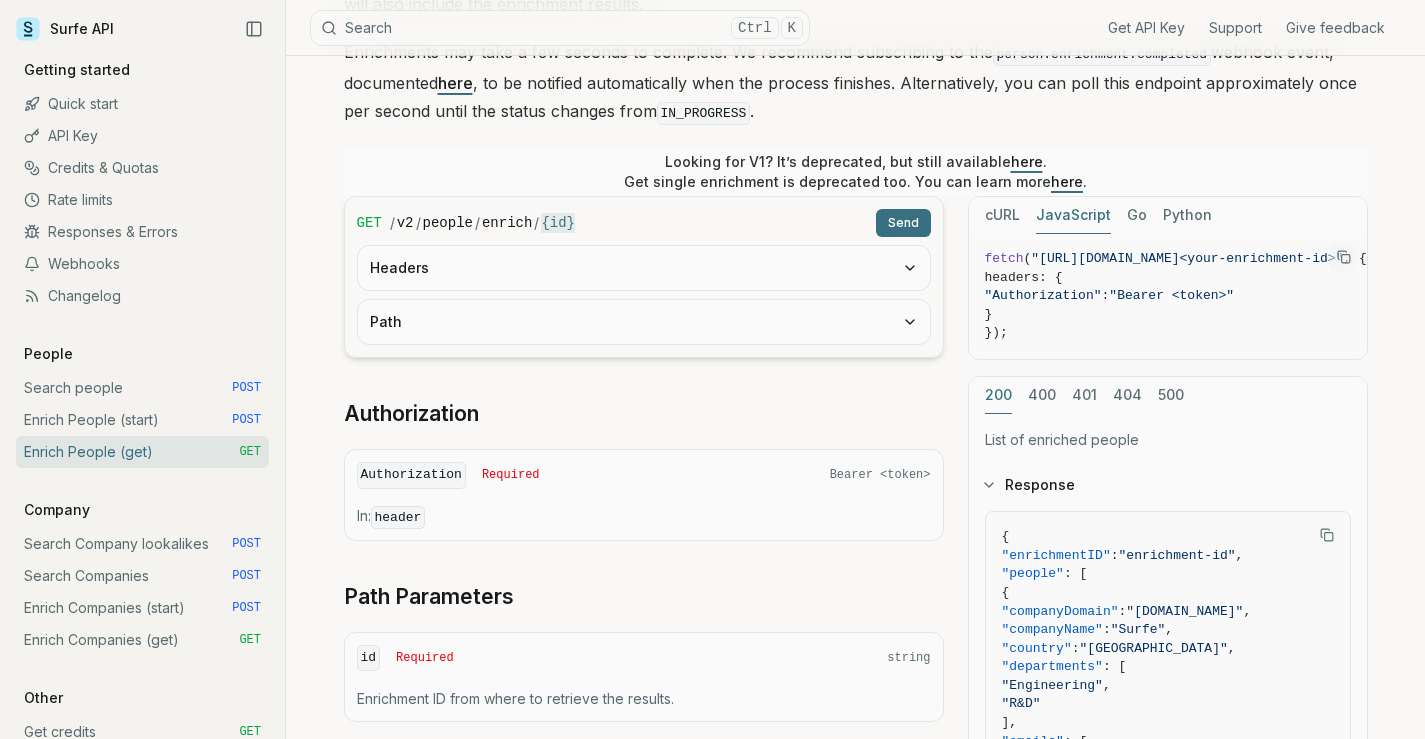 type 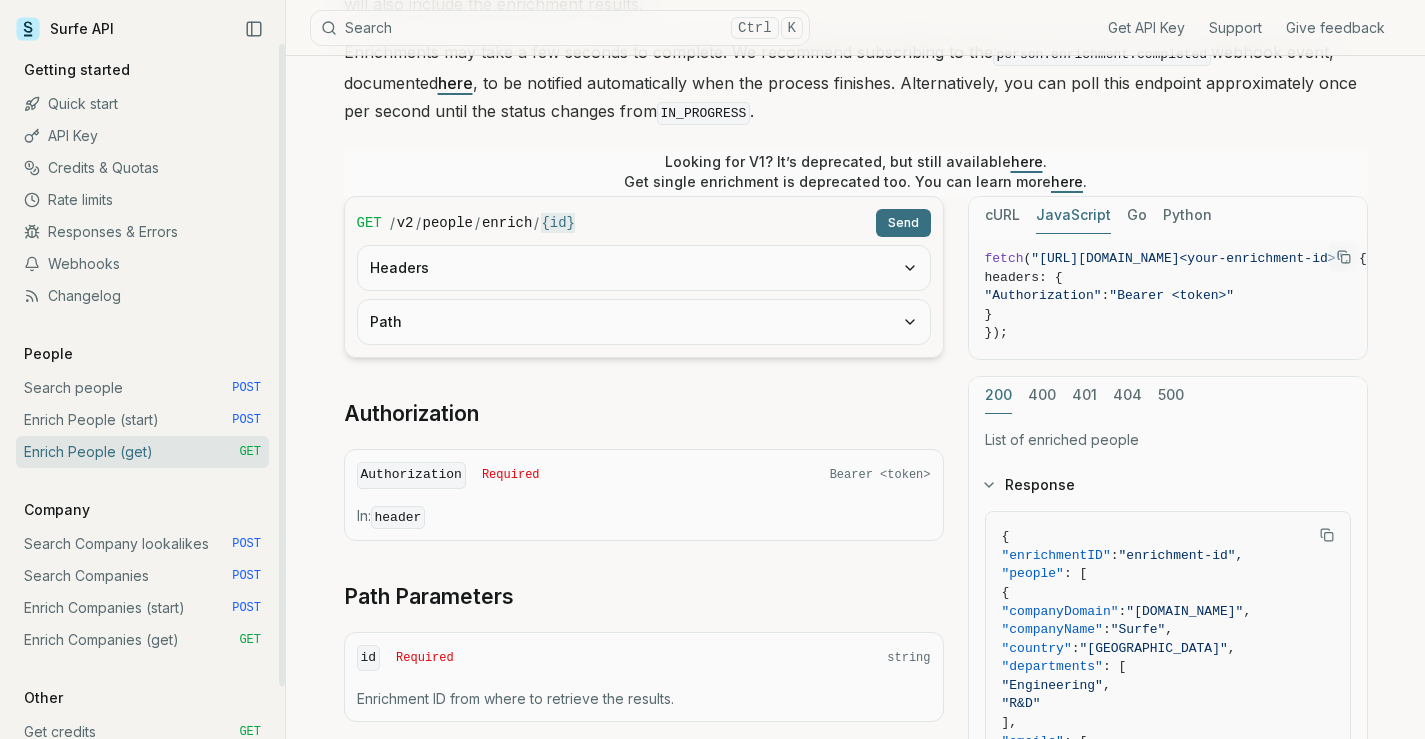 click on "Search people   POST" at bounding box center [142, 388] 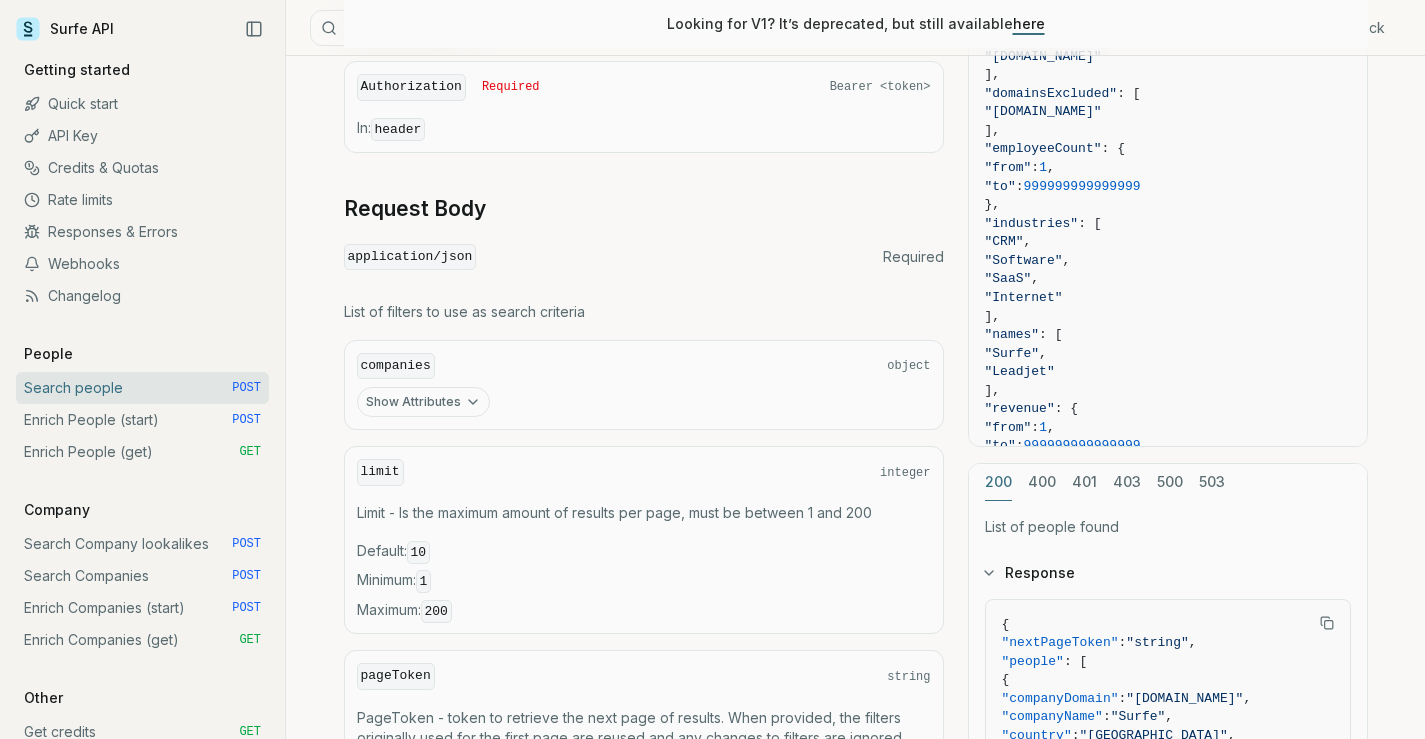 scroll, scrollTop: 600, scrollLeft: 0, axis: vertical 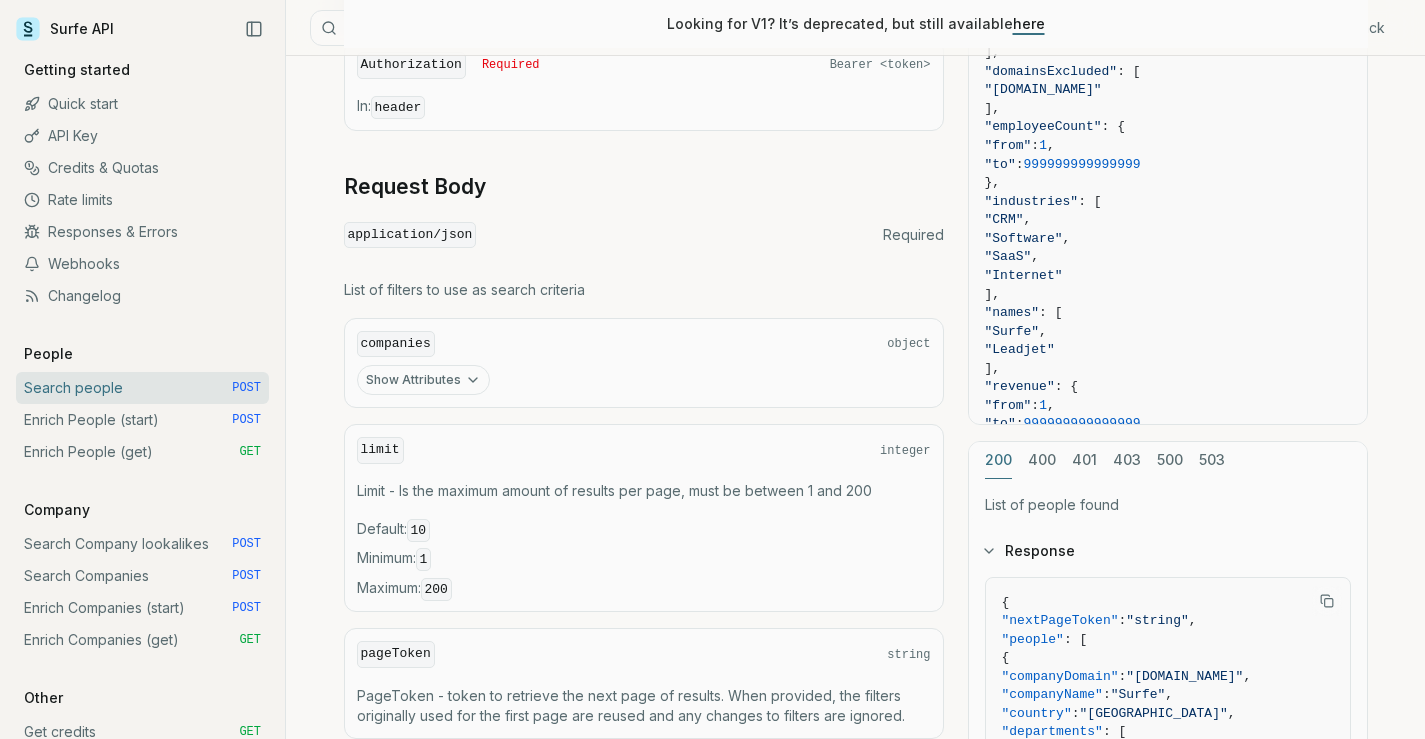 click on "Show Attributes" at bounding box center [423, 380] 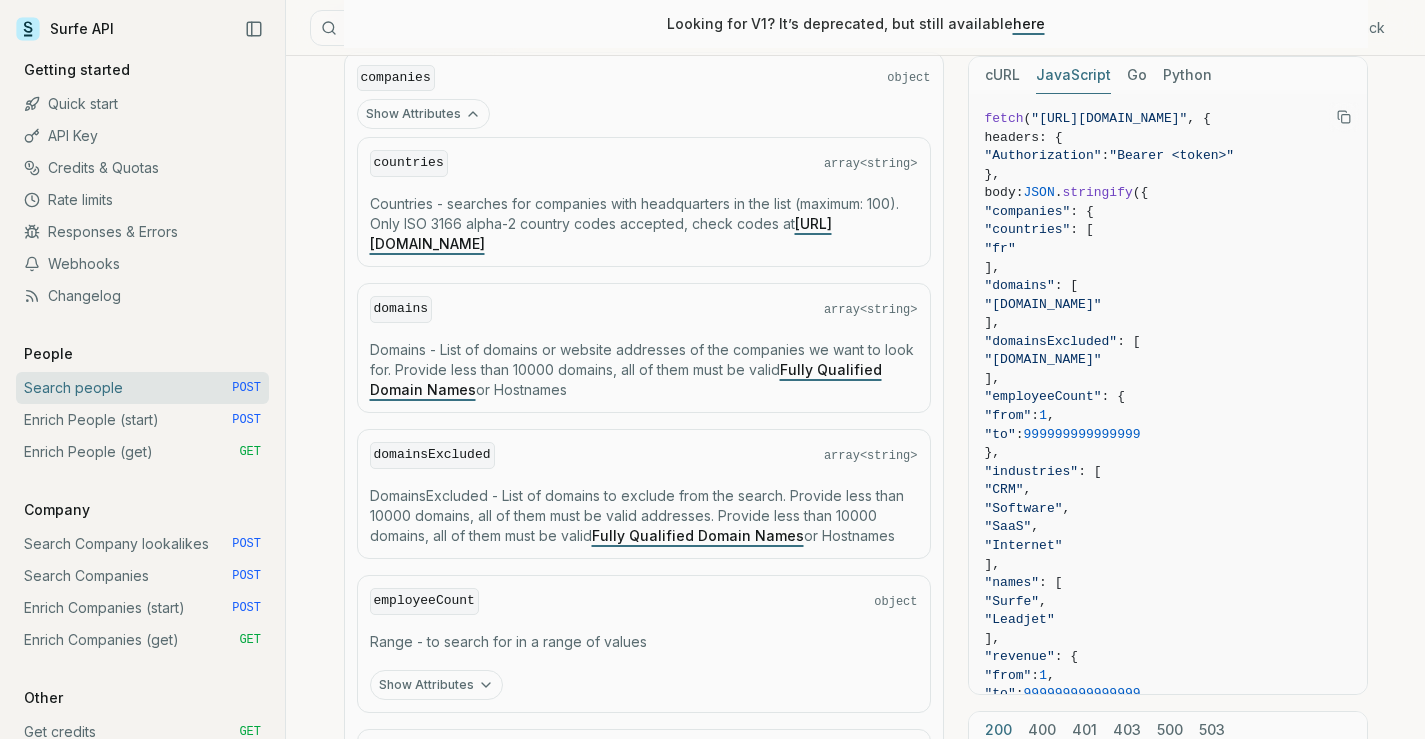 scroll, scrollTop: 900, scrollLeft: 0, axis: vertical 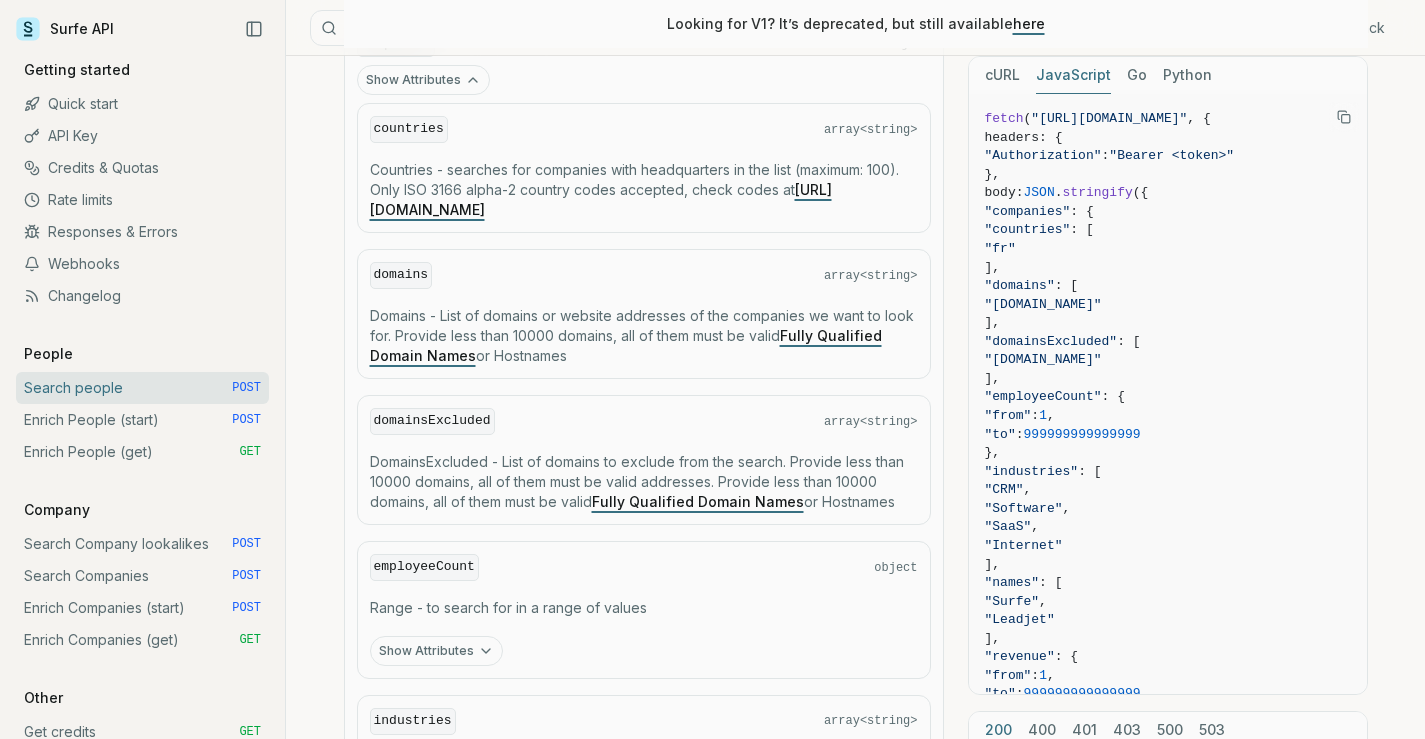 click on "domainsExcluded array<string> DomainsExcluded - List of domains to exclude from the search. Provide less than 10000 domains, all of them must be valid addresses.
Provide less than 10000 domains, all of them must be valid  Fully Qualified Domain Names  or Hostnames" at bounding box center [644, 460] 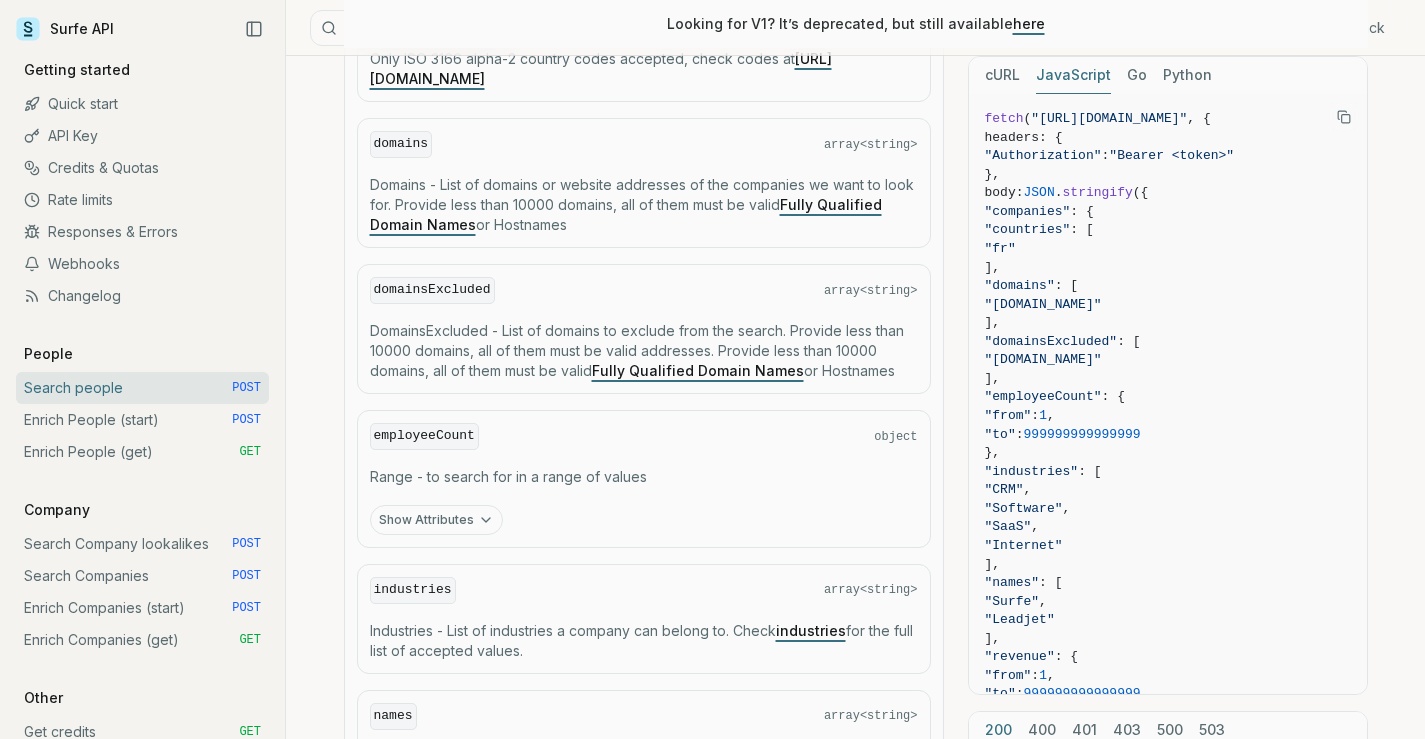 scroll, scrollTop: 1100, scrollLeft: 0, axis: vertical 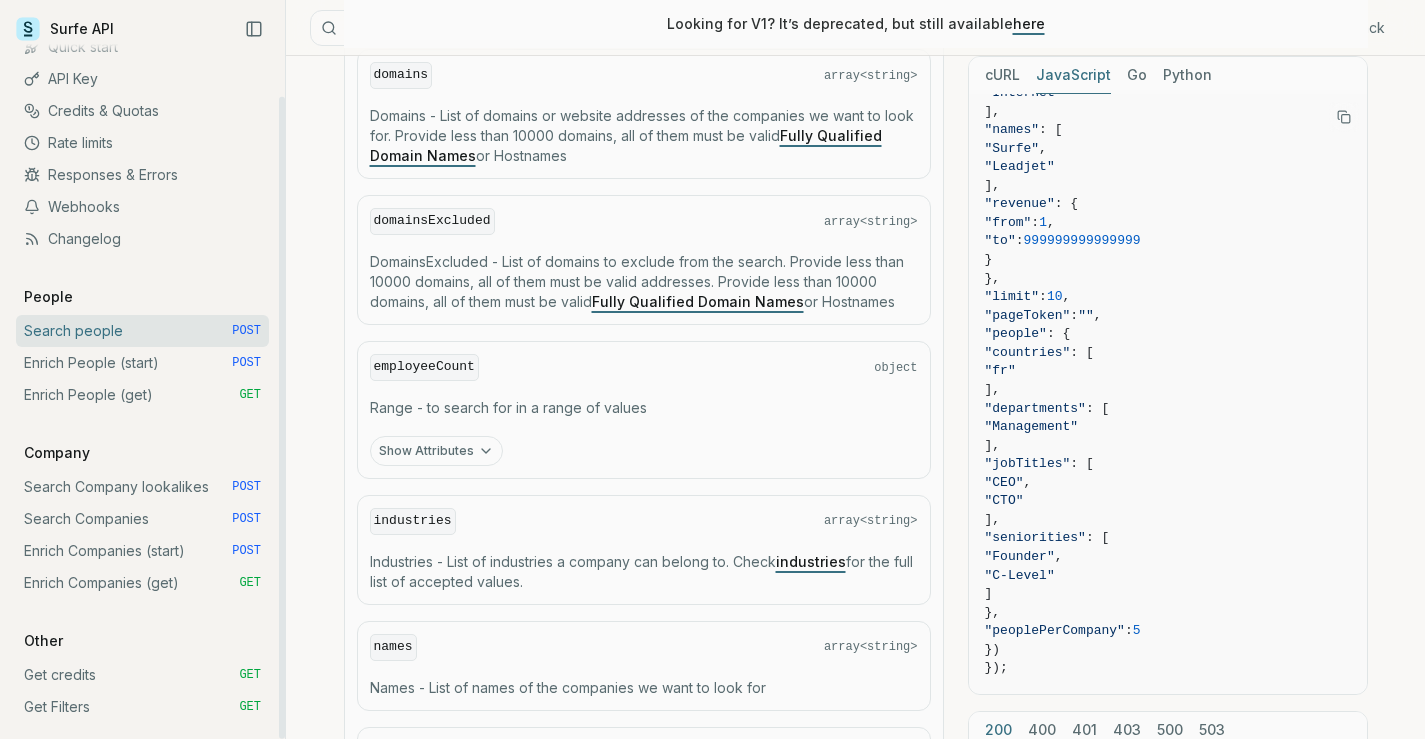 click on "Get Filters   GET" at bounding box center (142, 707) 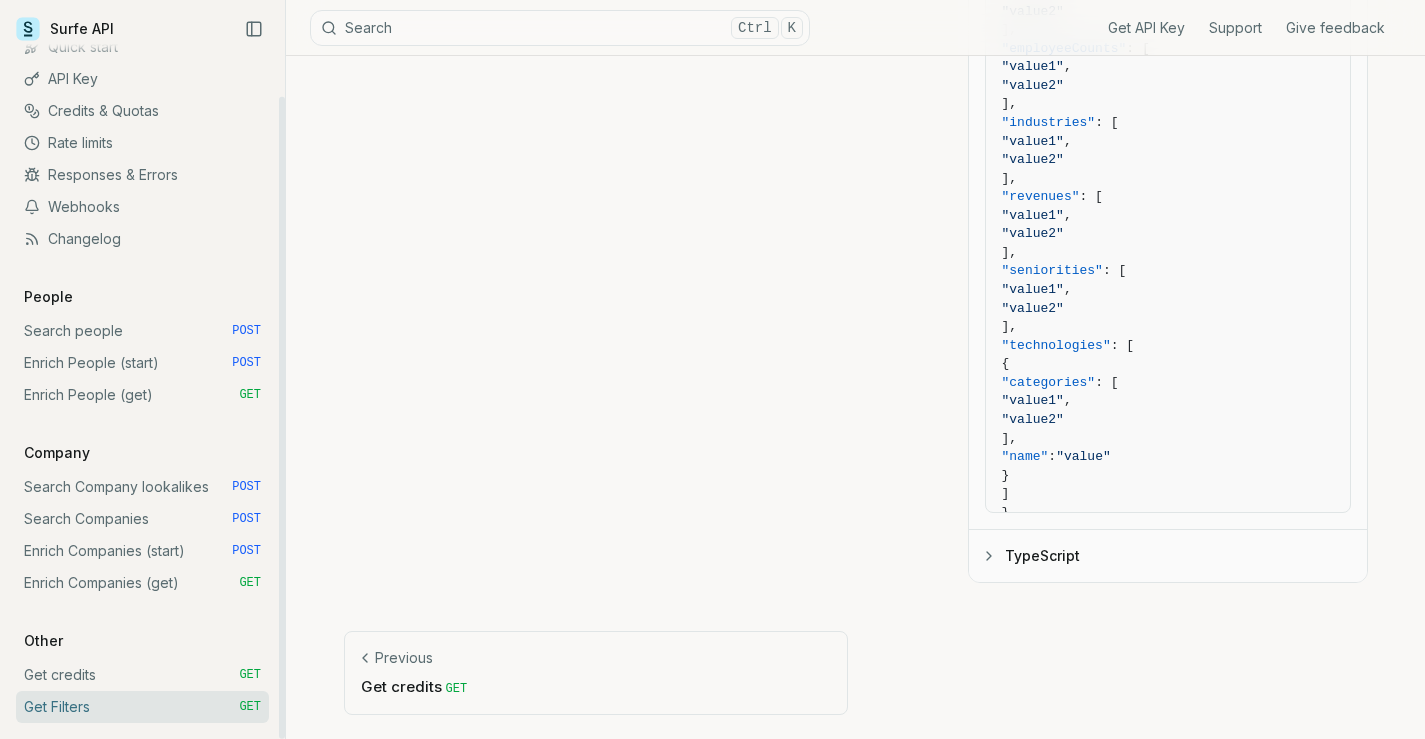 scroll, scrollTop: 0, scrollLeft: 0, axis: both 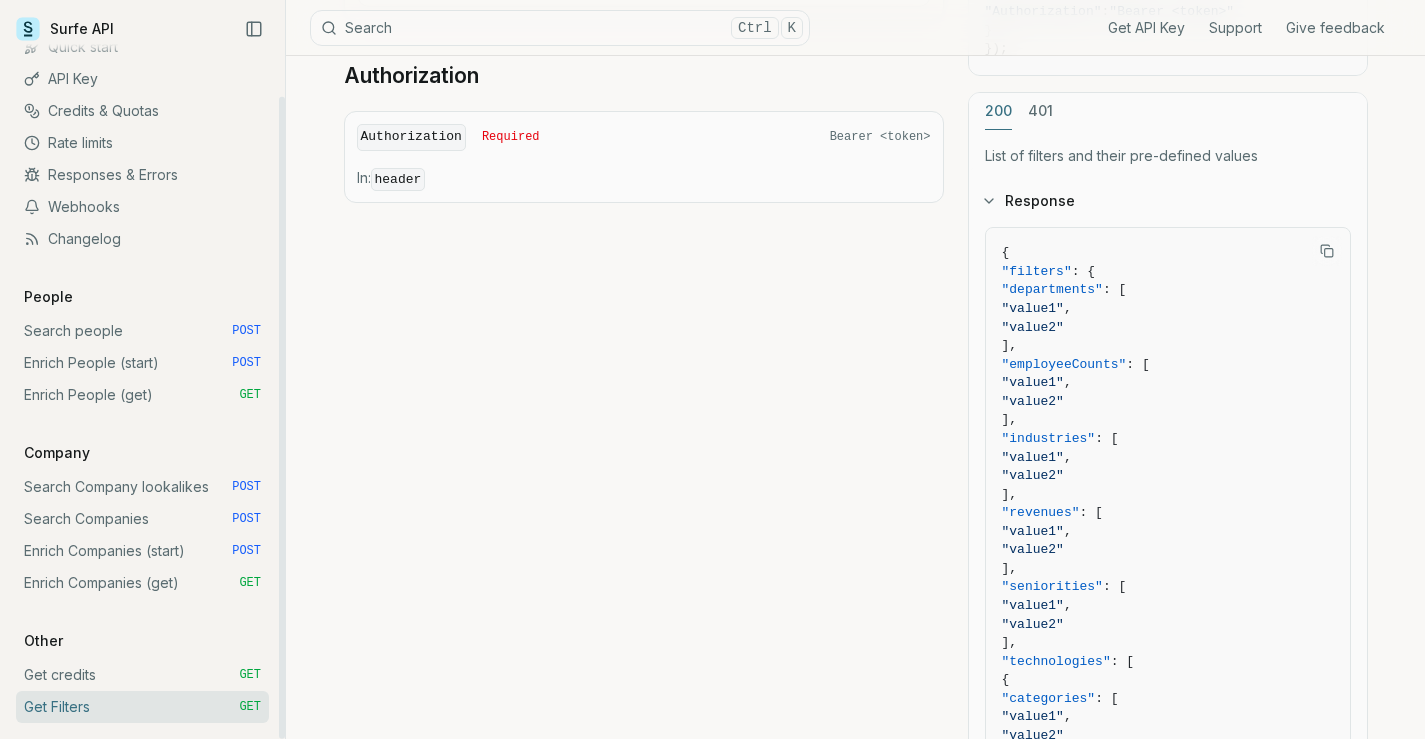 click on "Search people   POST" at bounding box center [142, 331] 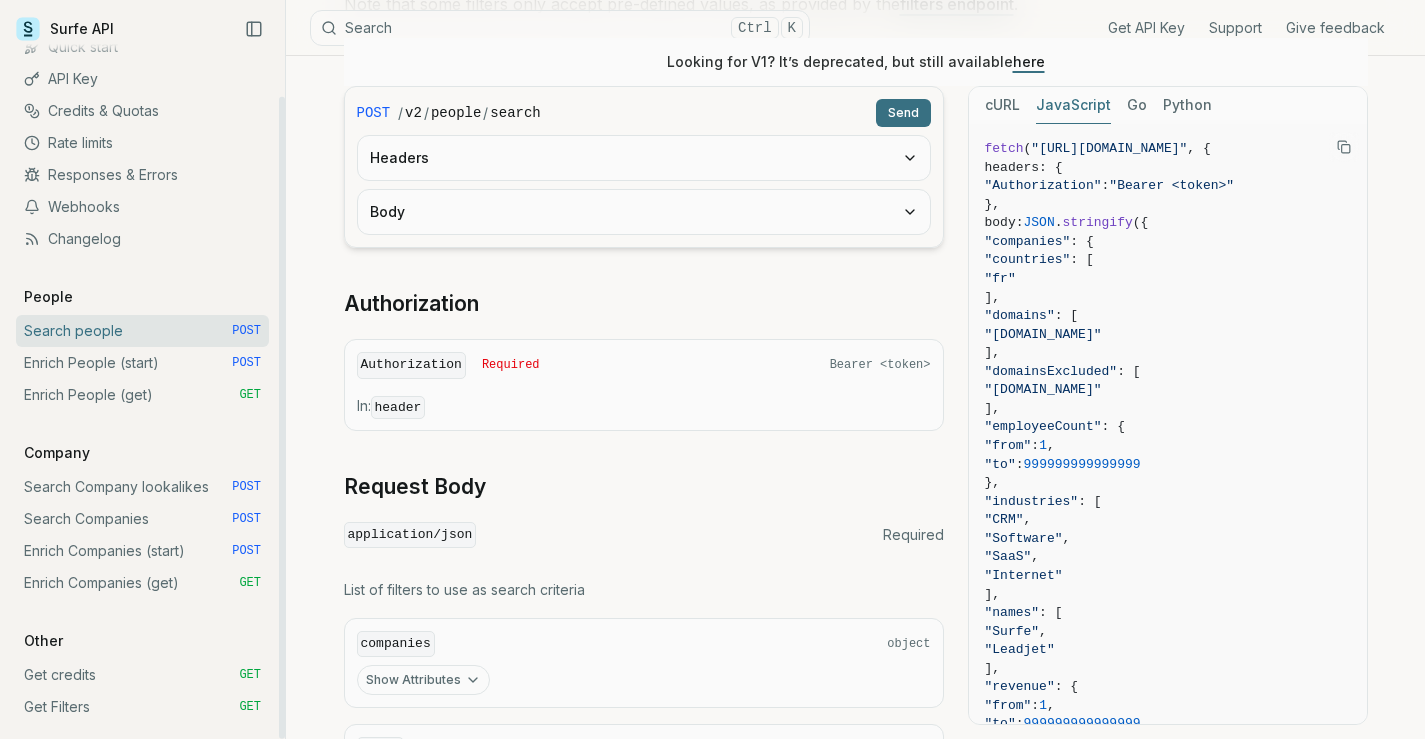 scroll, scrollTop: 0, scrollLeft: 0, axis: both 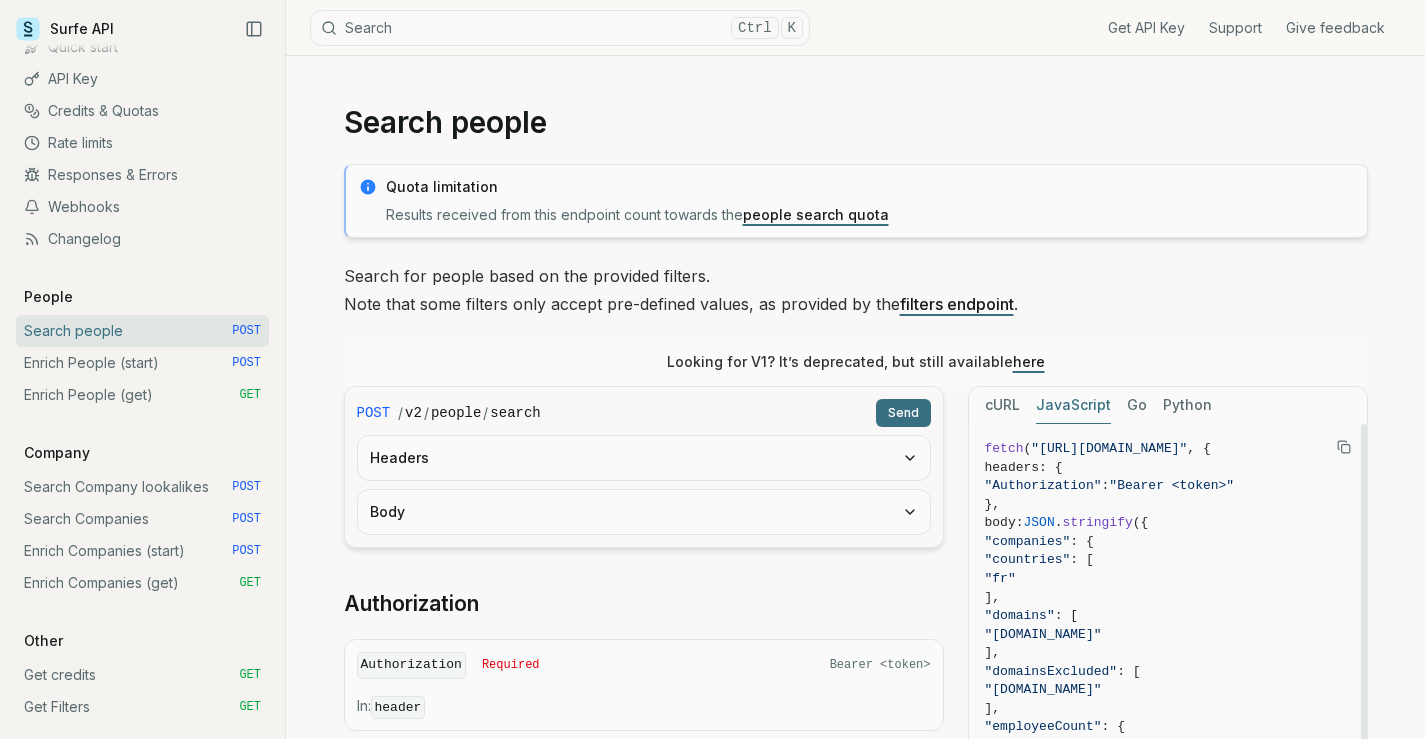 click at bounding box center [1344, 447] 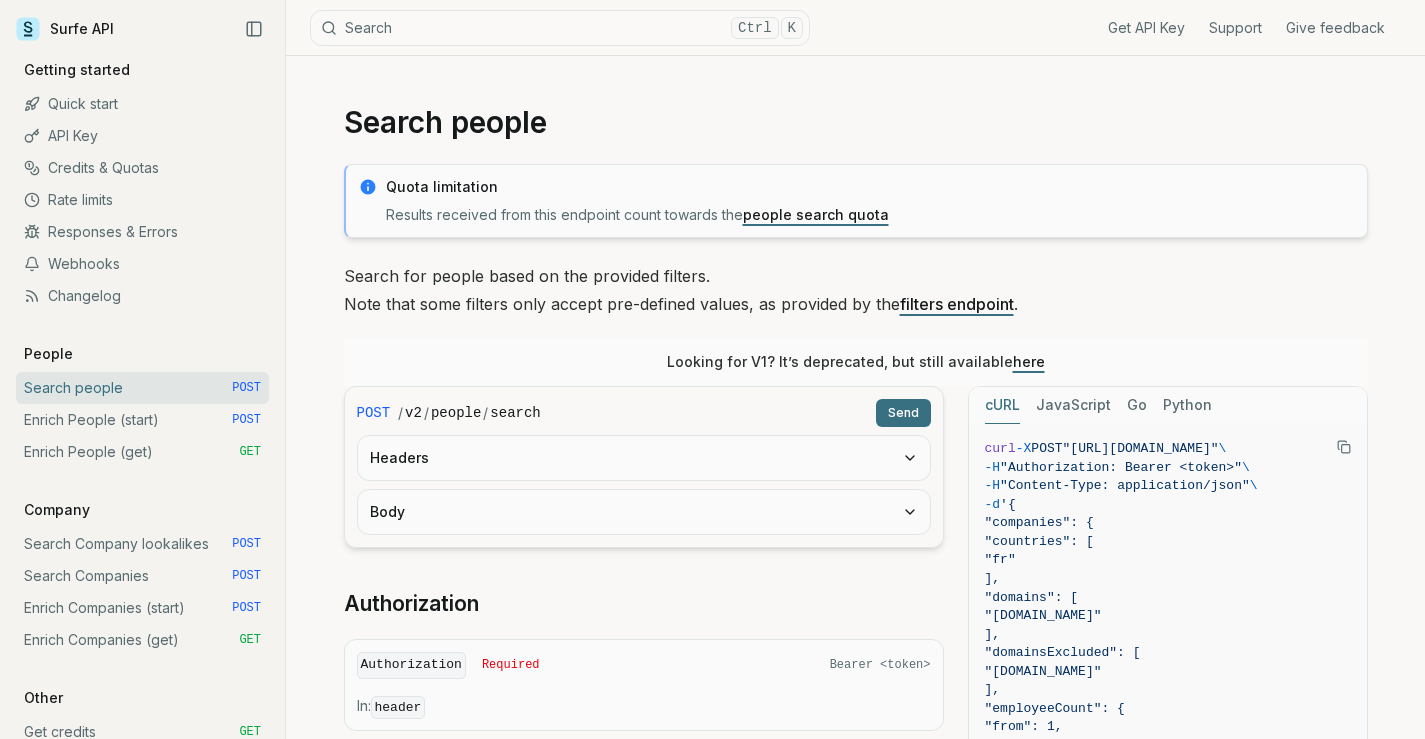 scroll, scrollTop: 0, scrollLeft: 0, axis: both 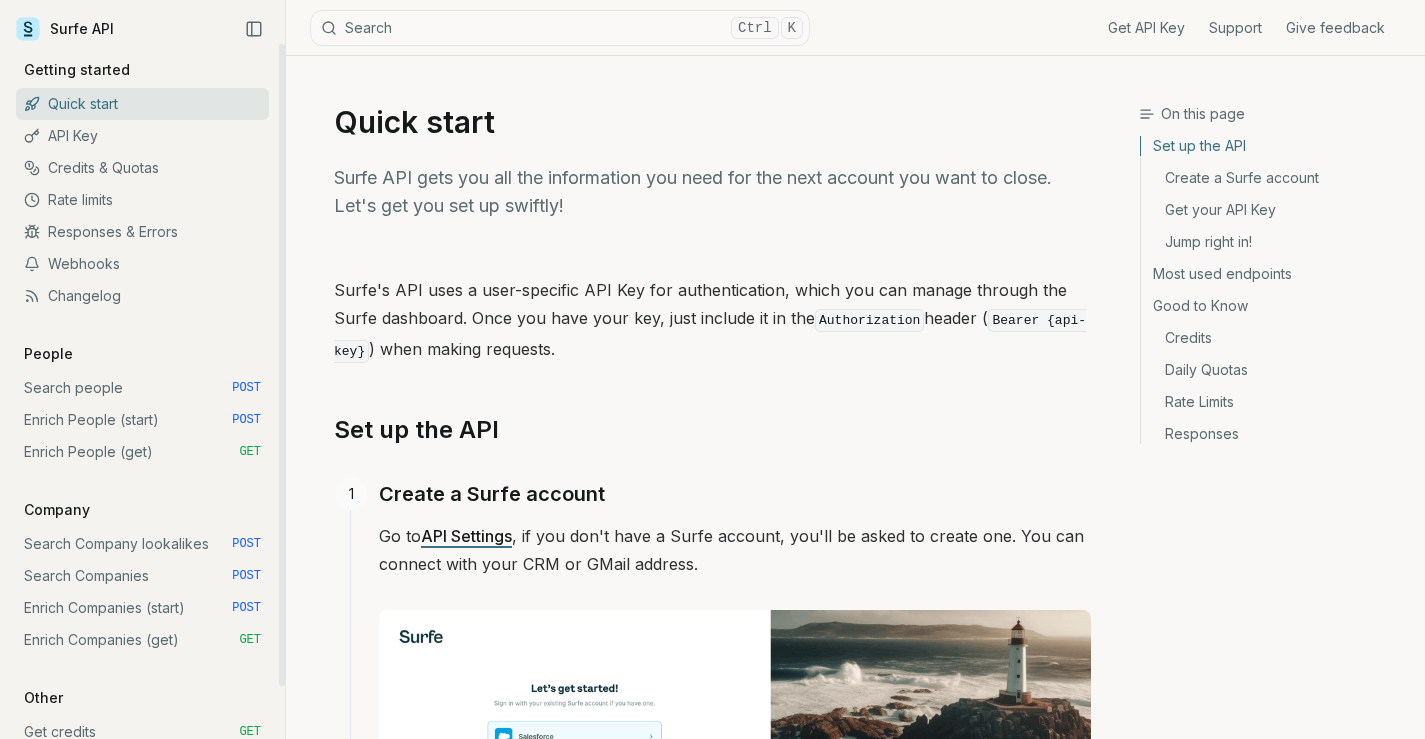 click on "Search people   POST" at bounding box center (142, 388) 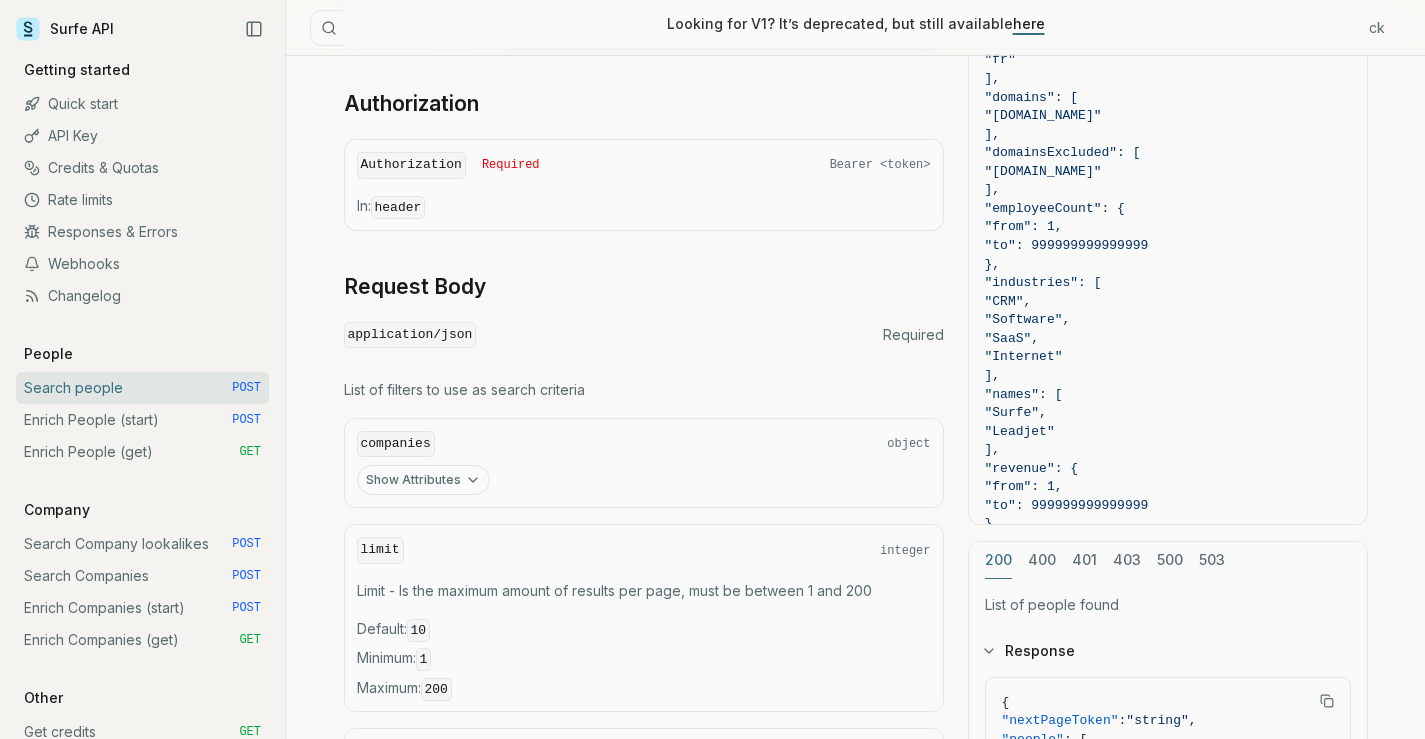 click on "Show Attributes" at bounding box center (423, 480) 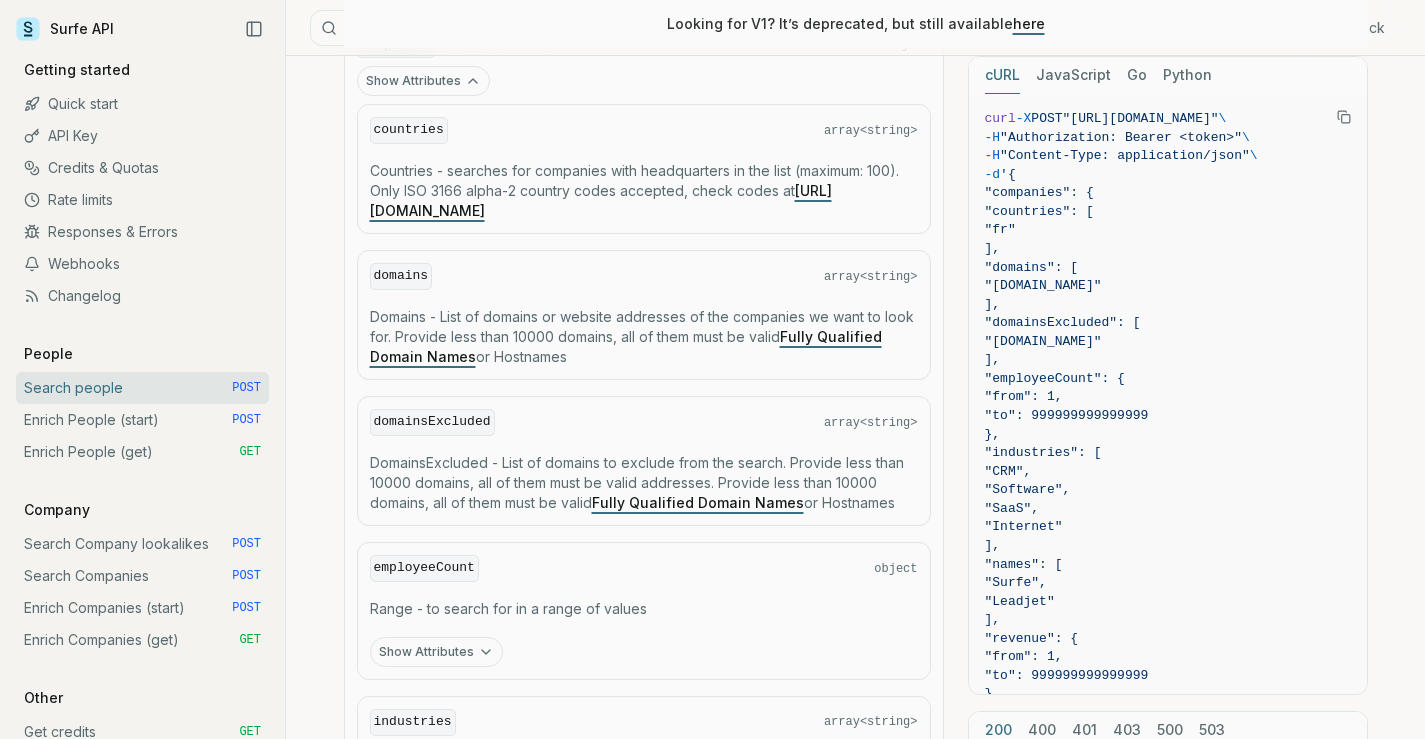 scroll, scrollTop: 900, scrollLeft: 0, axis: vertical 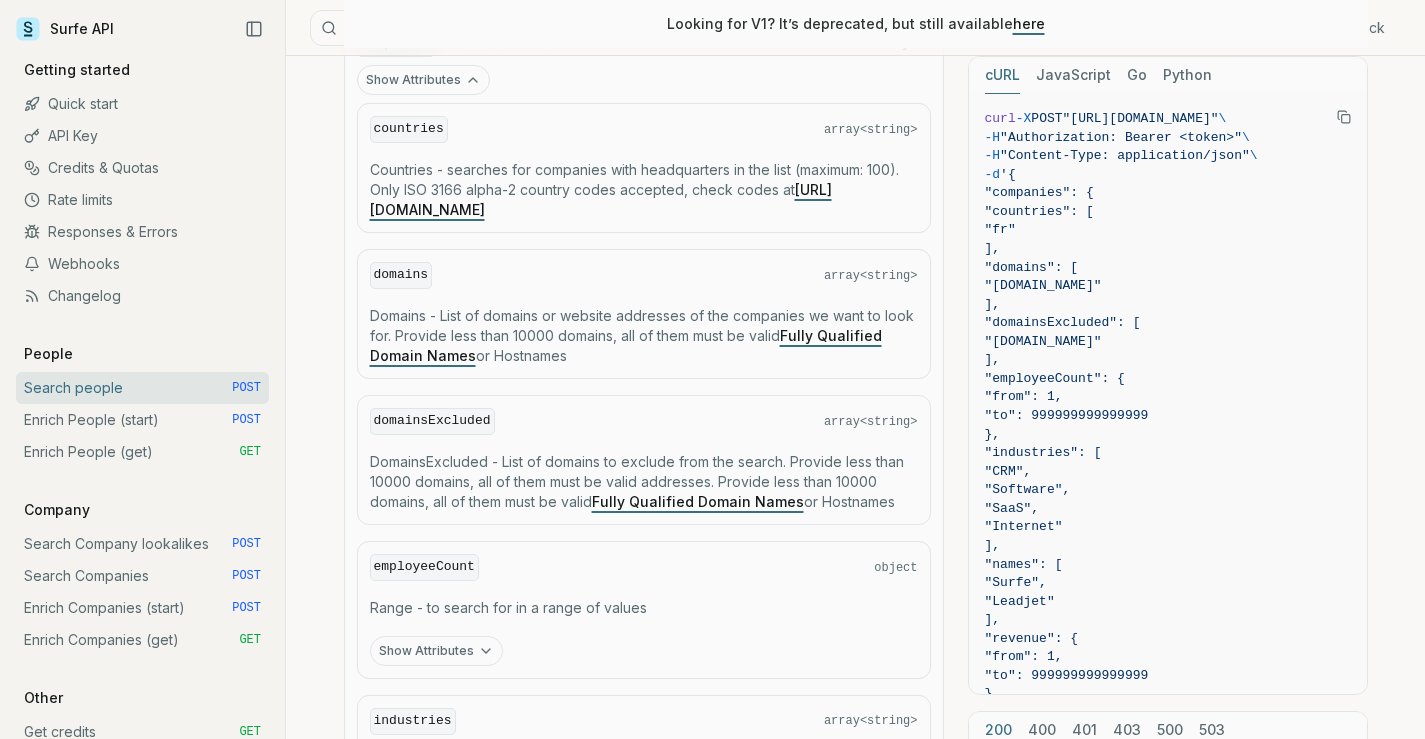 click on "Fully Qualified Domain Names" at bounding box center [698, 501] 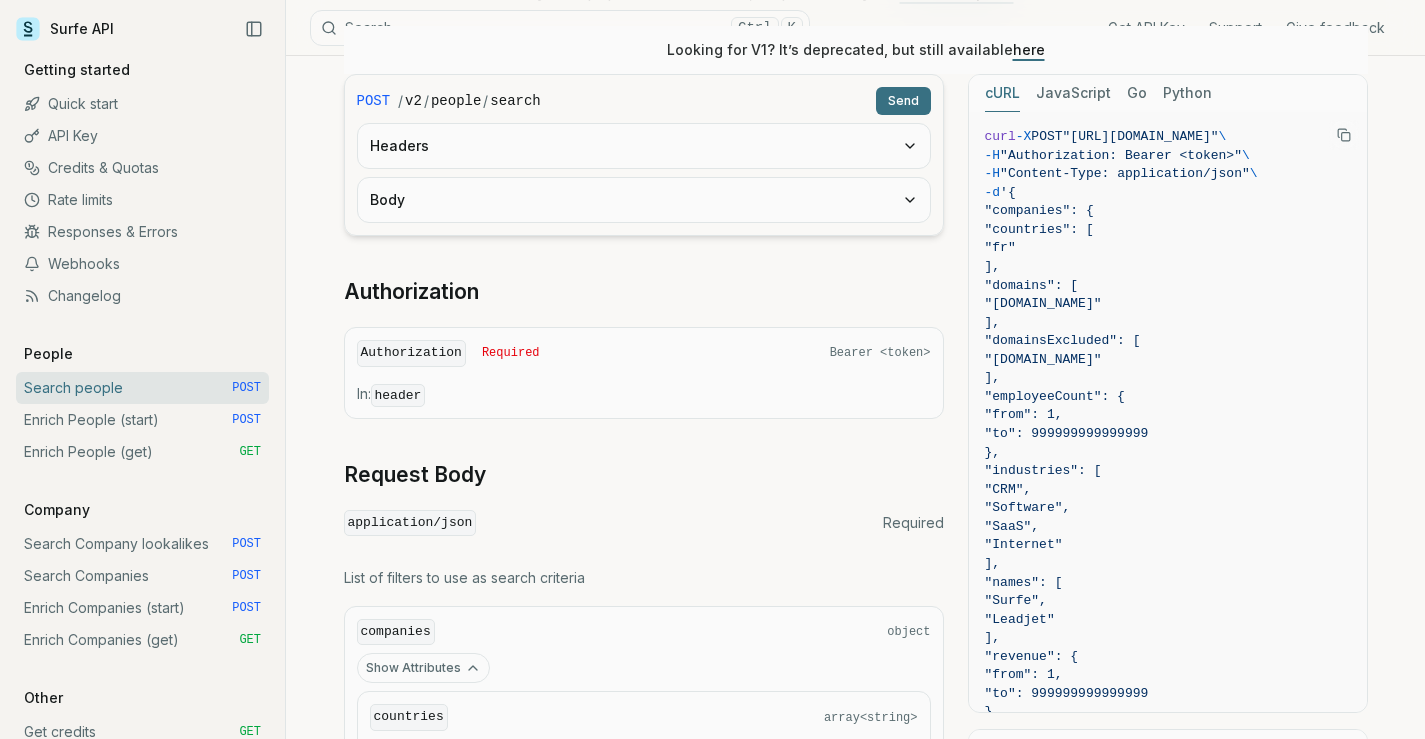 scroll, scrollTop: 0, scrollLeft: 0, axis: both 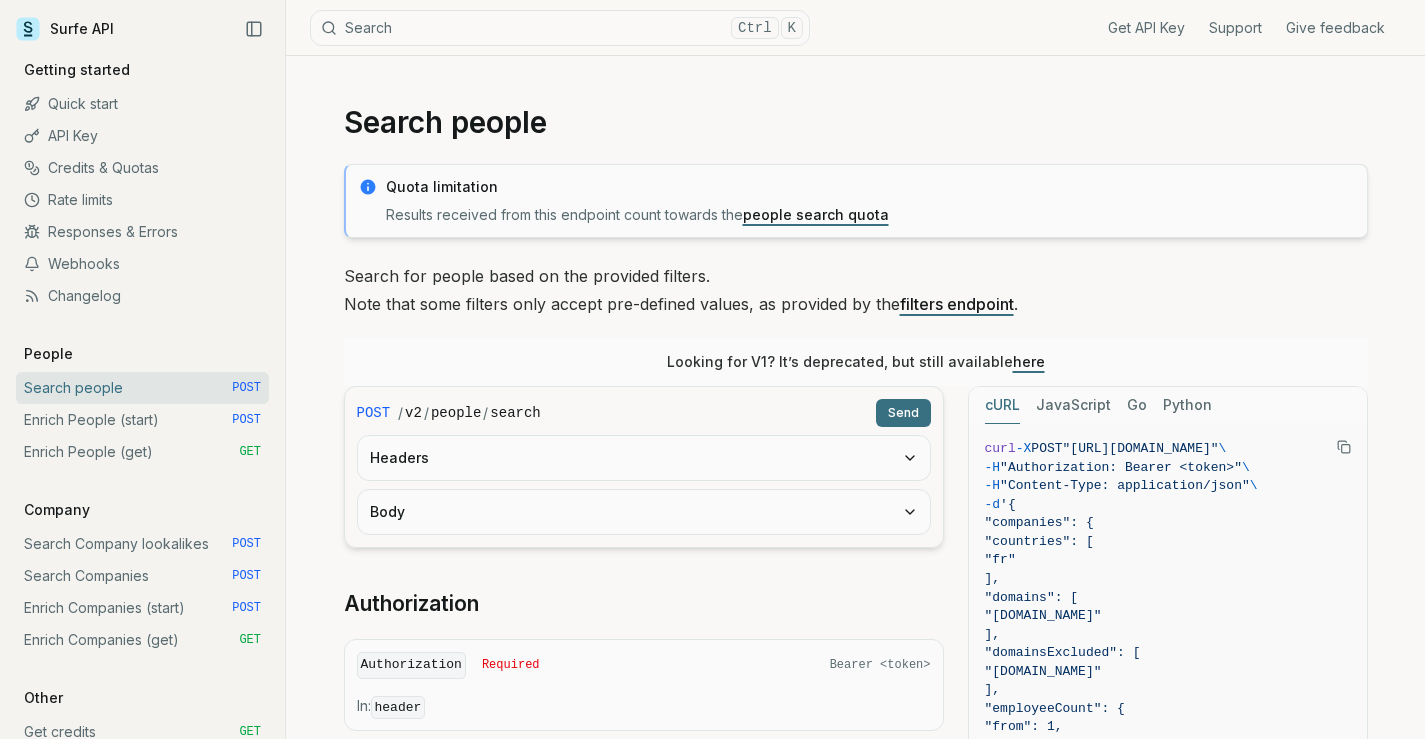click on "here" at bounding box center [1029, 361] 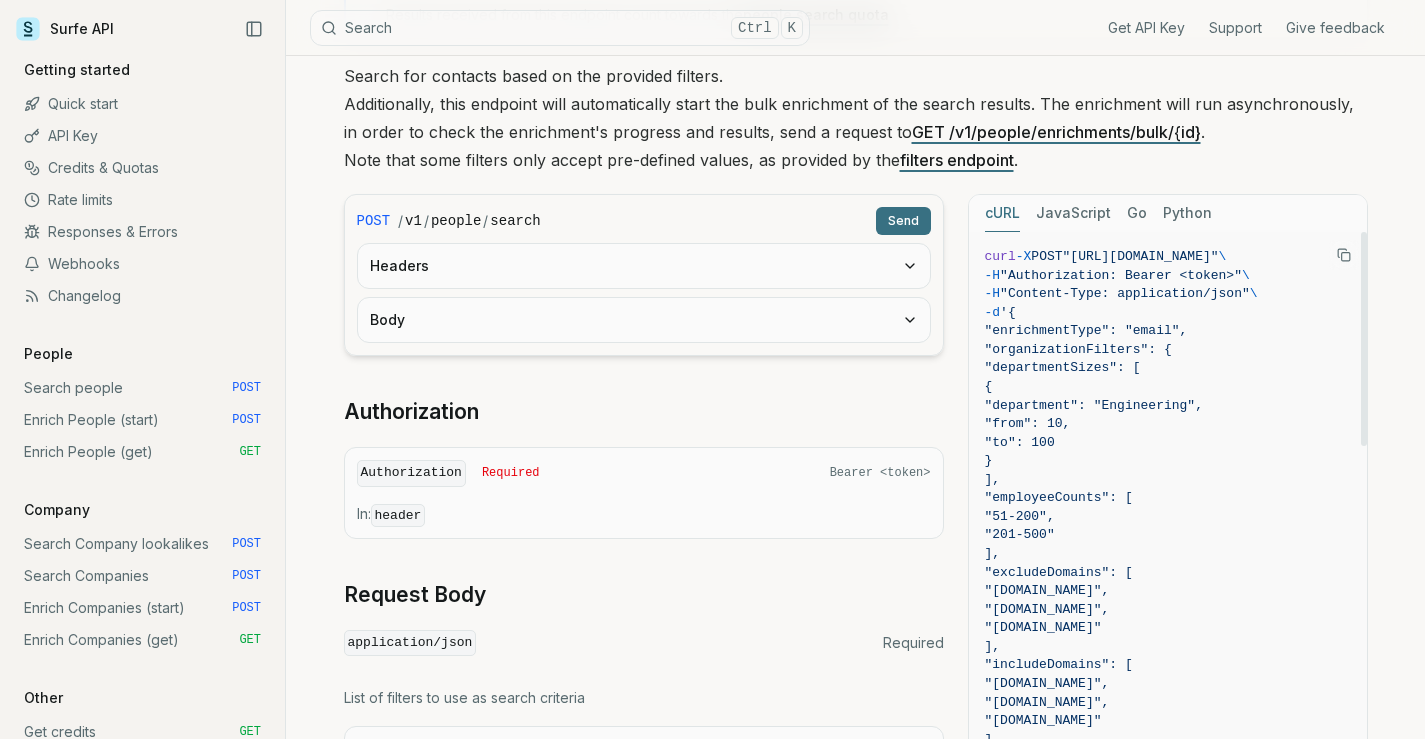 scroll, scrollTop: 300, scrollLeft: 0, axis: vertical 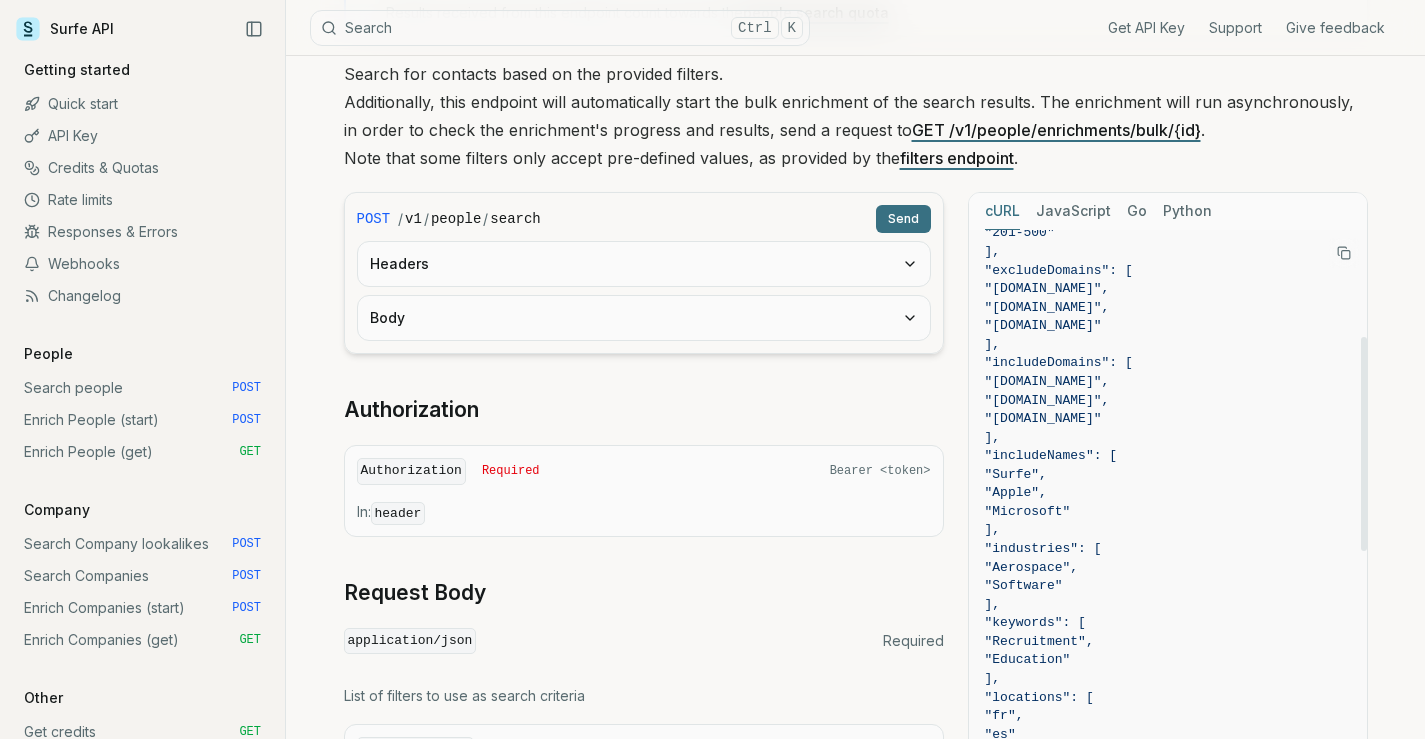 click at bounding box center [1344, 253] 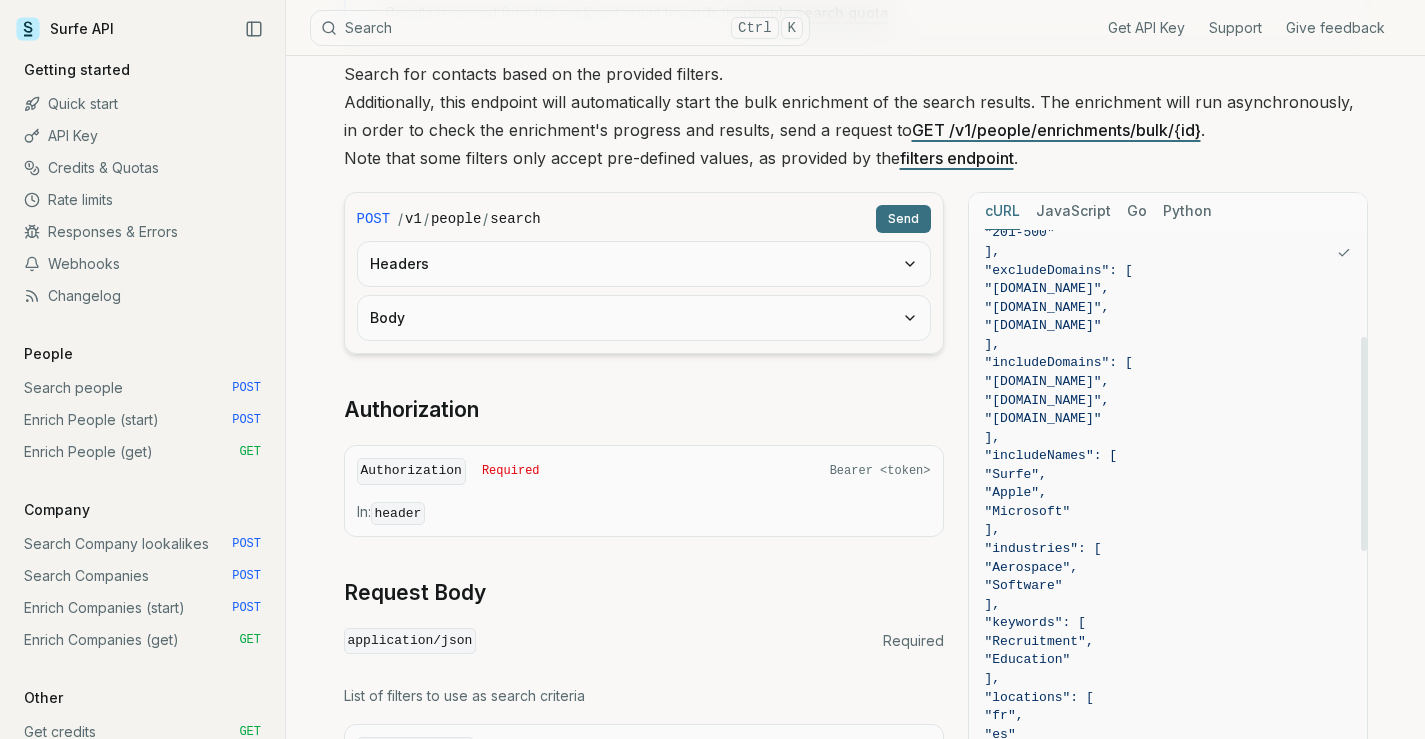 type 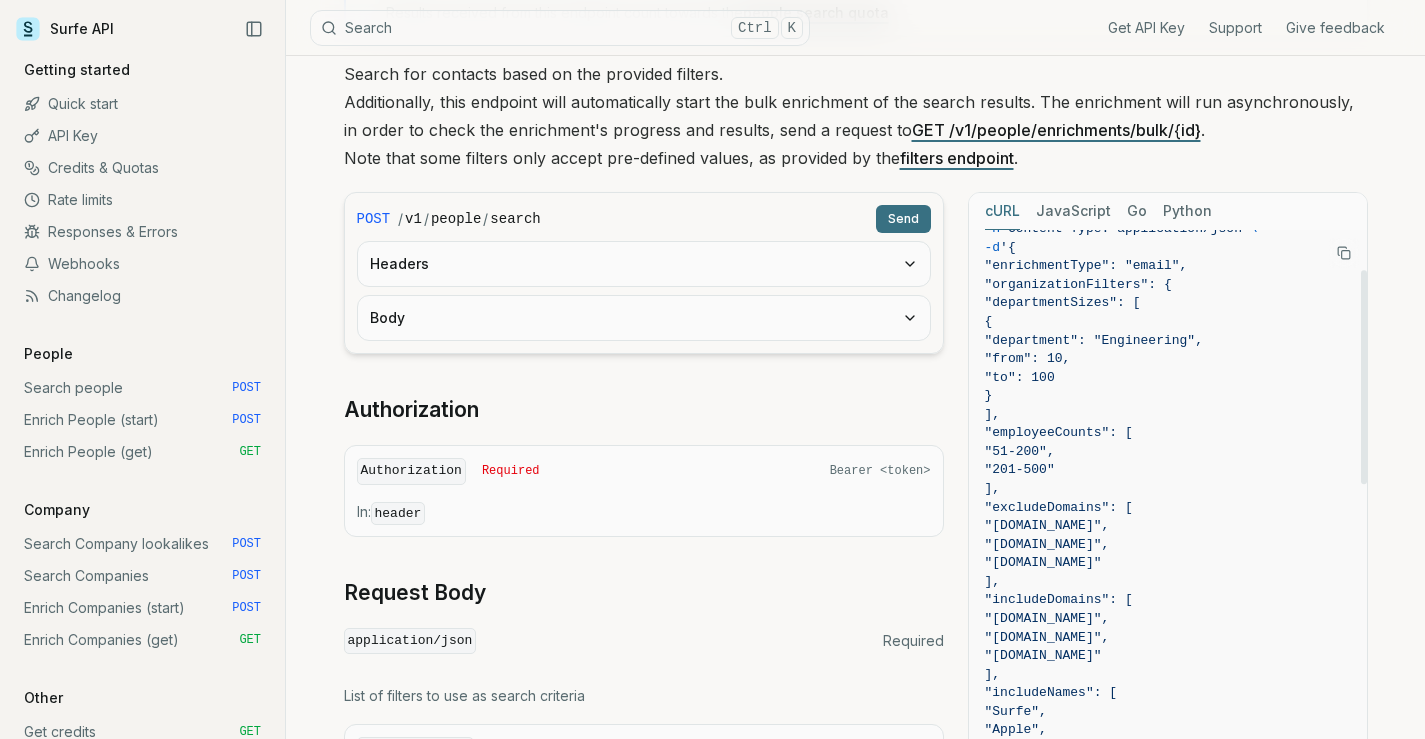 scroll, scrollTop: 0, scrollLeft: 0, axis: both 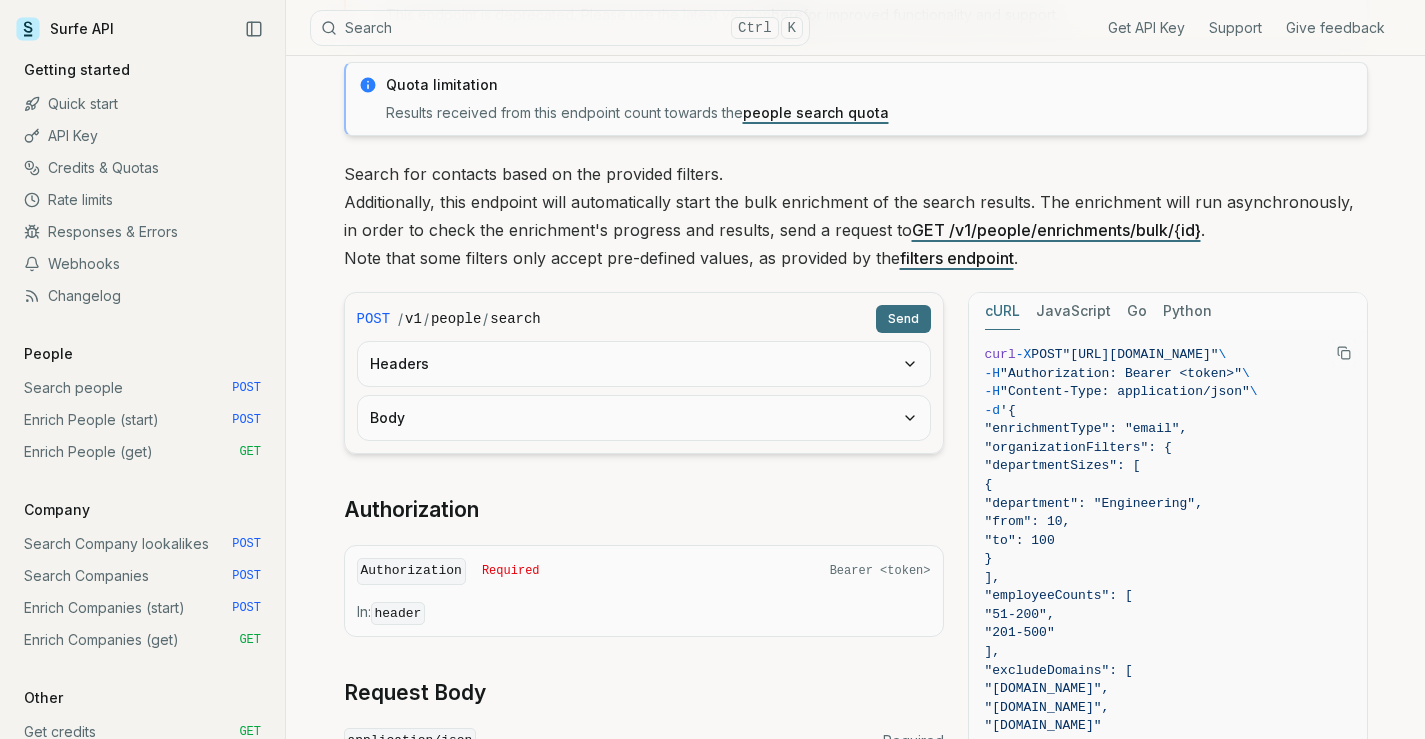 click on "Body" at bounding box center (644, 418) 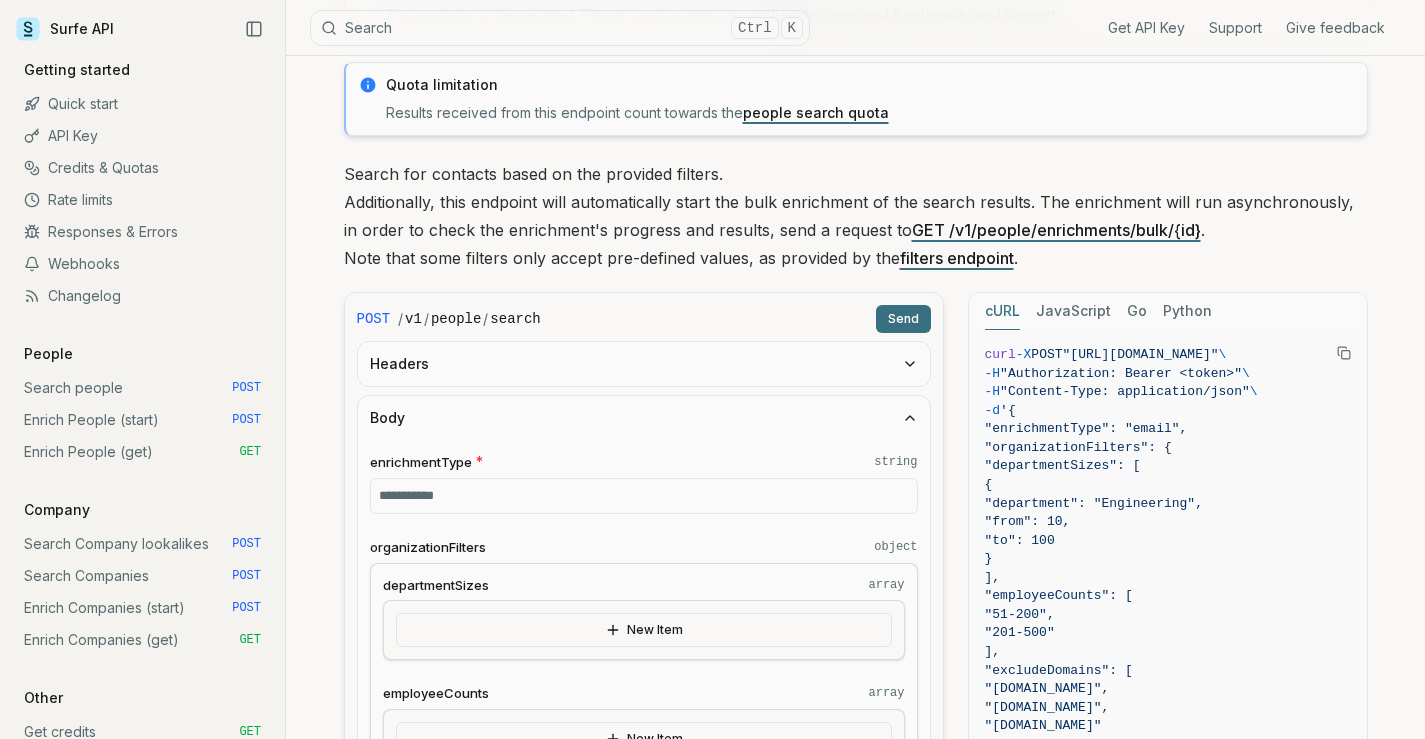 click on "Body" at bounding box center (644, 418) 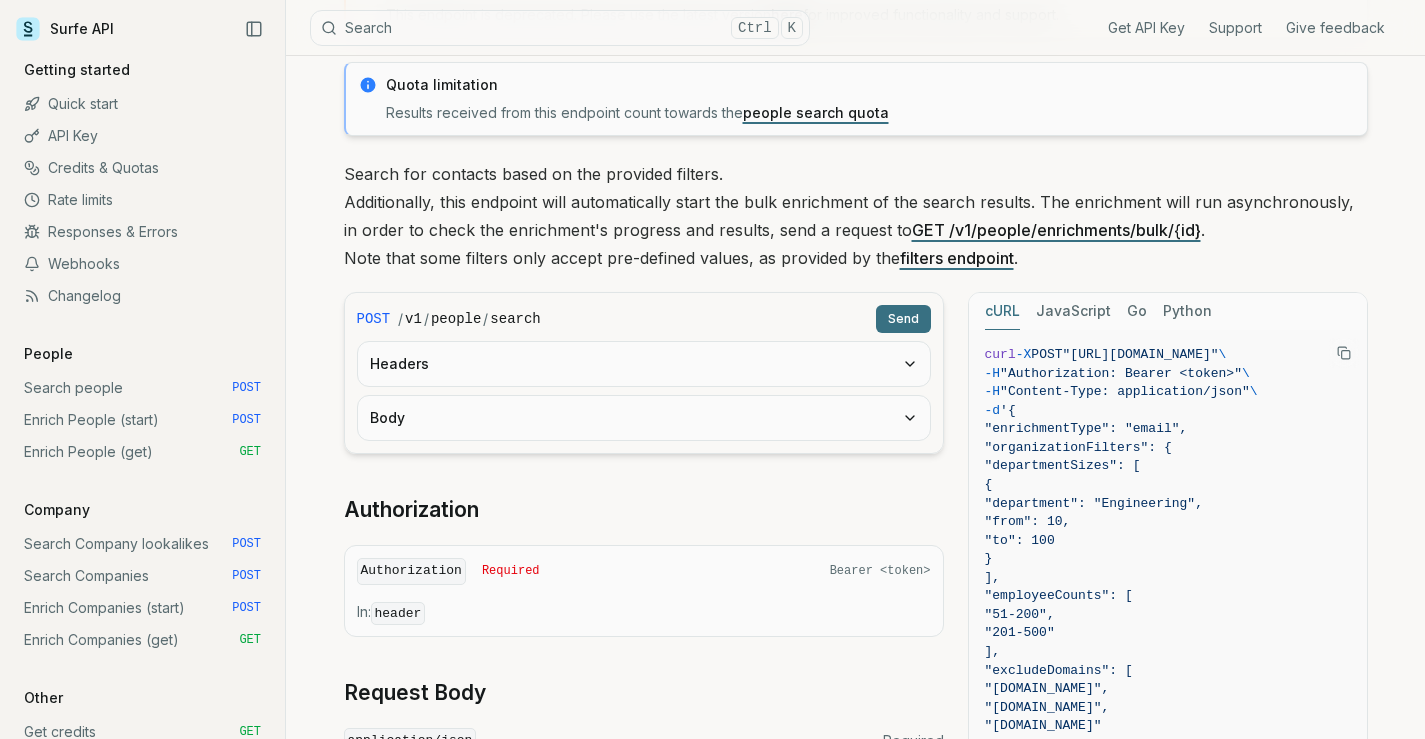 click on "Body" at bounding box center [644, 418] 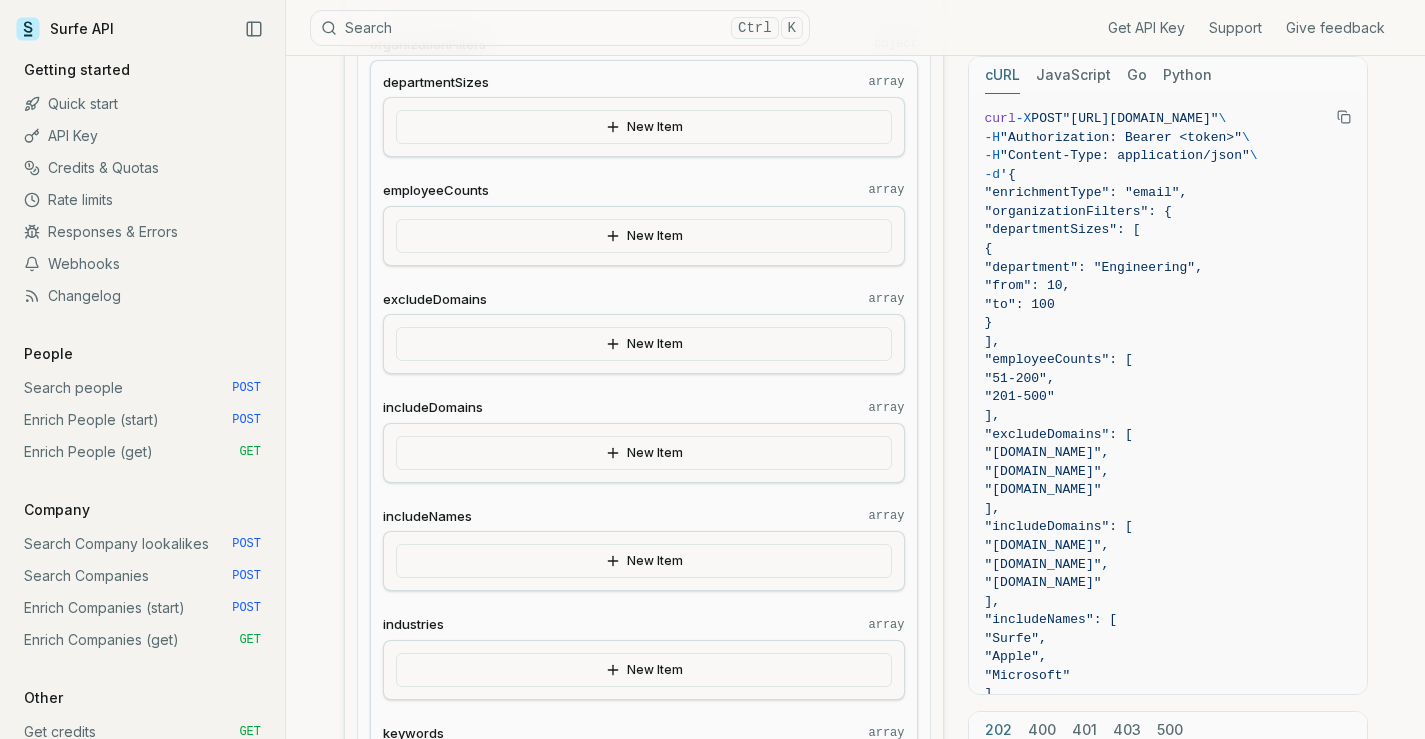 scroll, scrollTop: 700, scrollLeft: 0, axis: vertical 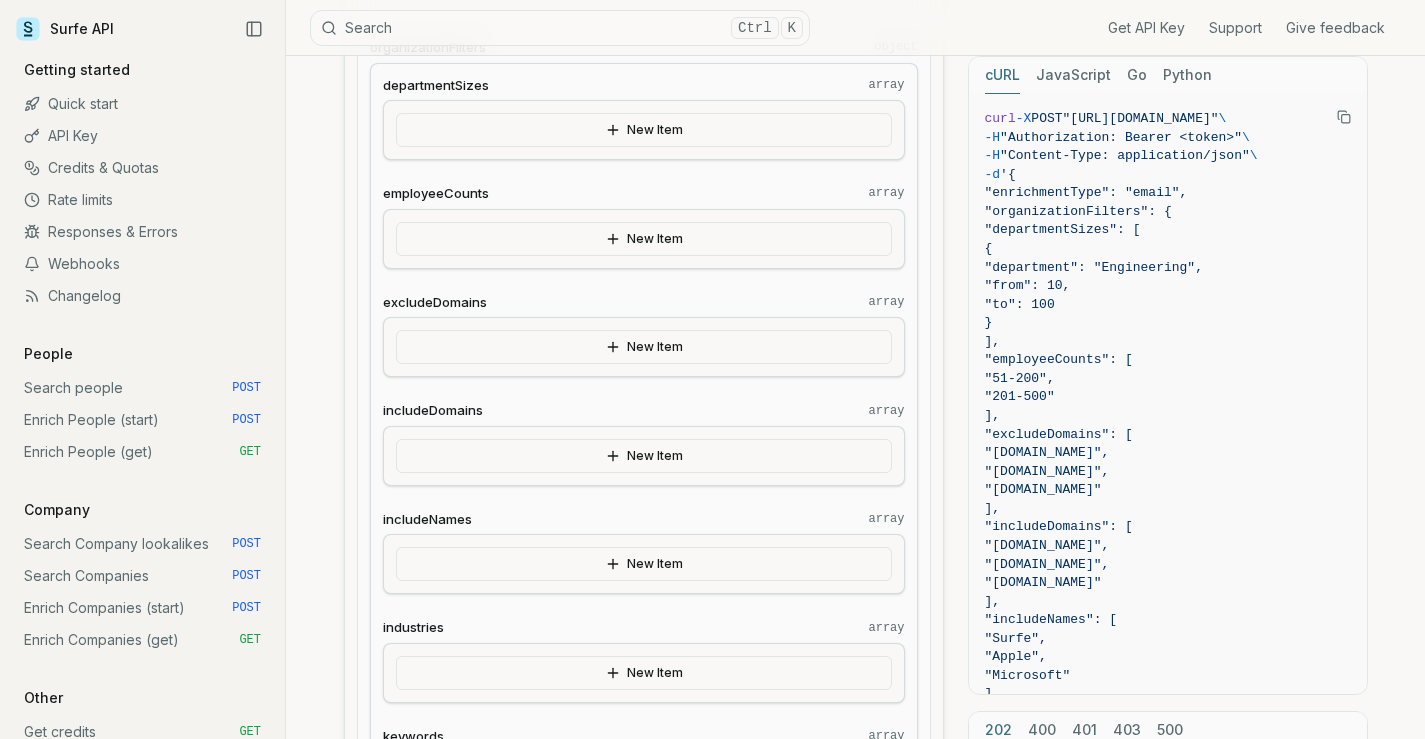 click on "New Item" at bounding box center (644, 347) 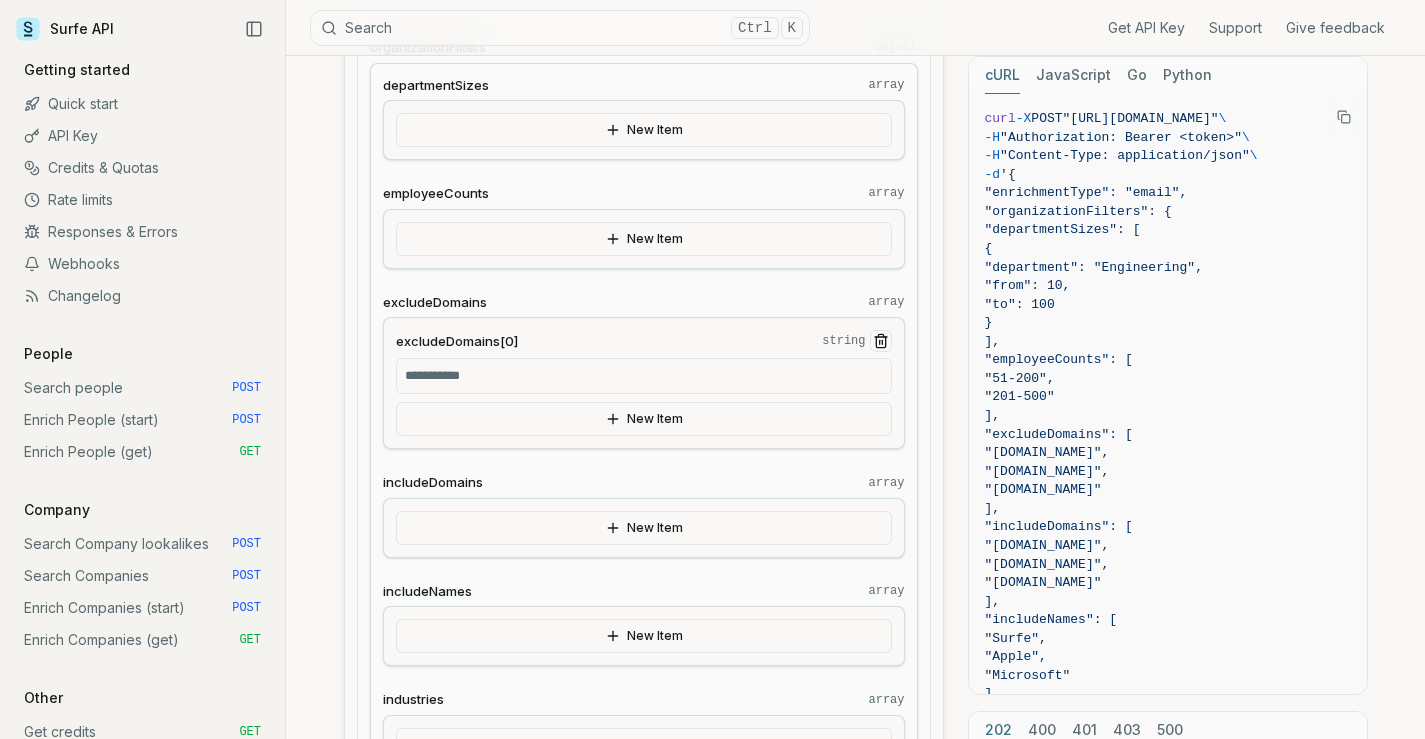 click on "excludeDomains[0] string" at bounding box center (644, 376) 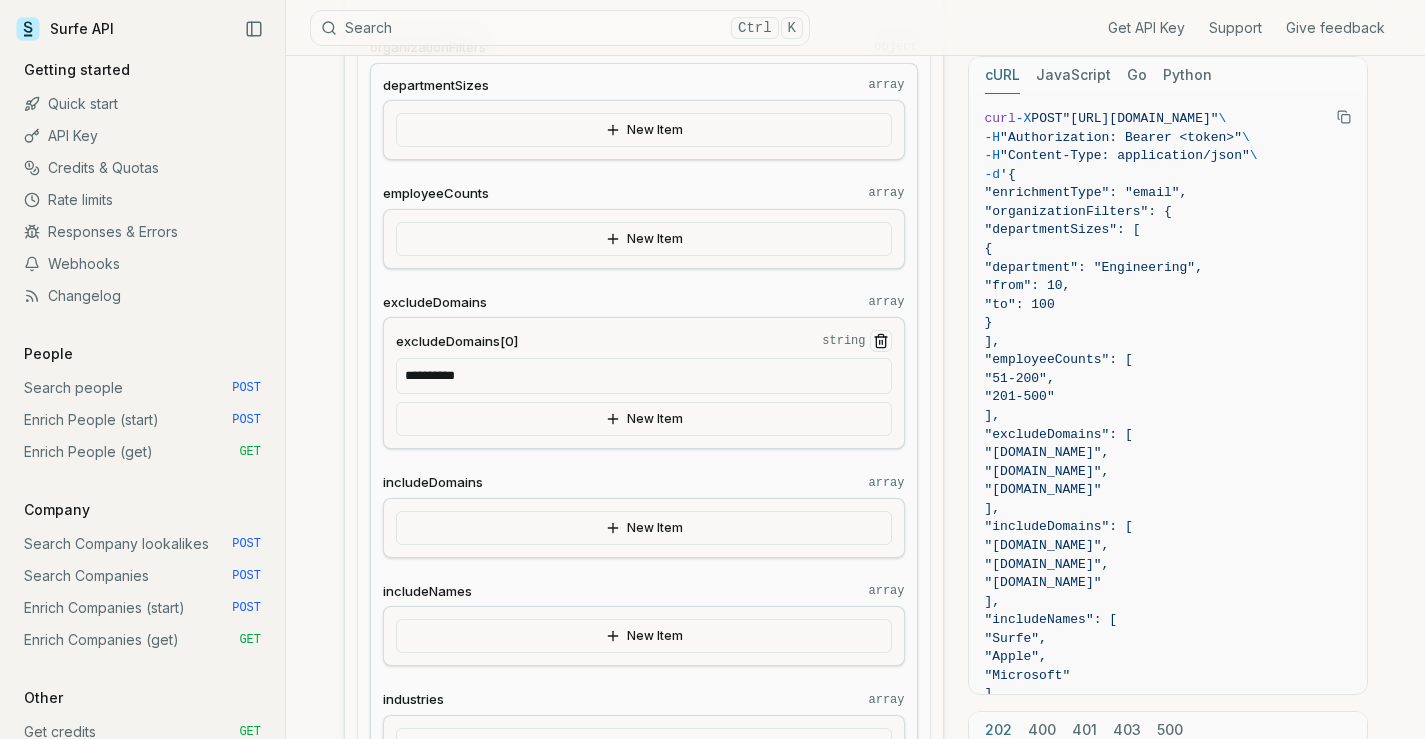type on "**********" 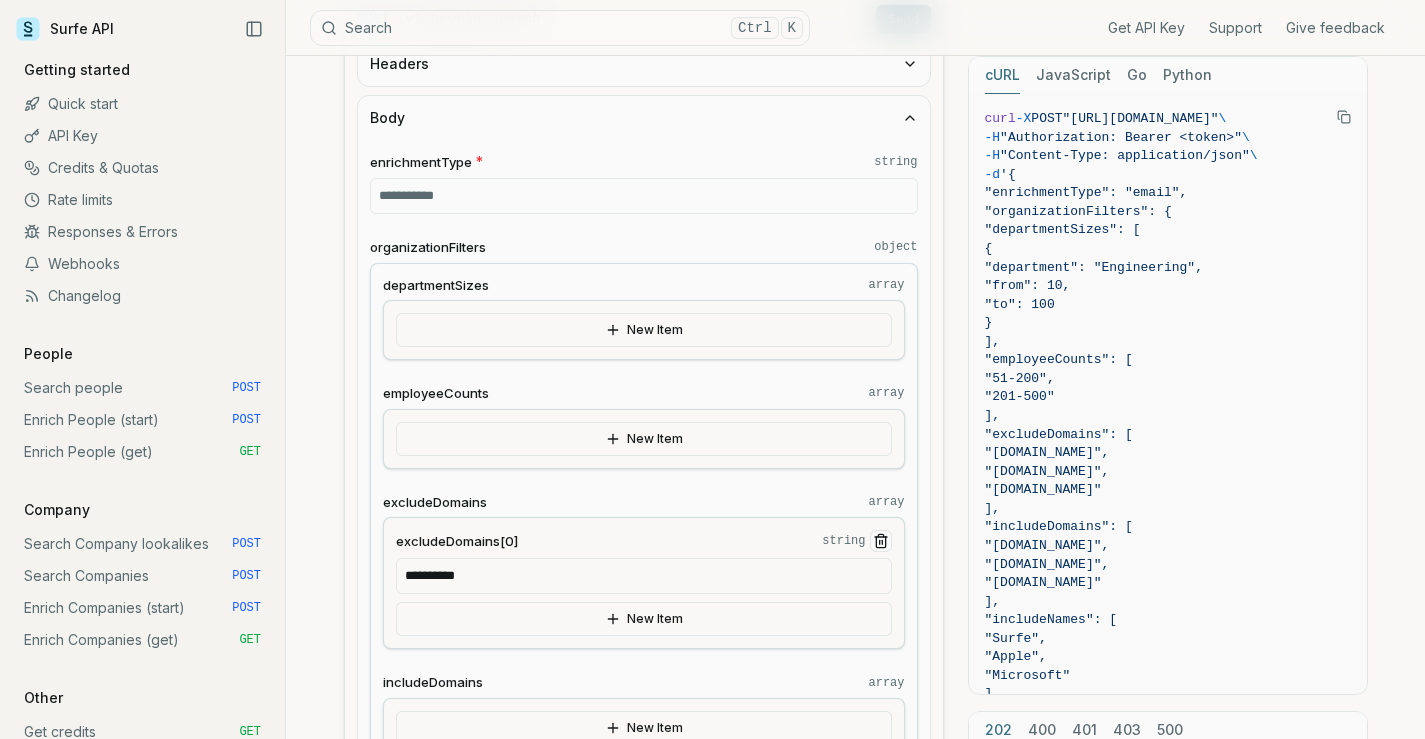 scroll, scrollTop: 400, scrollLeft: 0, axis: vertical 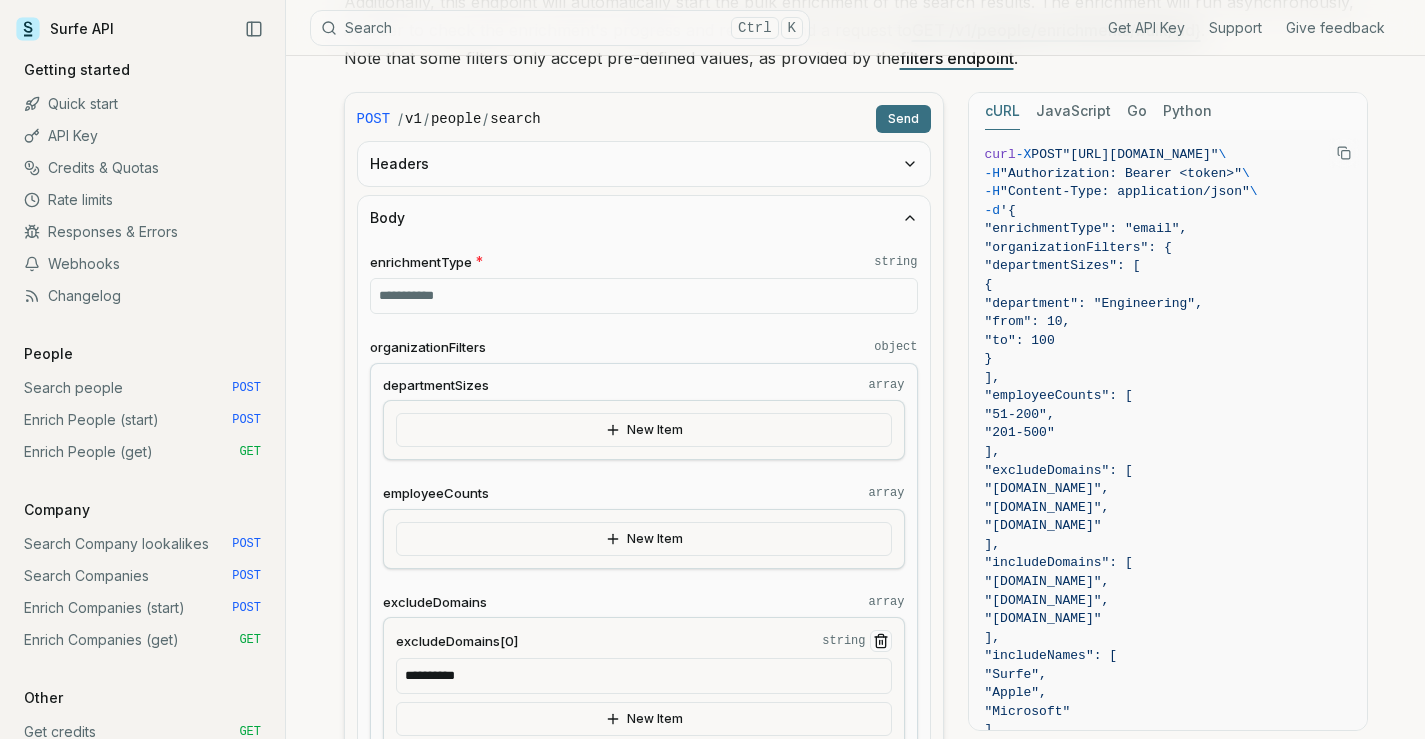 click on "enrichmentType * string" at bounding box center (644, 296) 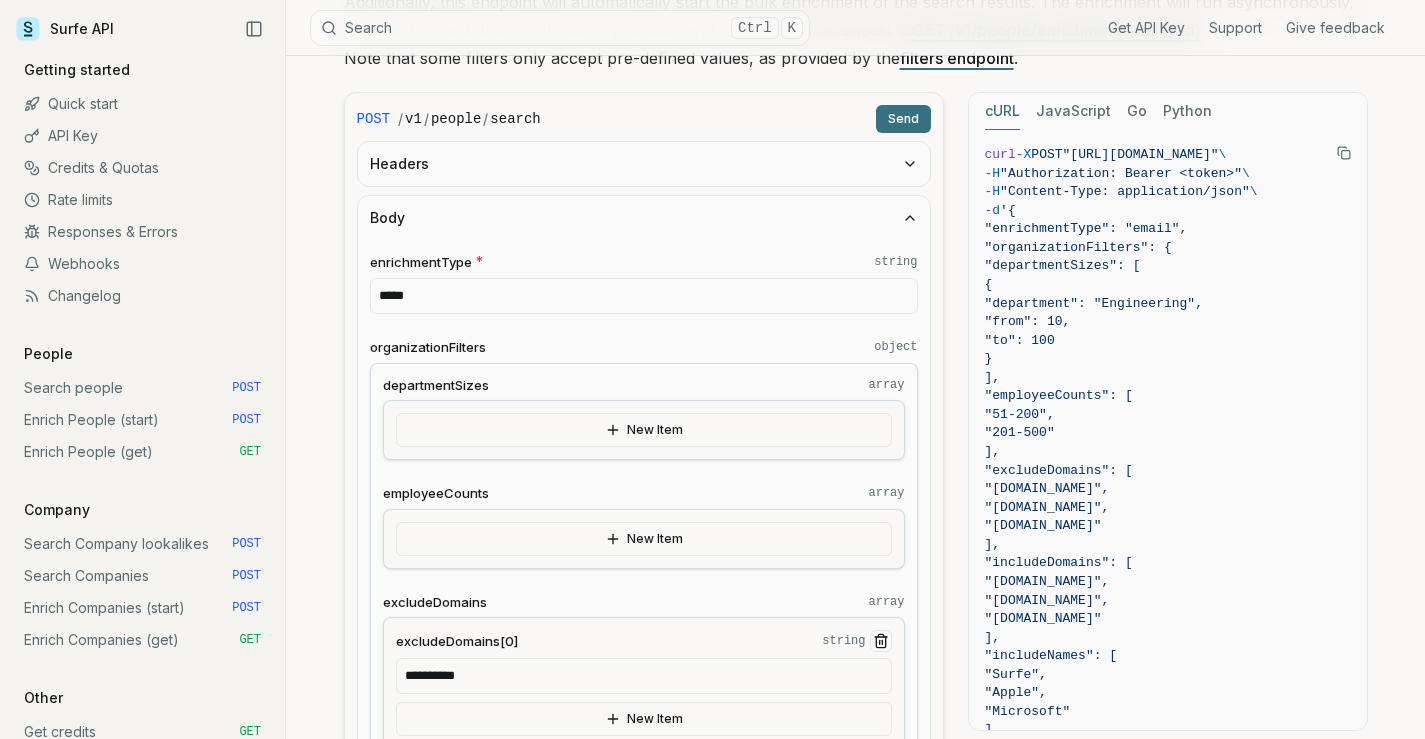 type on "*****" 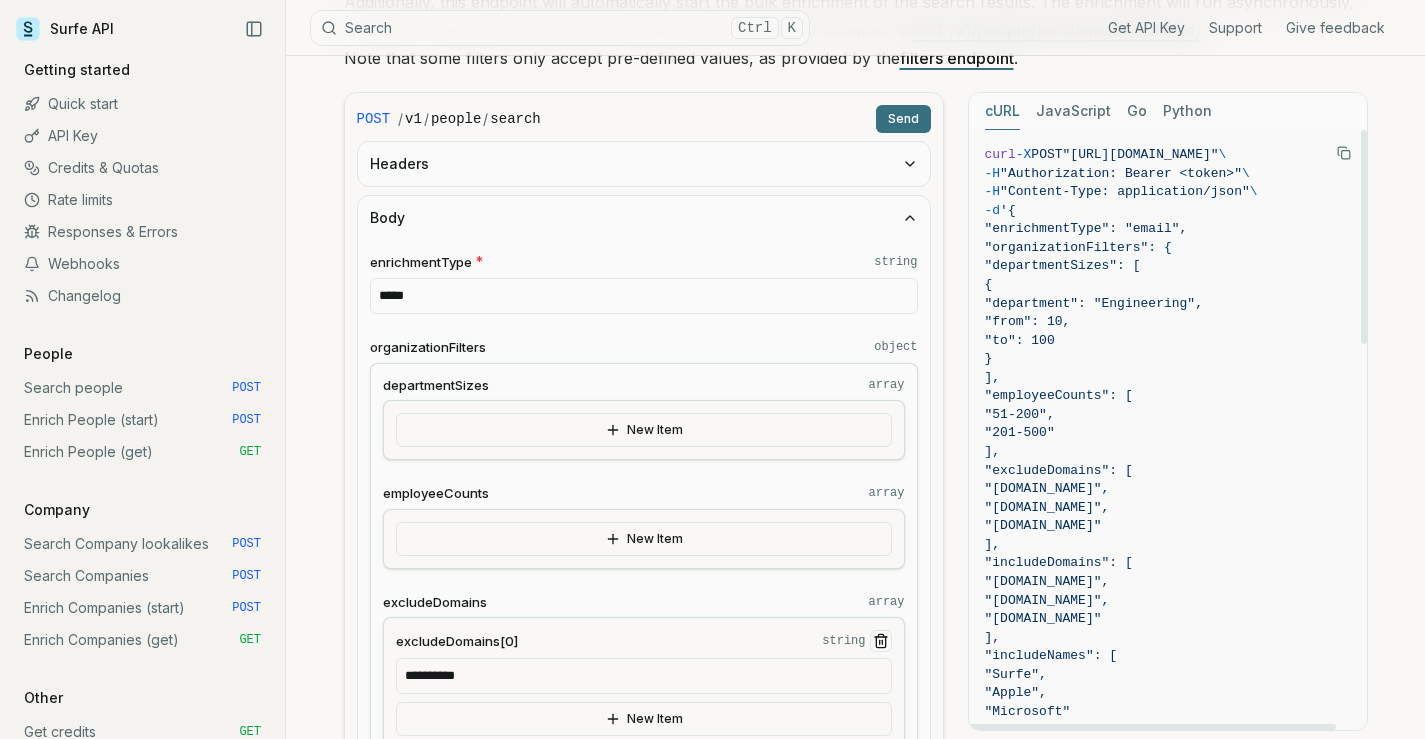 click on "Send" at bounding box center (903, 119) 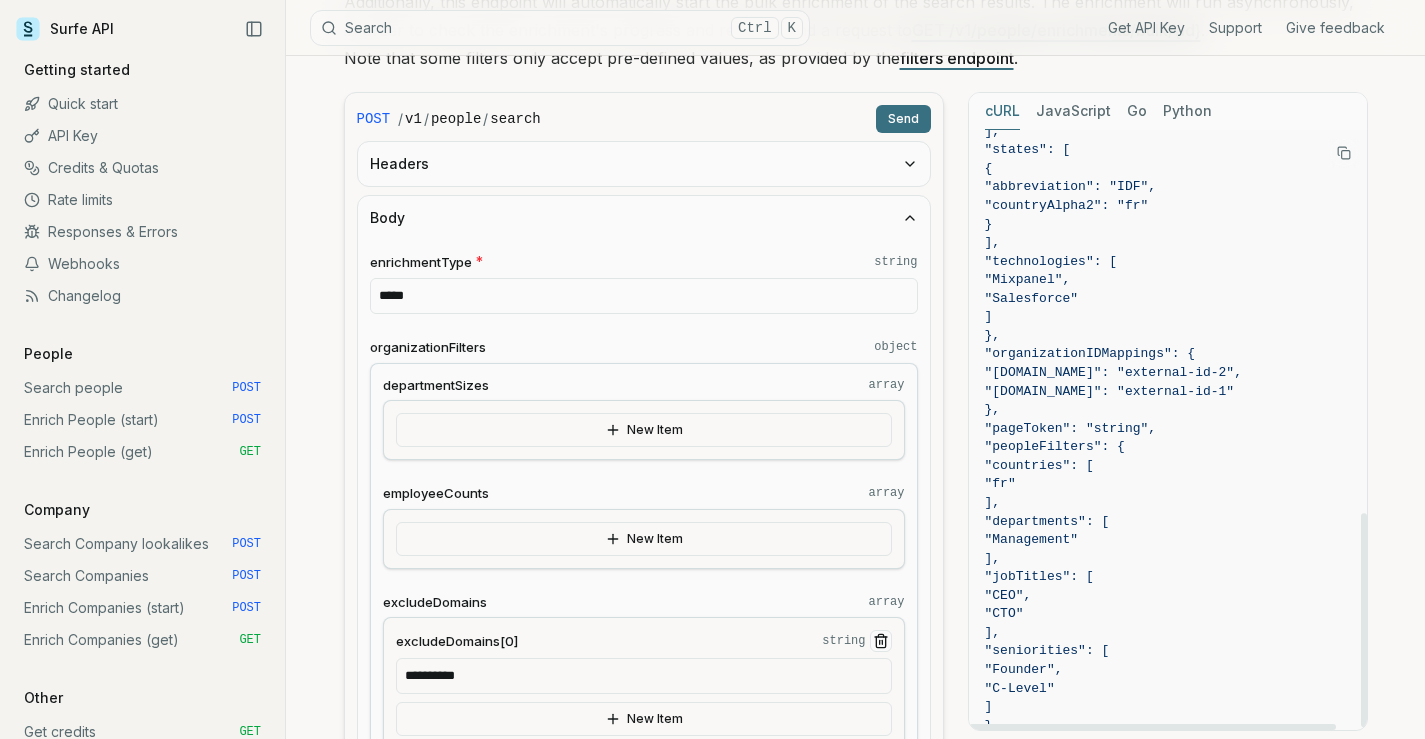 scroll, scrollTop: 1084, scrollLeft: 0, axis: vertical 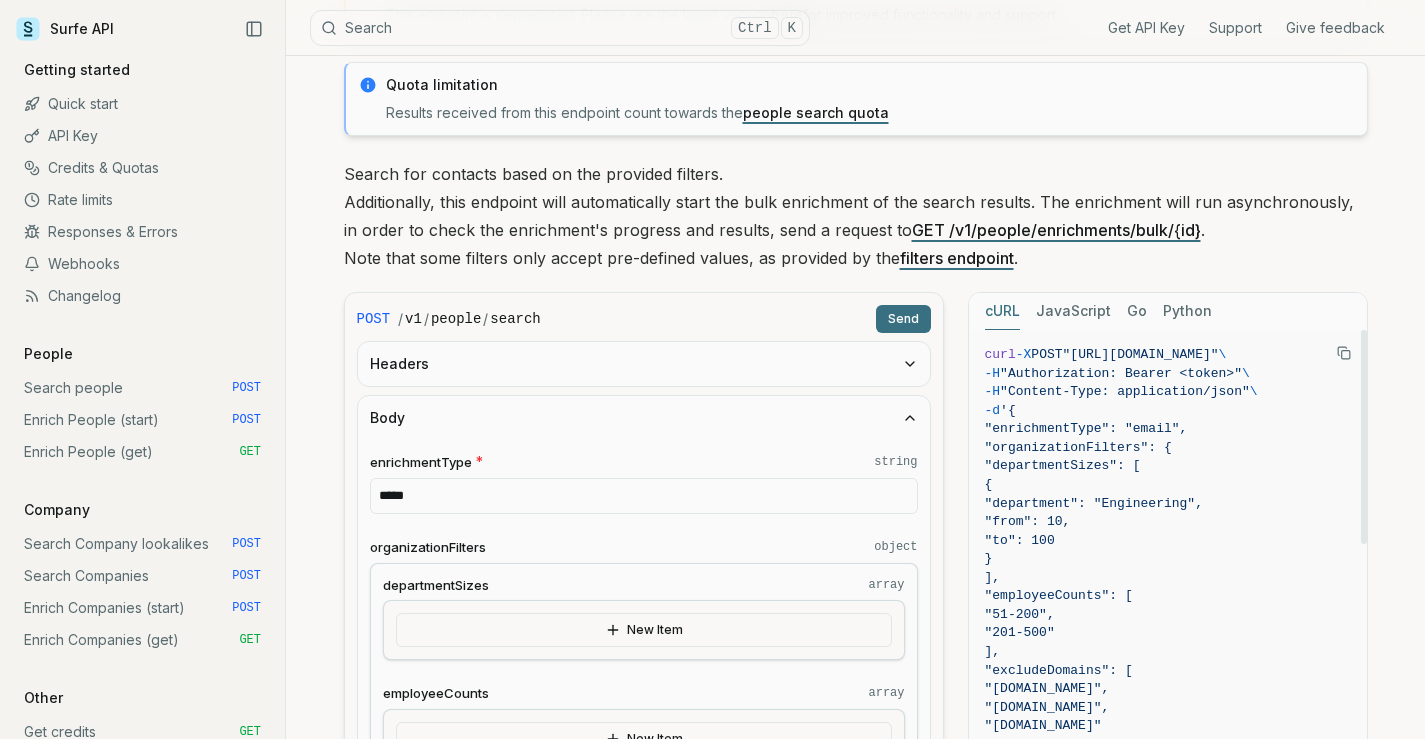 click on ""https://api.surfe.com/v1/people/search"" at bounding box center (1141, 354) 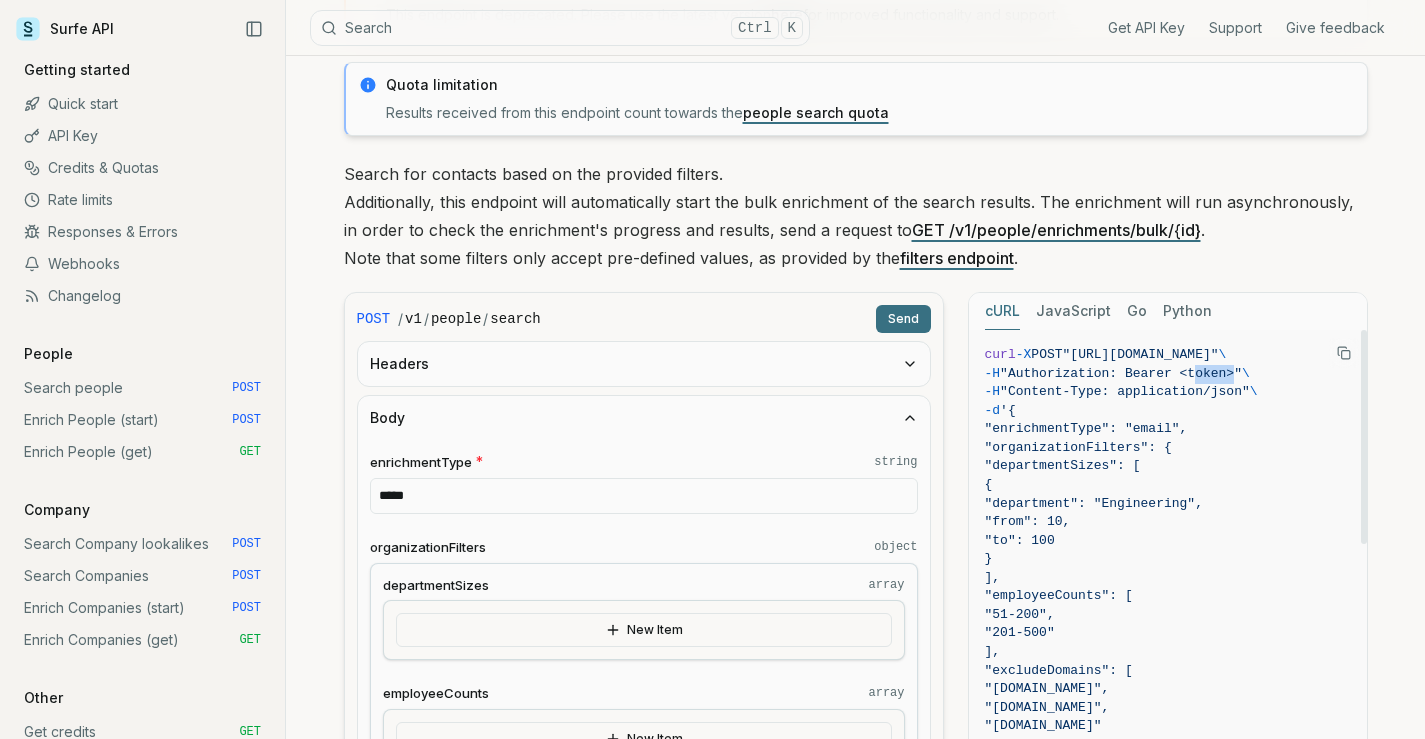 click on ""Authorization: Bearer <token>"" at bounding box center [1121, 373] 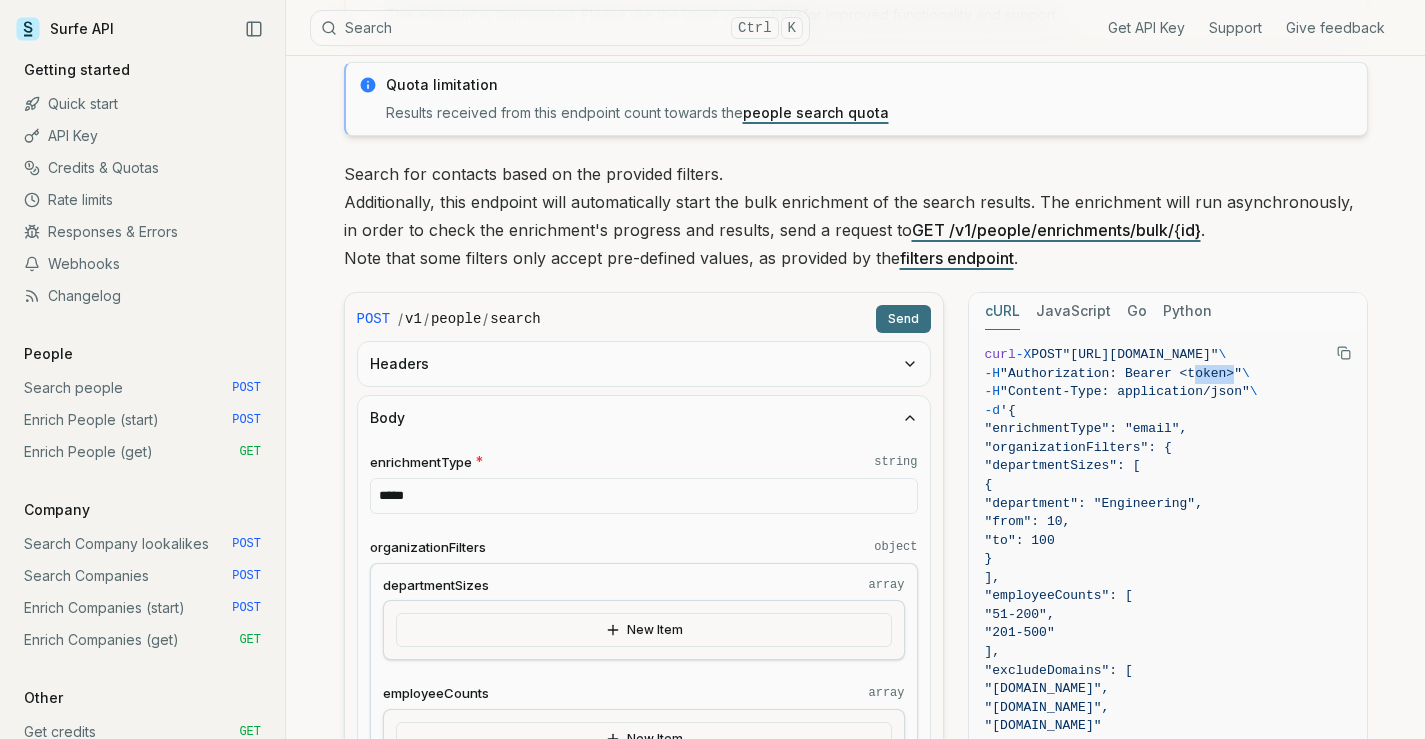 click on "Headers" at bounding box center [644, 364] 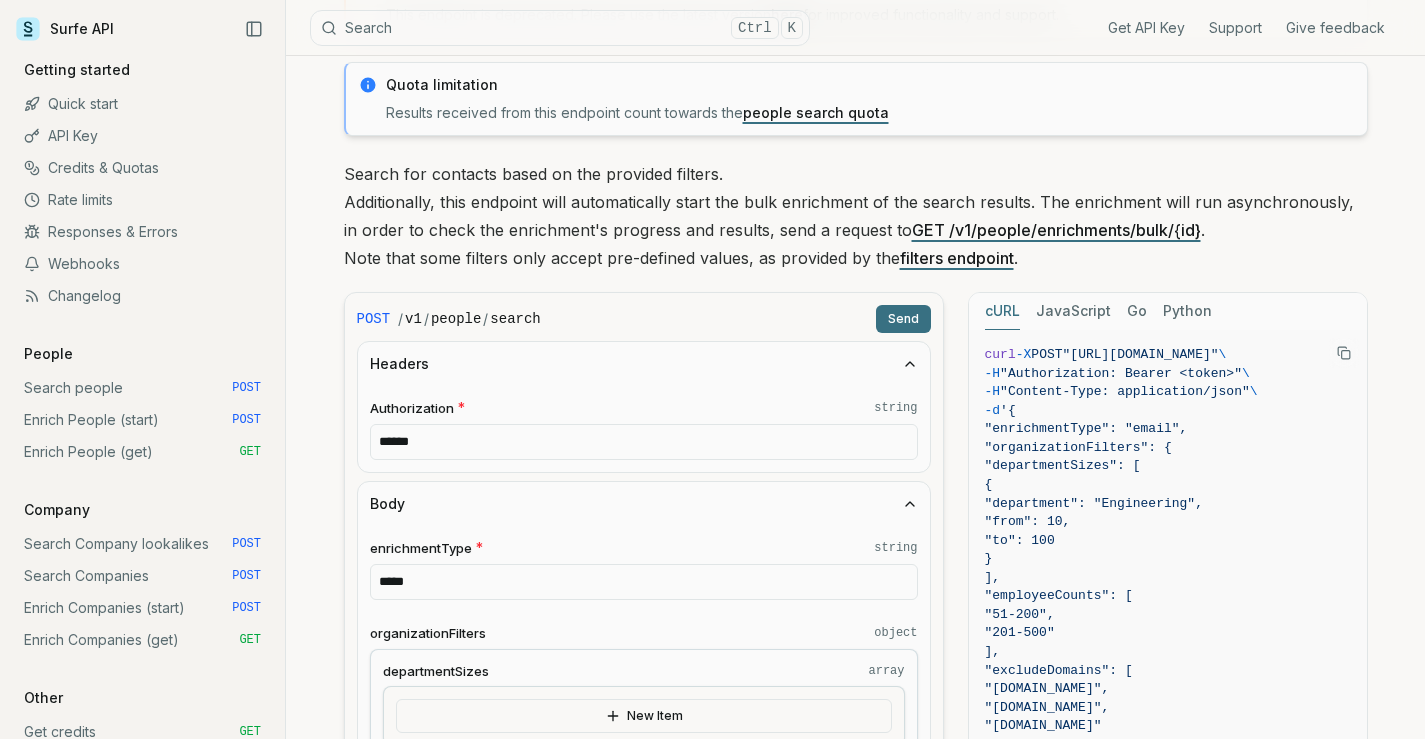 click on "******" at bounding box center (644, 442) 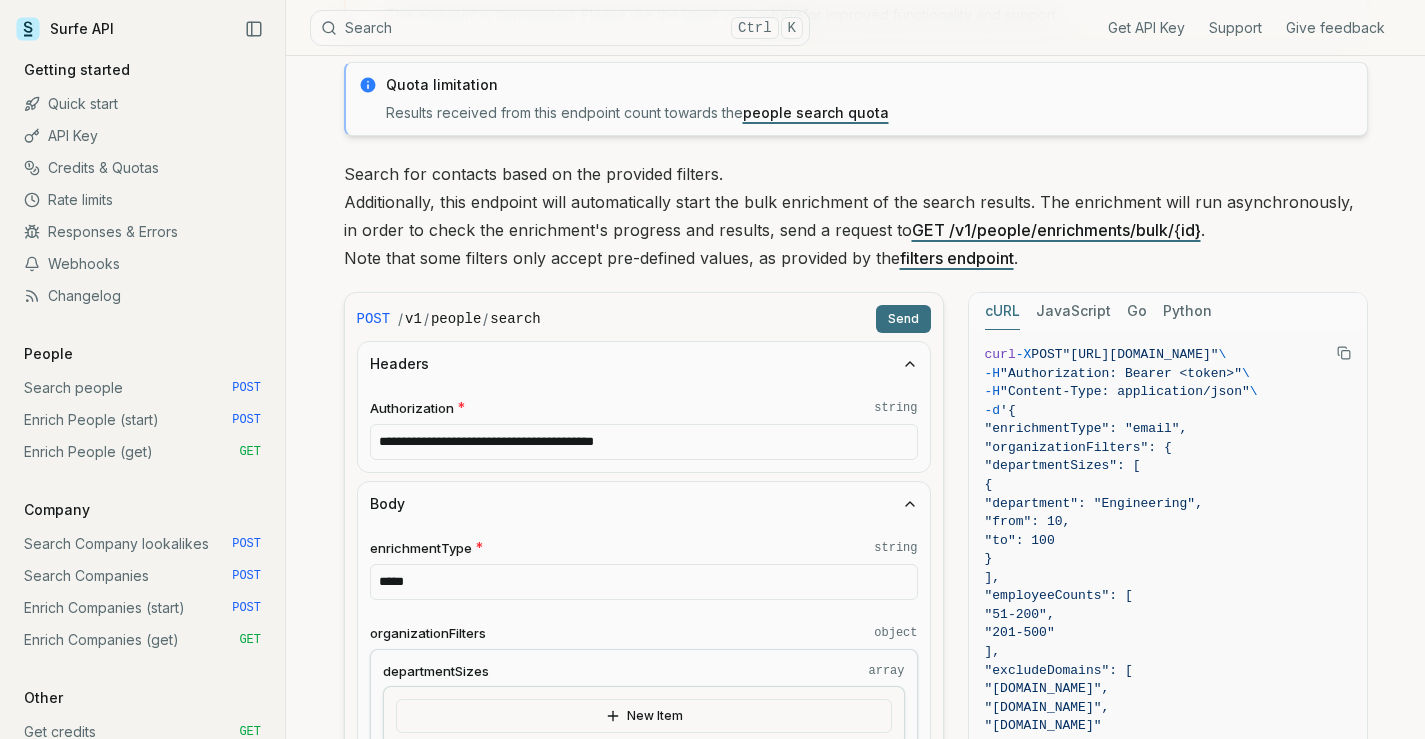 type on "**********" 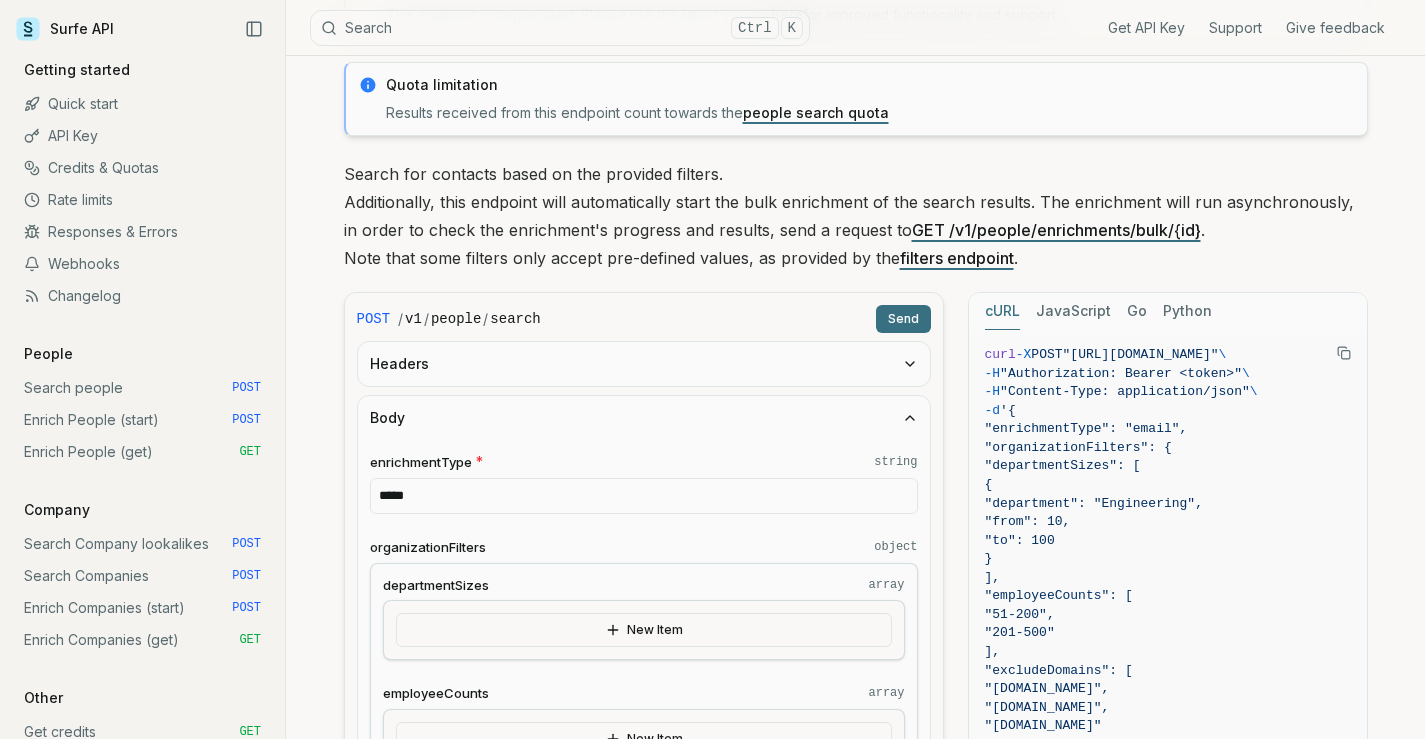 click on "Body" at bounding box center (644, 418) 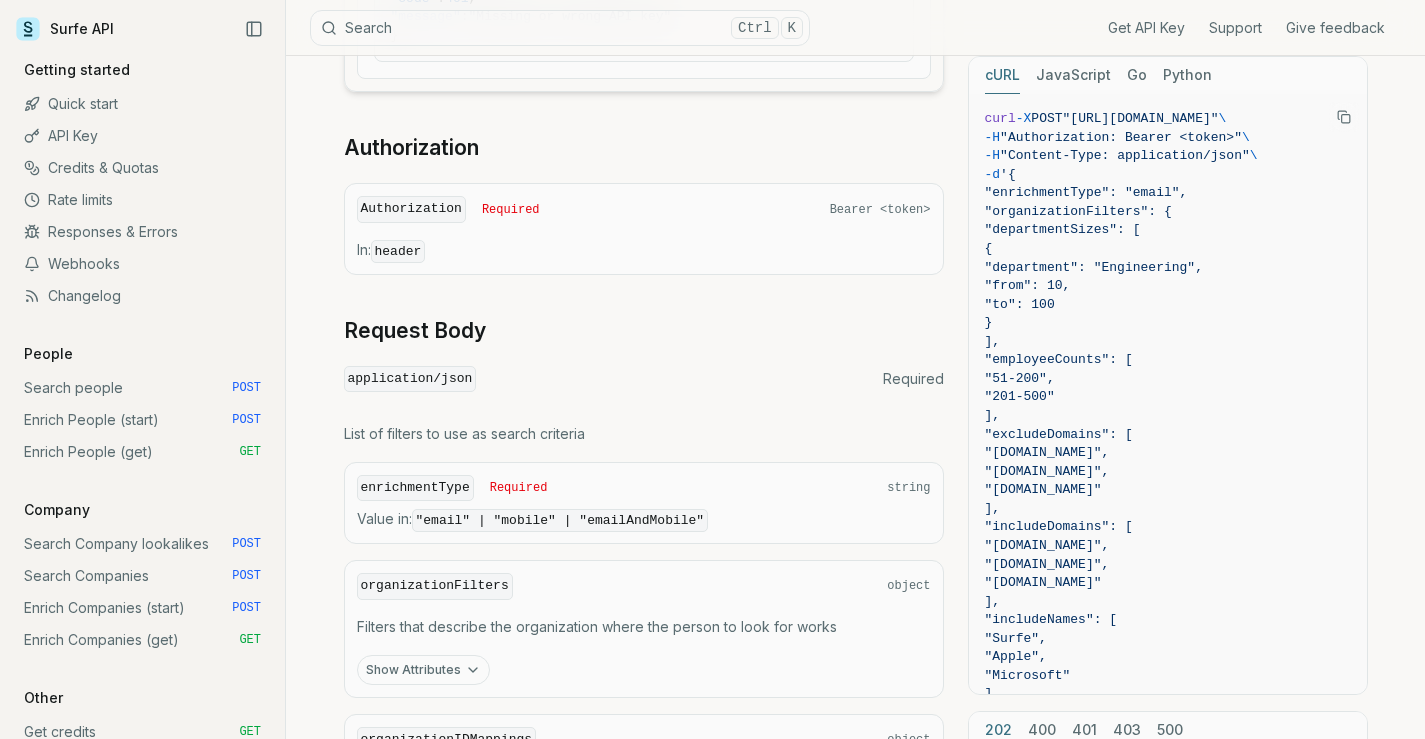 scroll, scrollTop: 800, scrollLeft: 0, axis: vertical 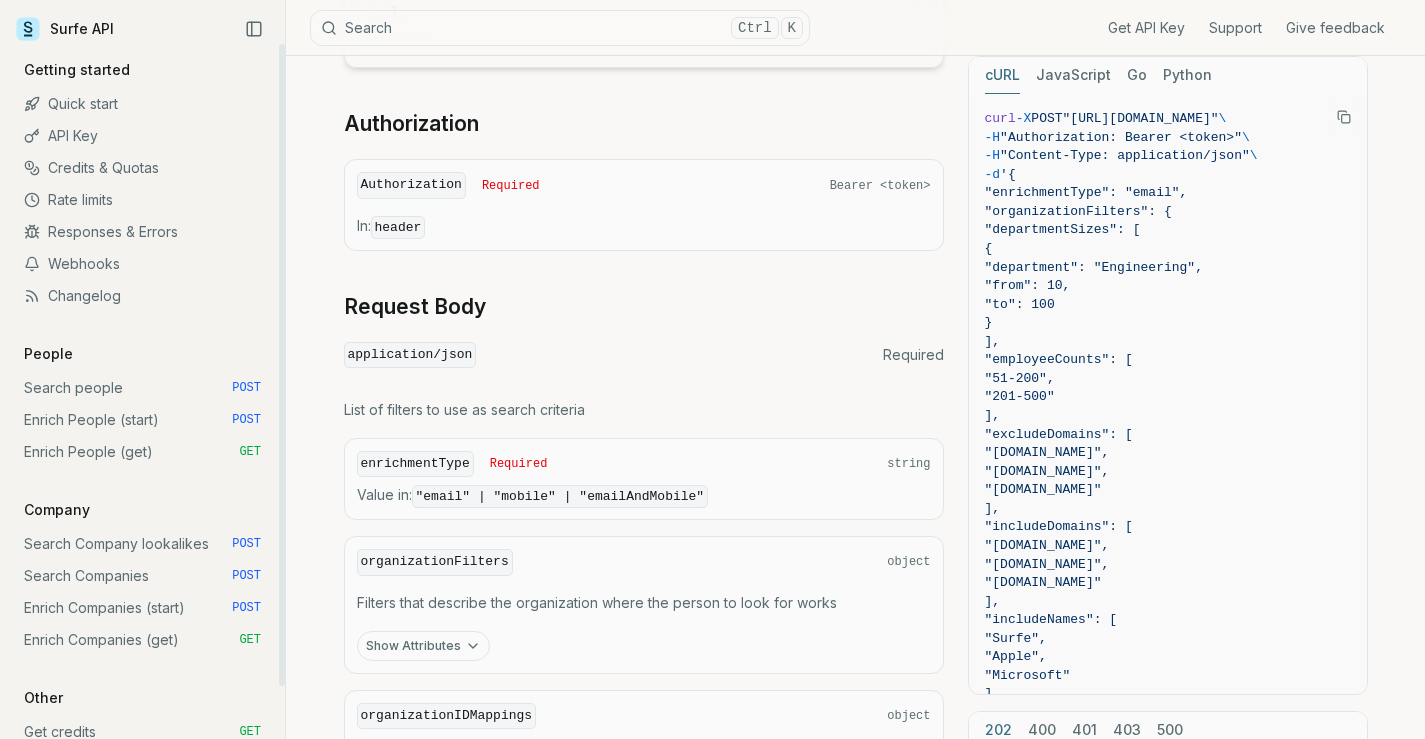 click on "Search people   POST" at bounding box center (142, 388) 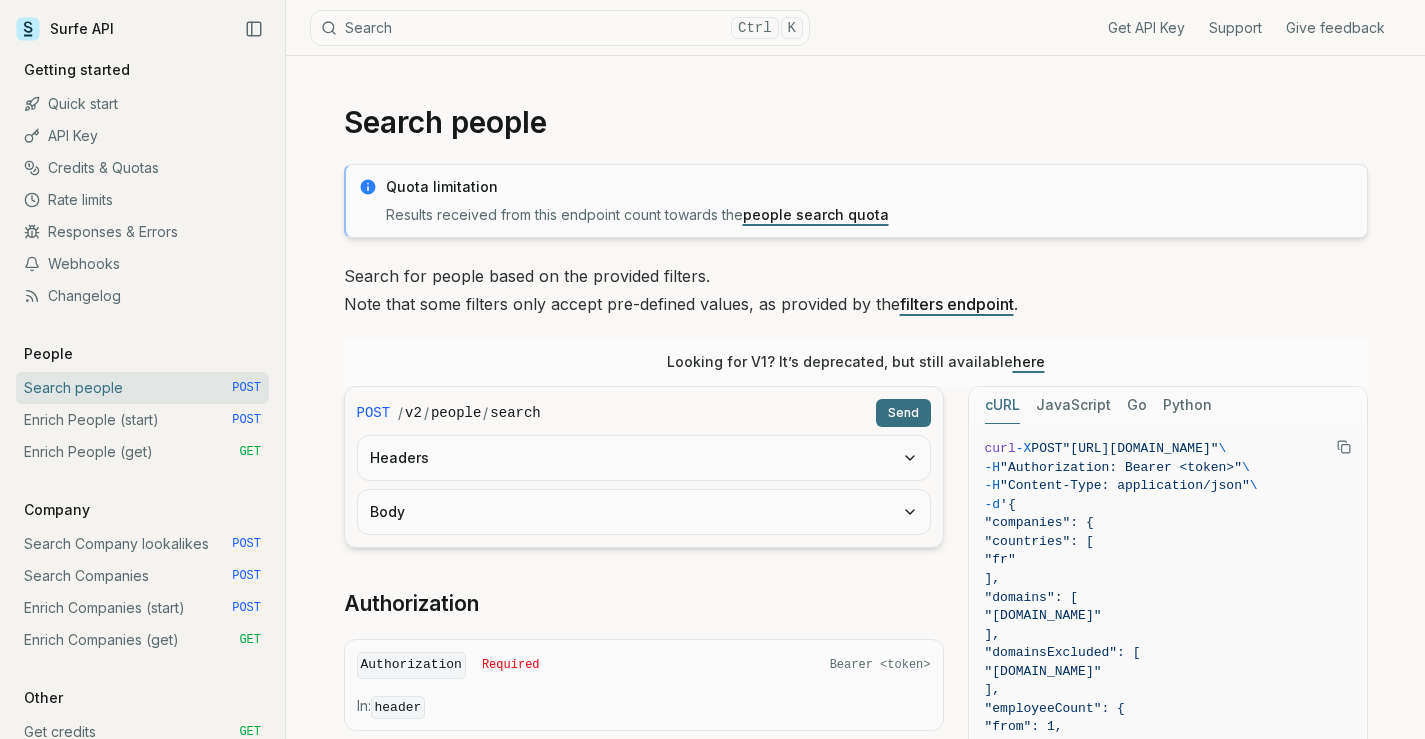 click on "here" at bounding box center (1029, 361) 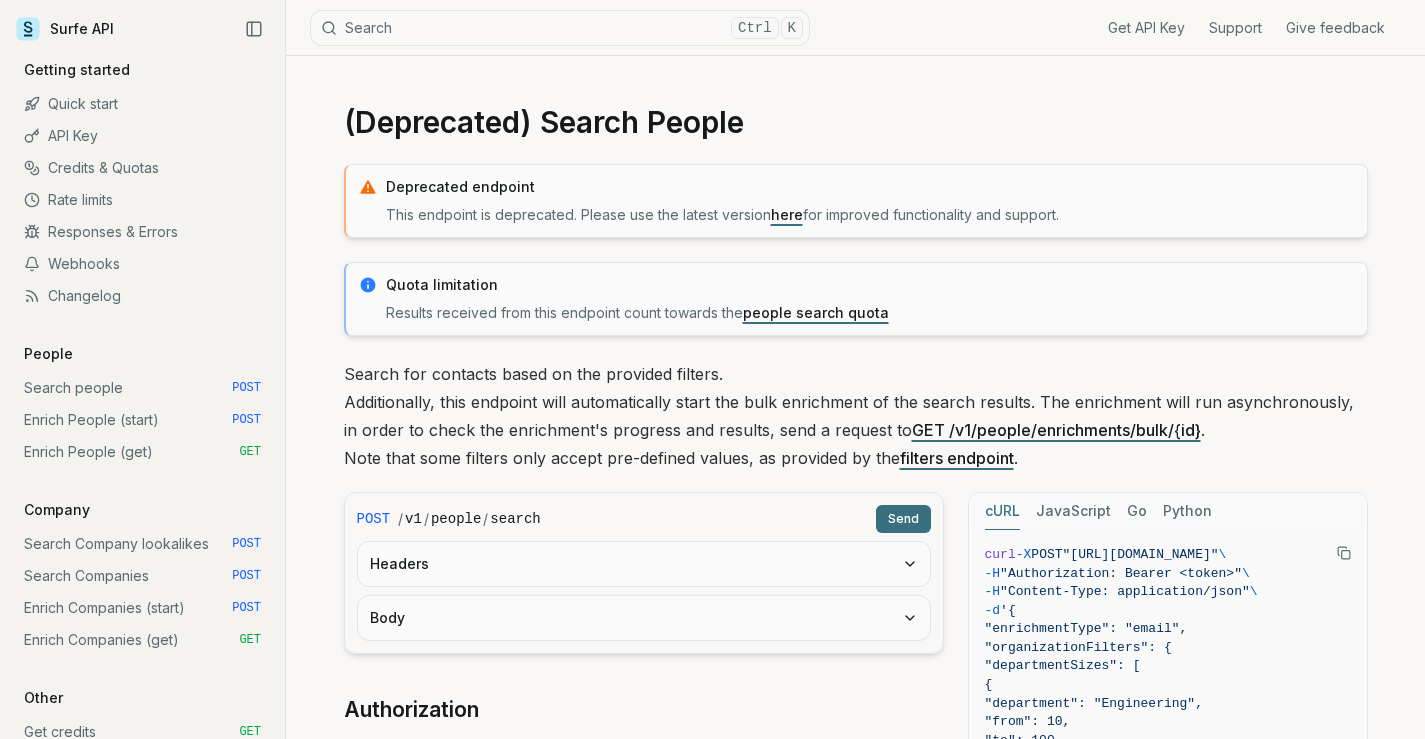 click on "filters endpoint" at bounding box center (957, 458) 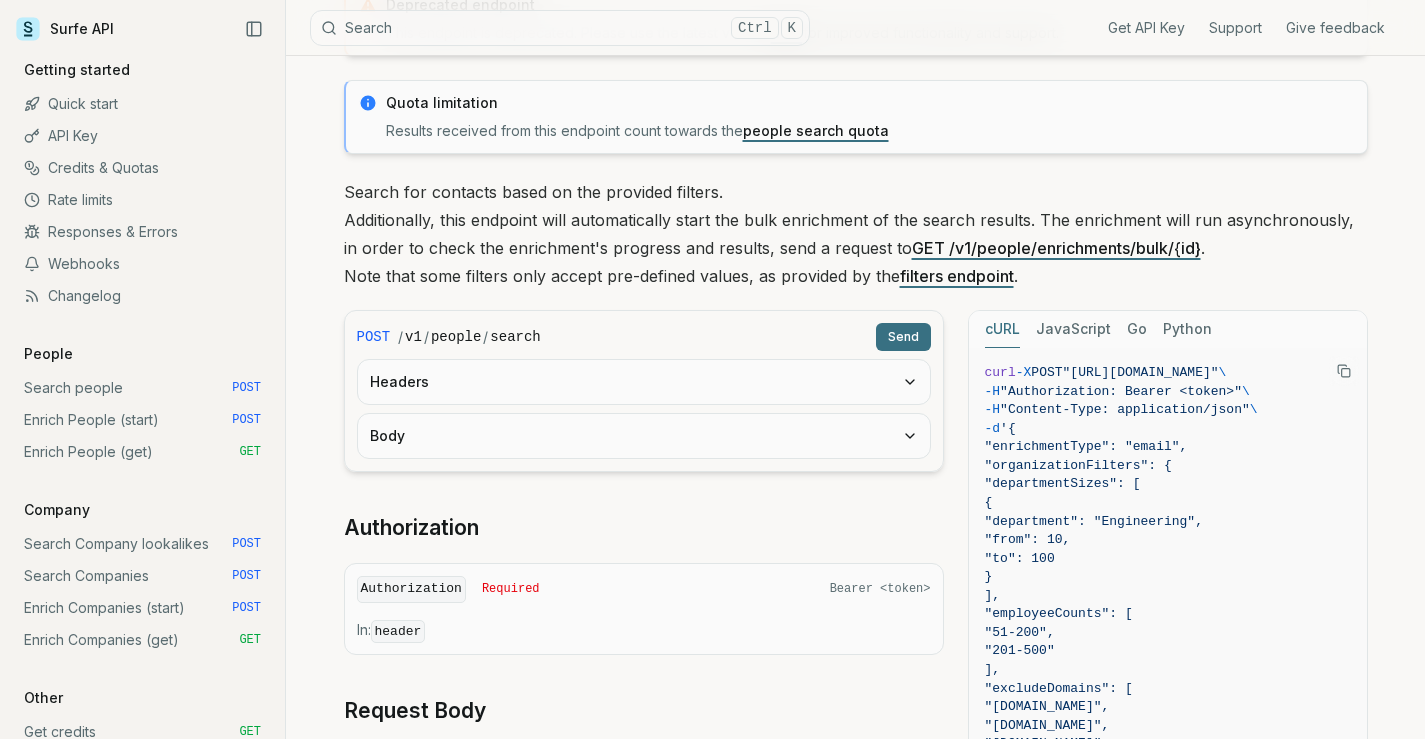 scroll, scrollTop: 200, scrollLeft: 0, axis: vertical 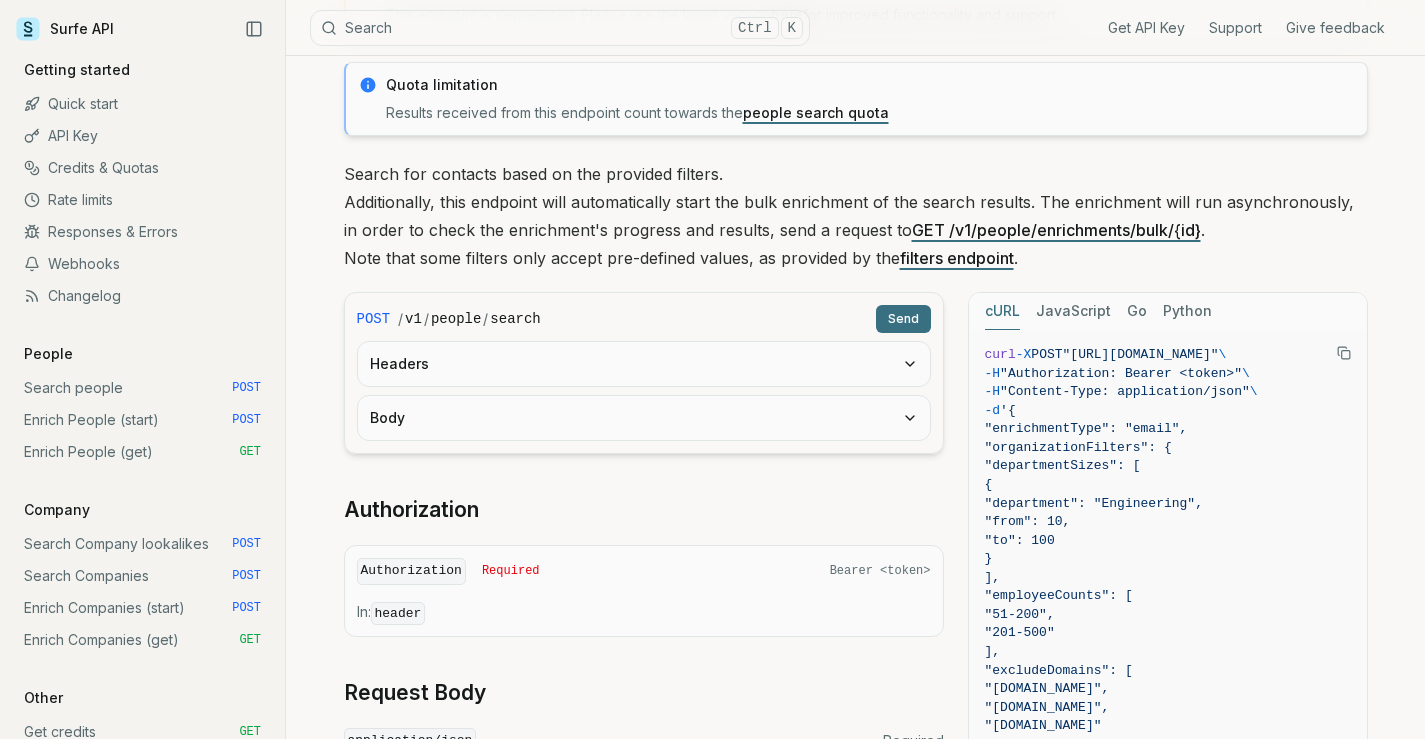 click on "Headers" at bounding box center (644, 364) 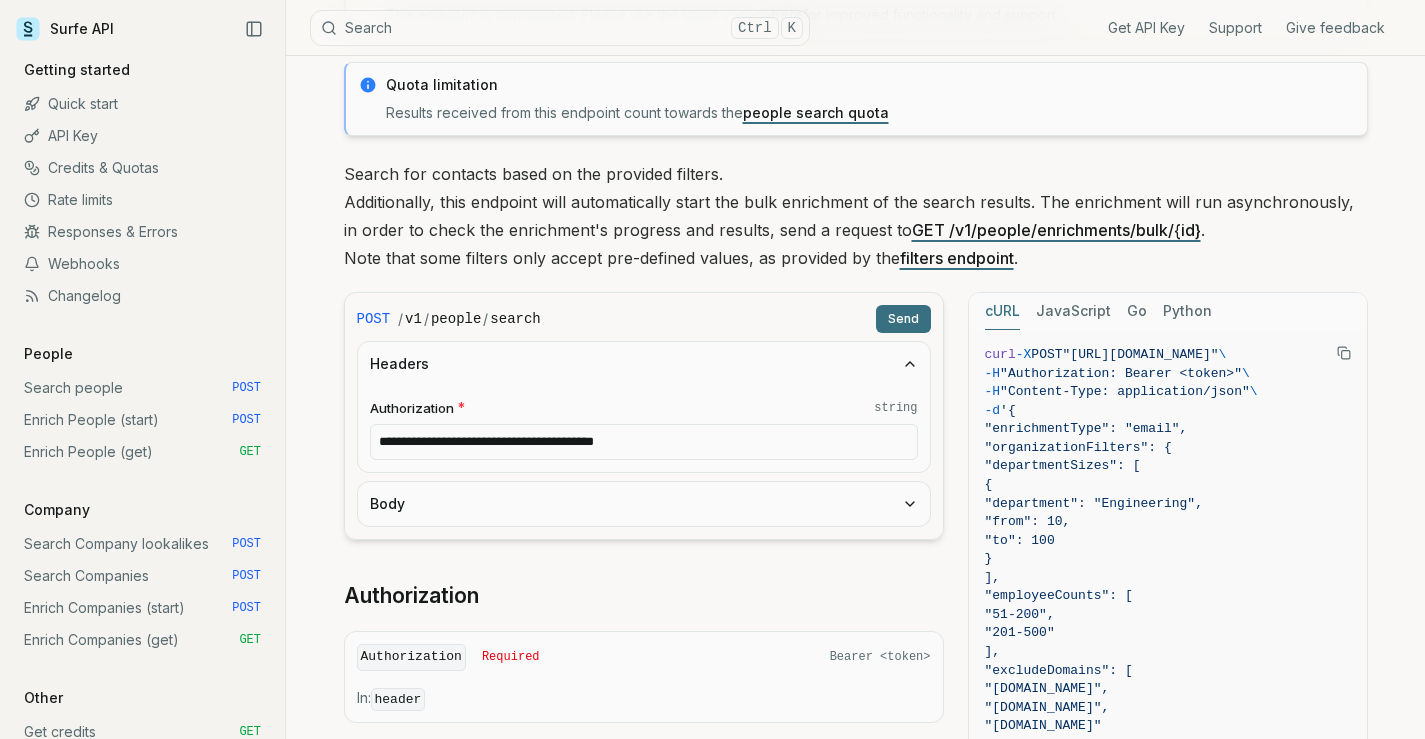 click on "**********" at bounding box center [644, 442] 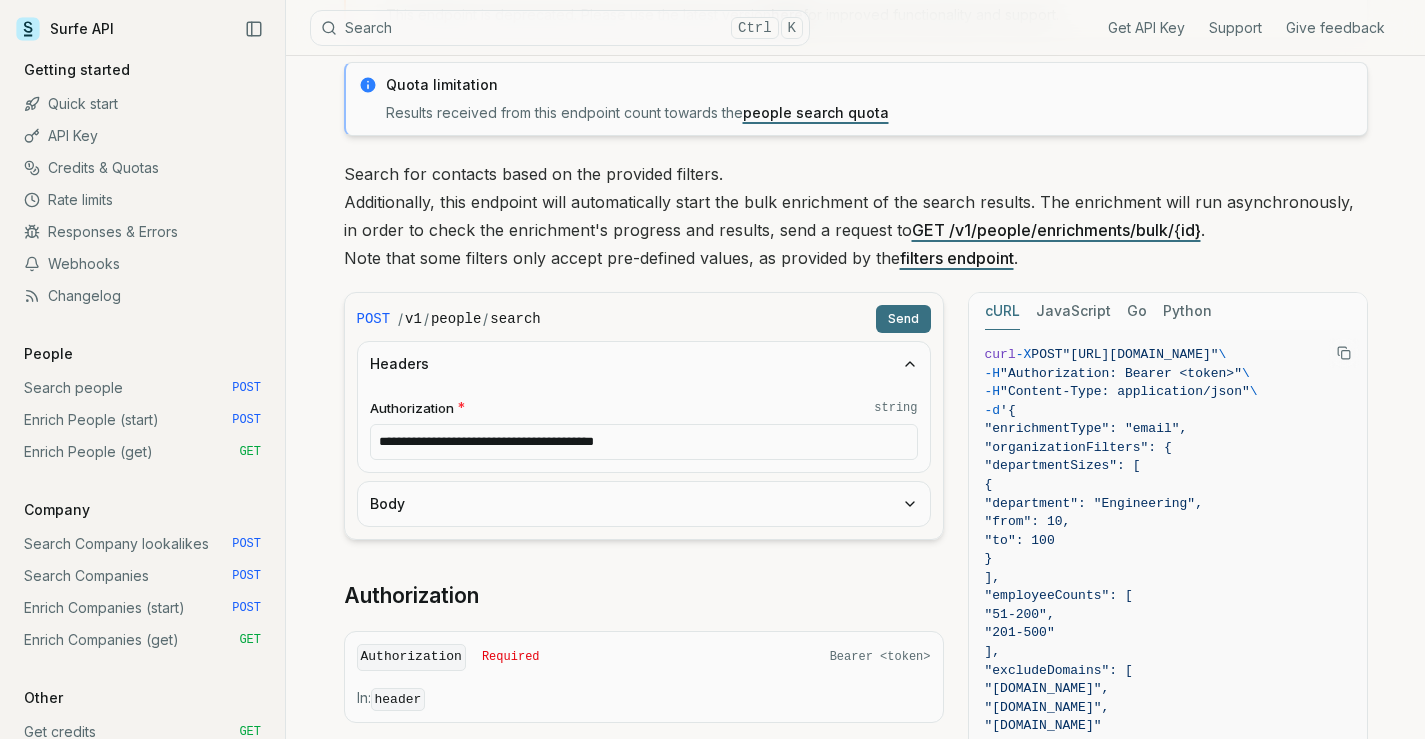 click on "Body" at bounding box center (644, 504) 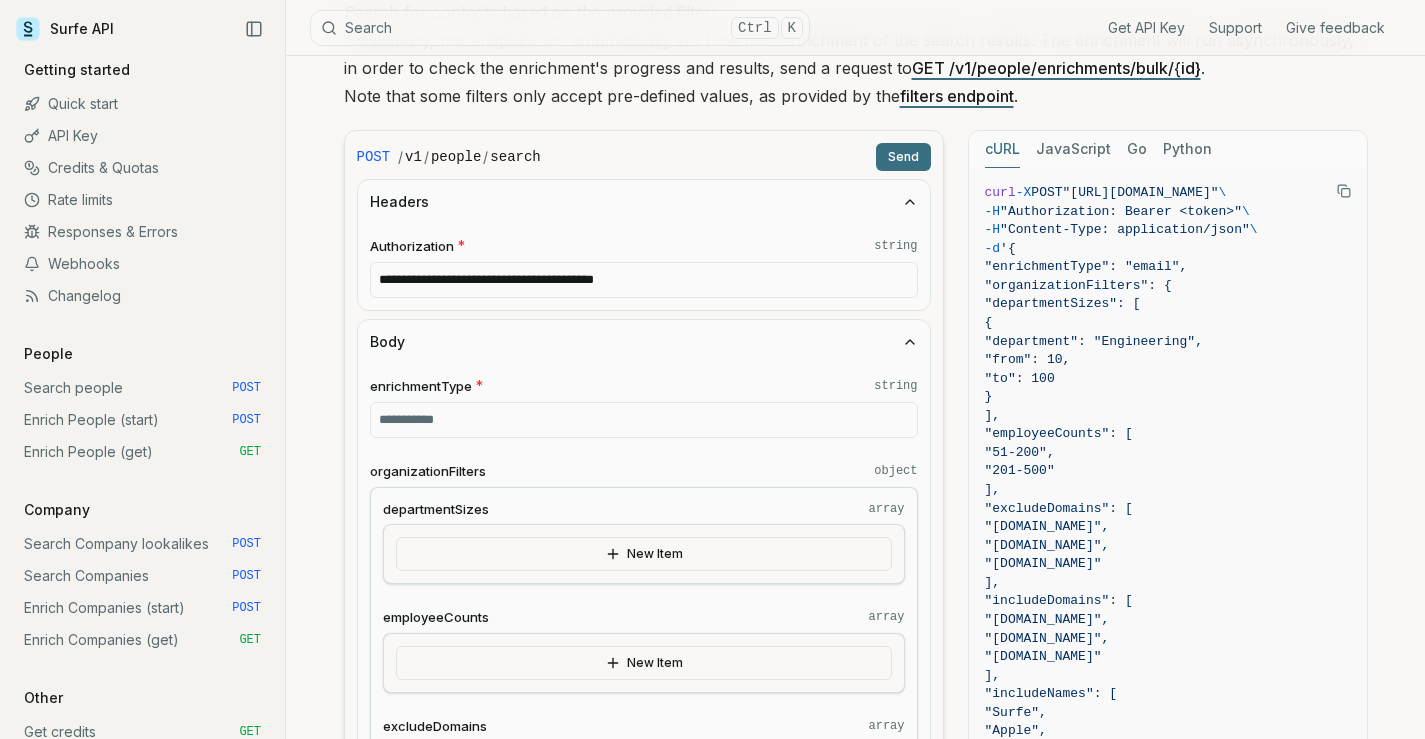 scroll, scrollTop: 400, scrollLeft: 0, axis: vertical 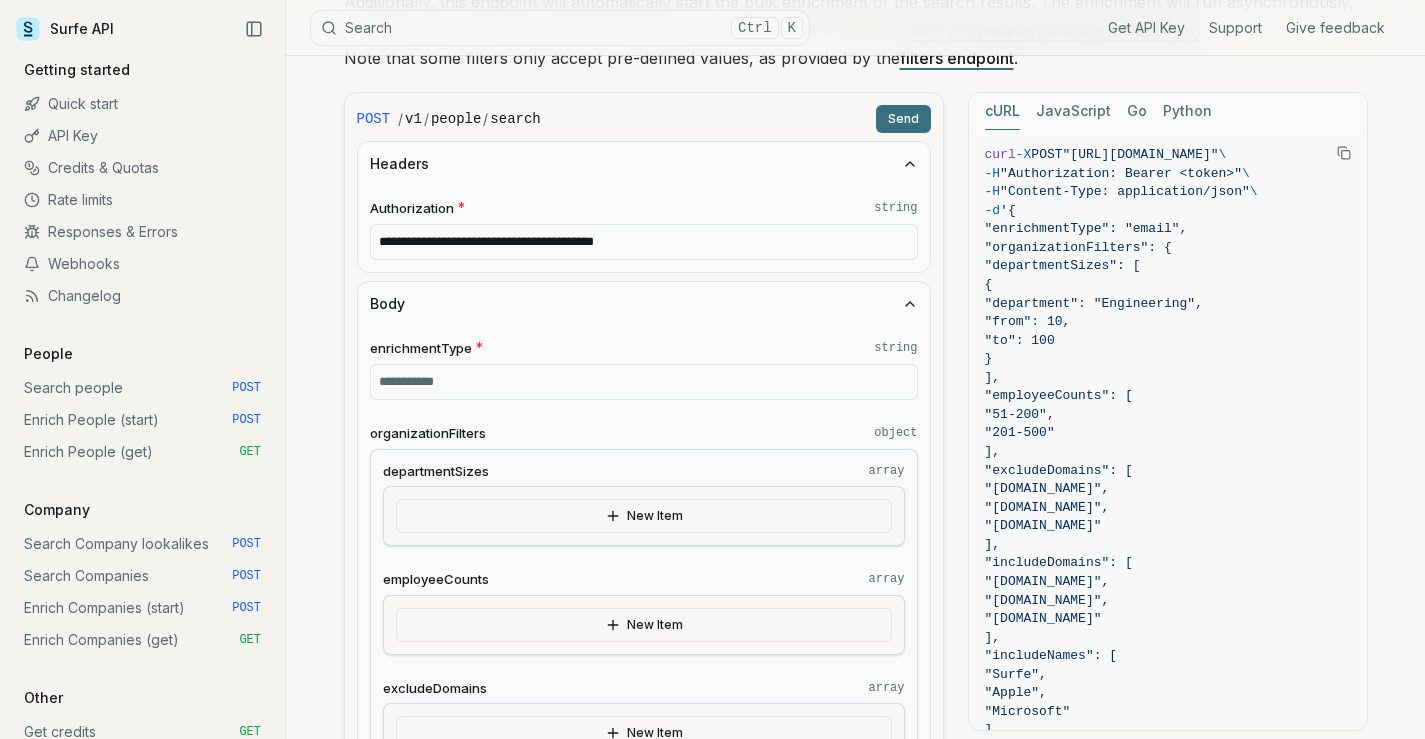 click on "enrichmentType * string" at bounding box center [644, 382] 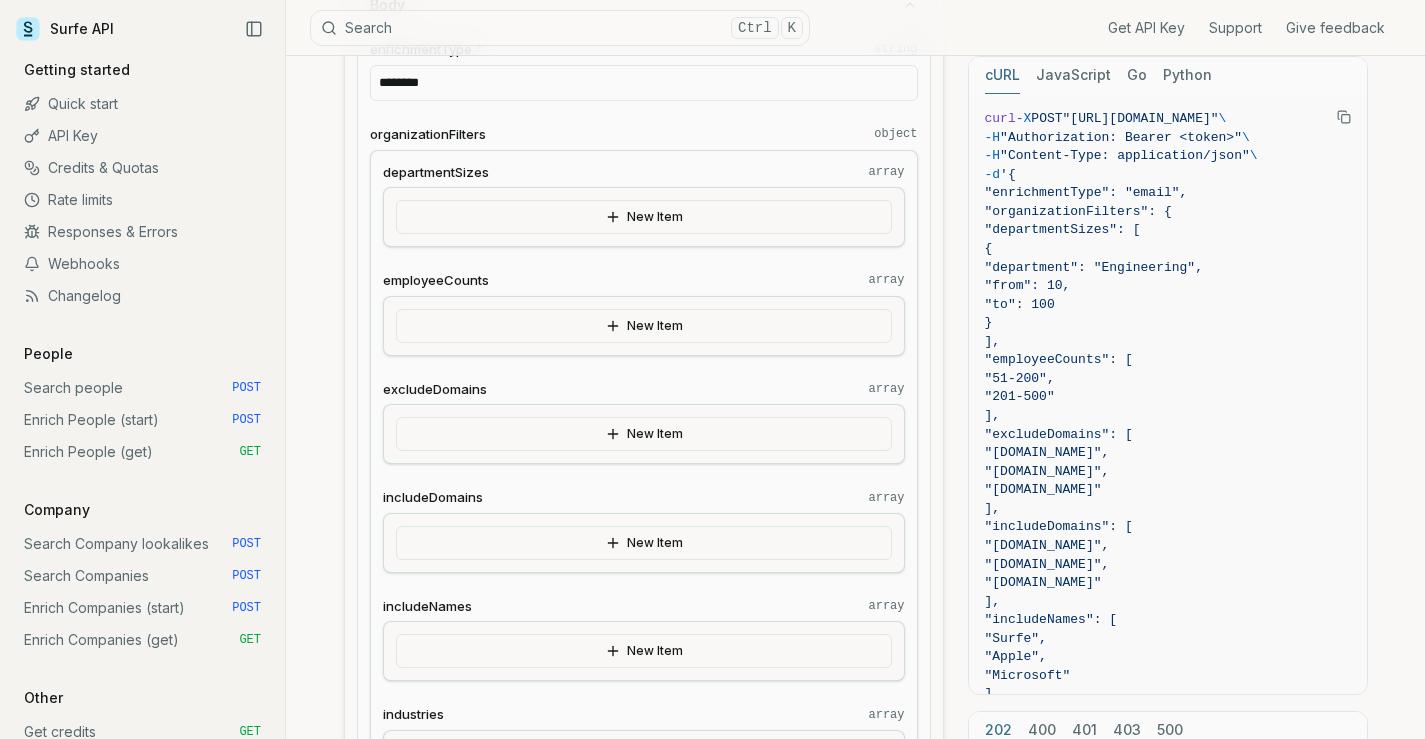 scroll, scrollTop: 700, scrollLeft: 0, axis: vertical 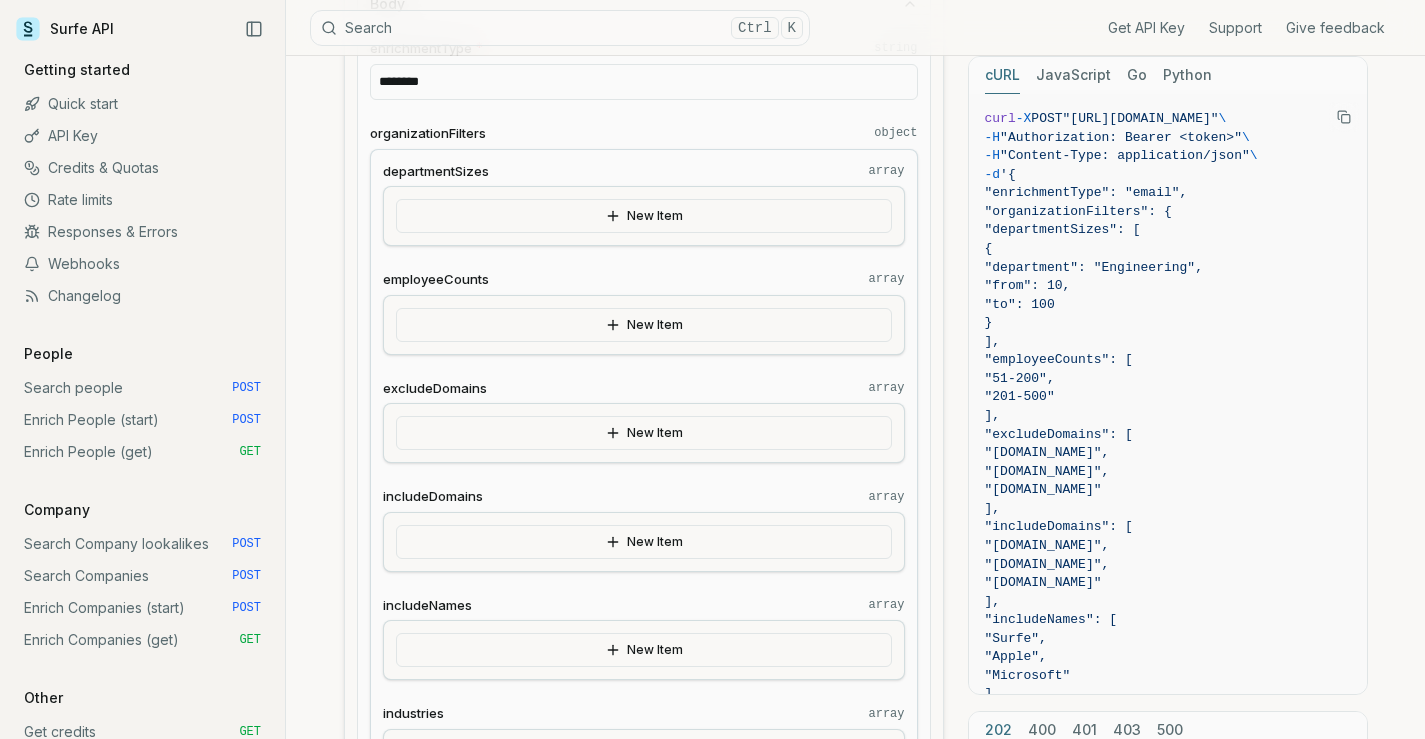 type on "********" 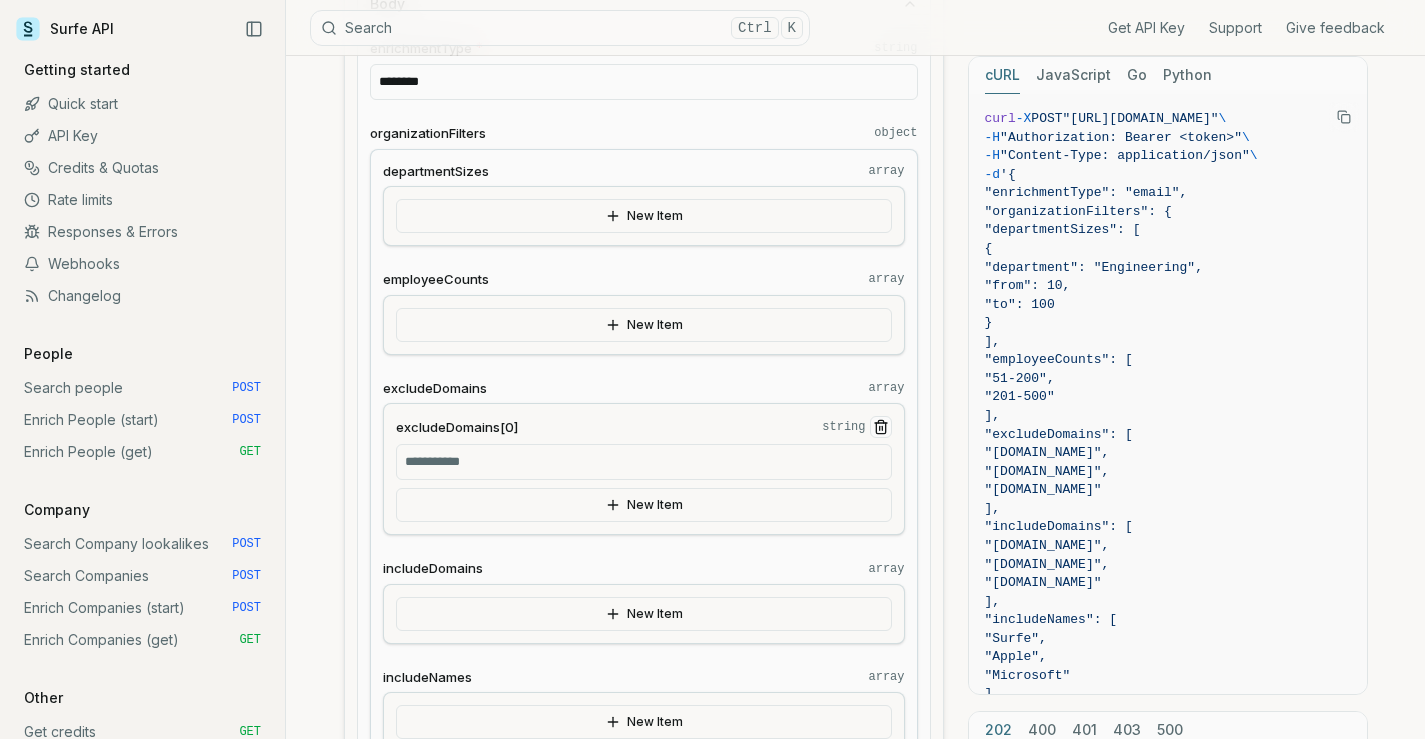 click on "excludeDomains[0] string" at bounding box center (644, 462) 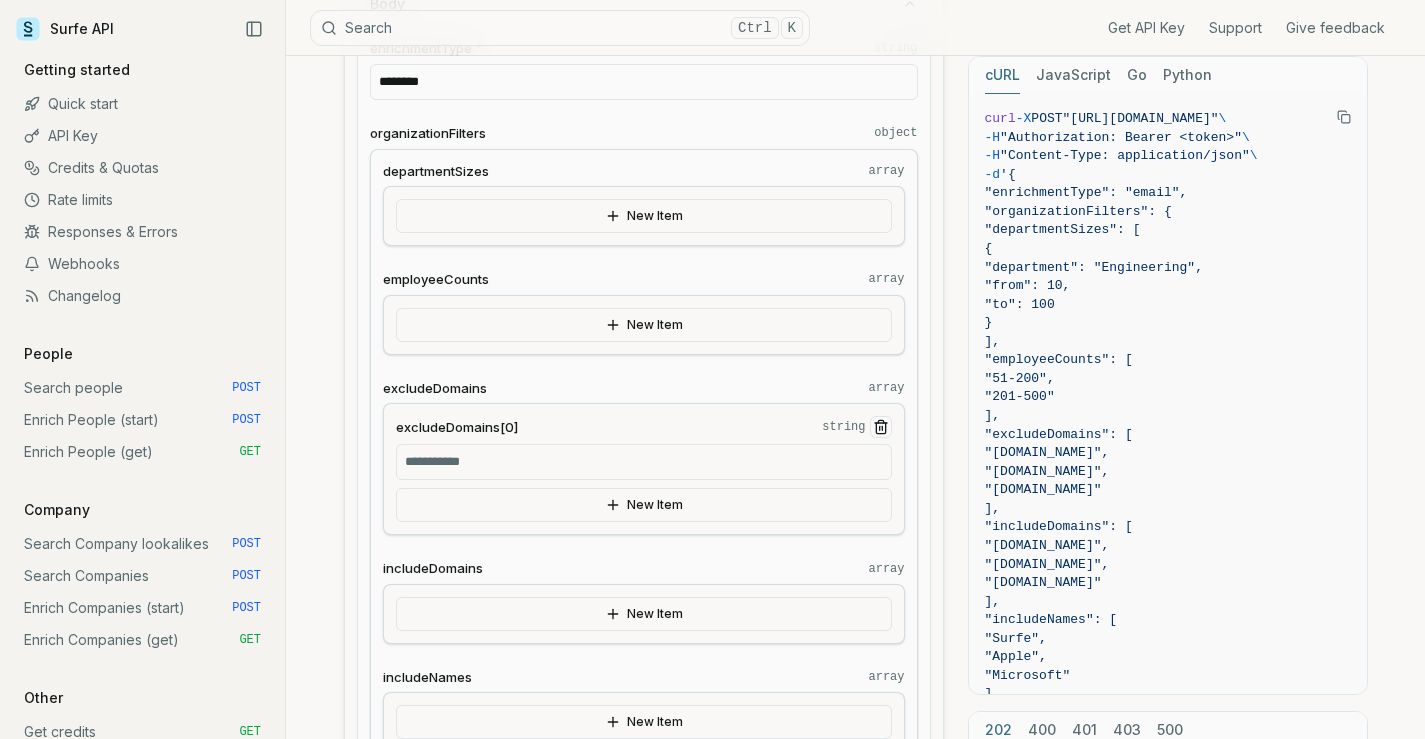 type on "**********" 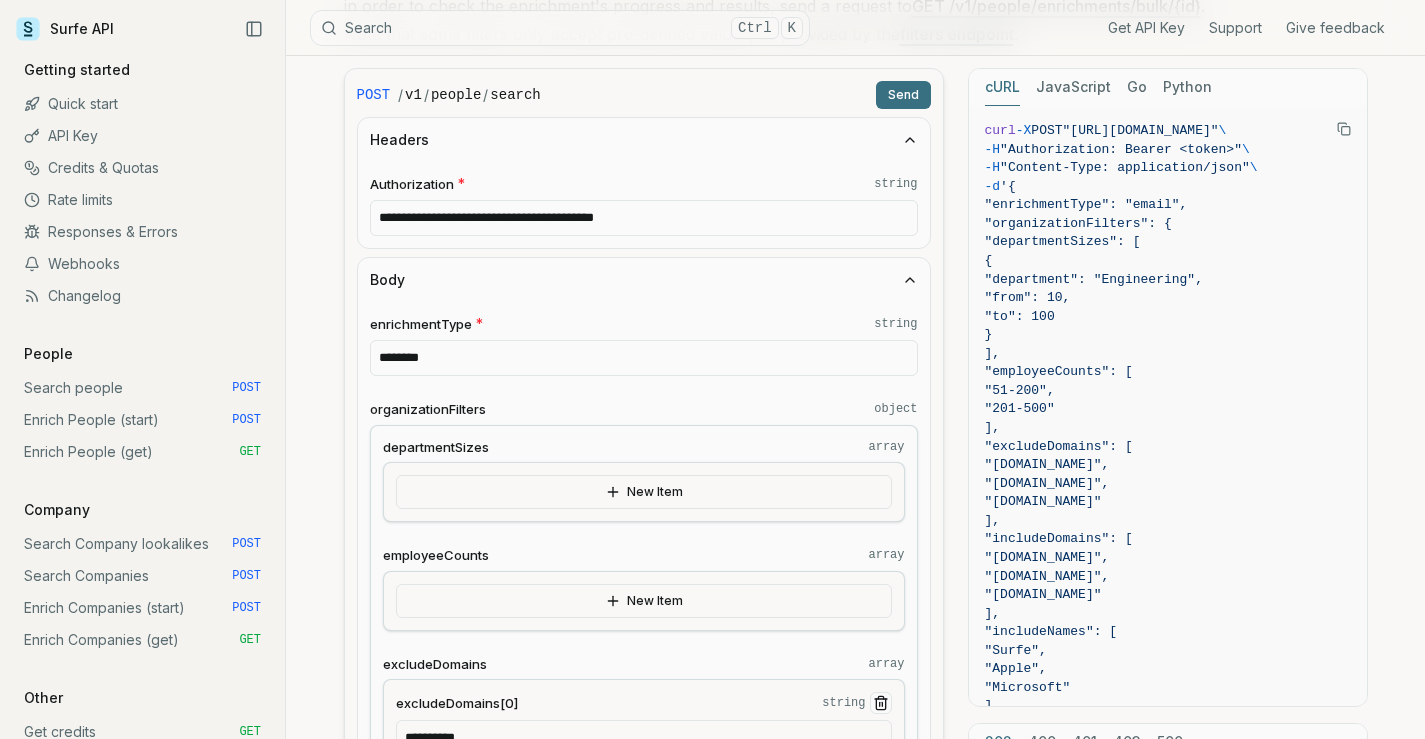 scroll, scrollTop: 400, scrollLeft: 0, axis: vertical 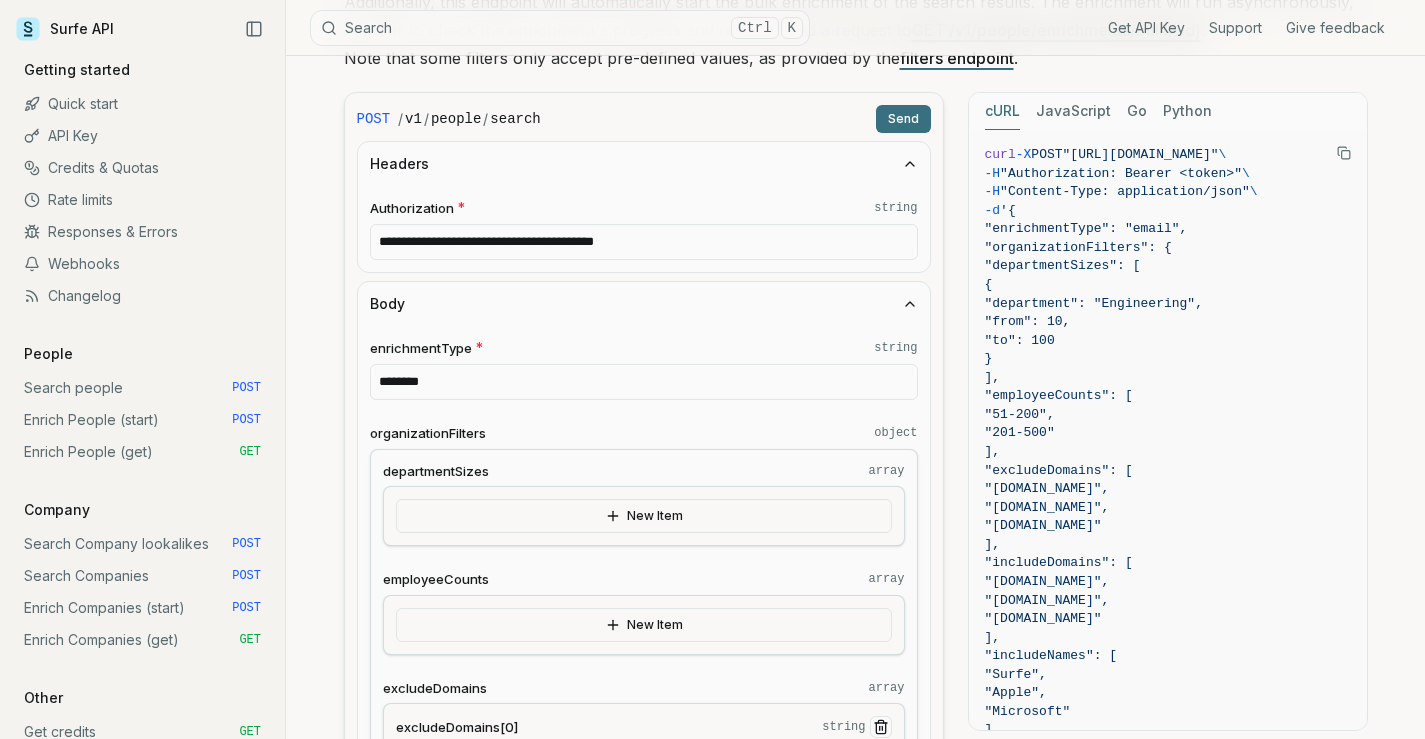 click on "**********" at bounding box center [644, 1593] 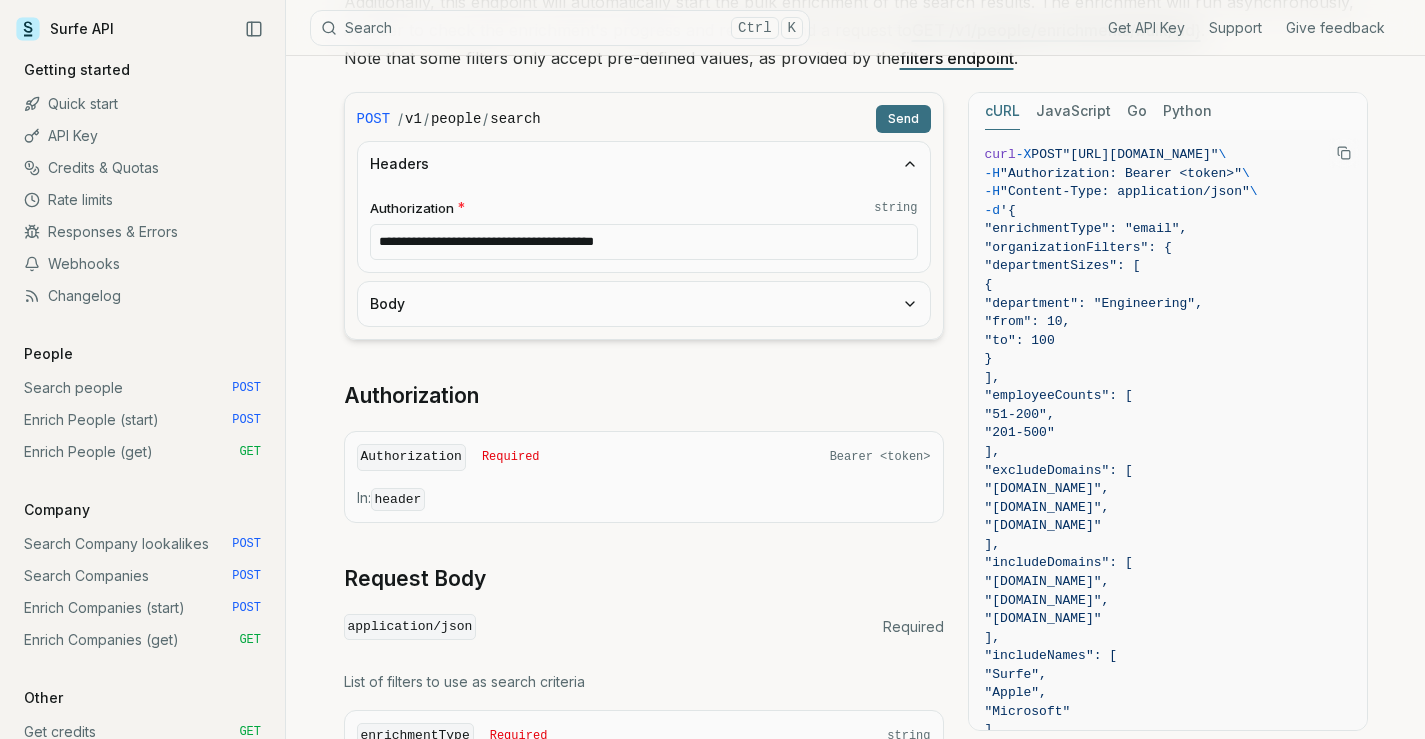 click on "Send" at bounding box center [903, 119] 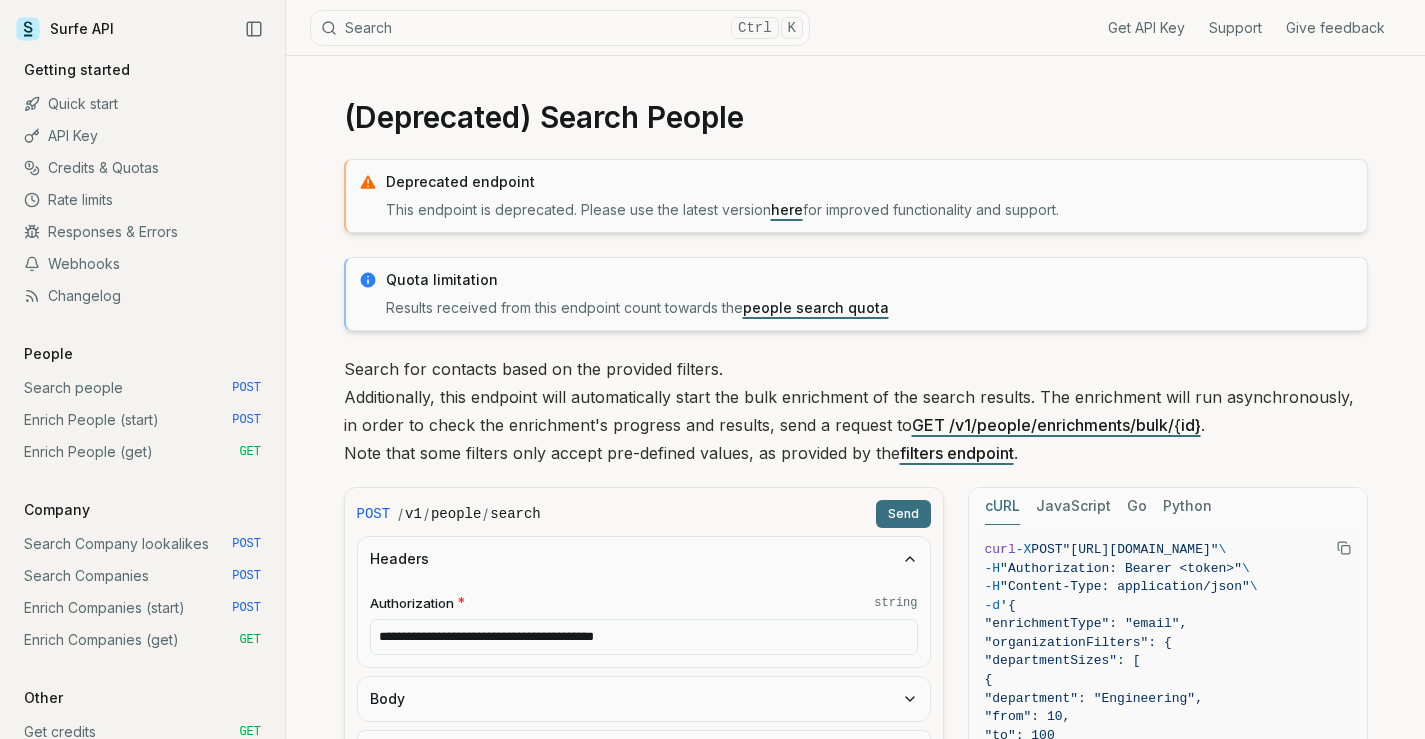 scroll, scrollTop: 0, scrollLeft: 0, axis: both 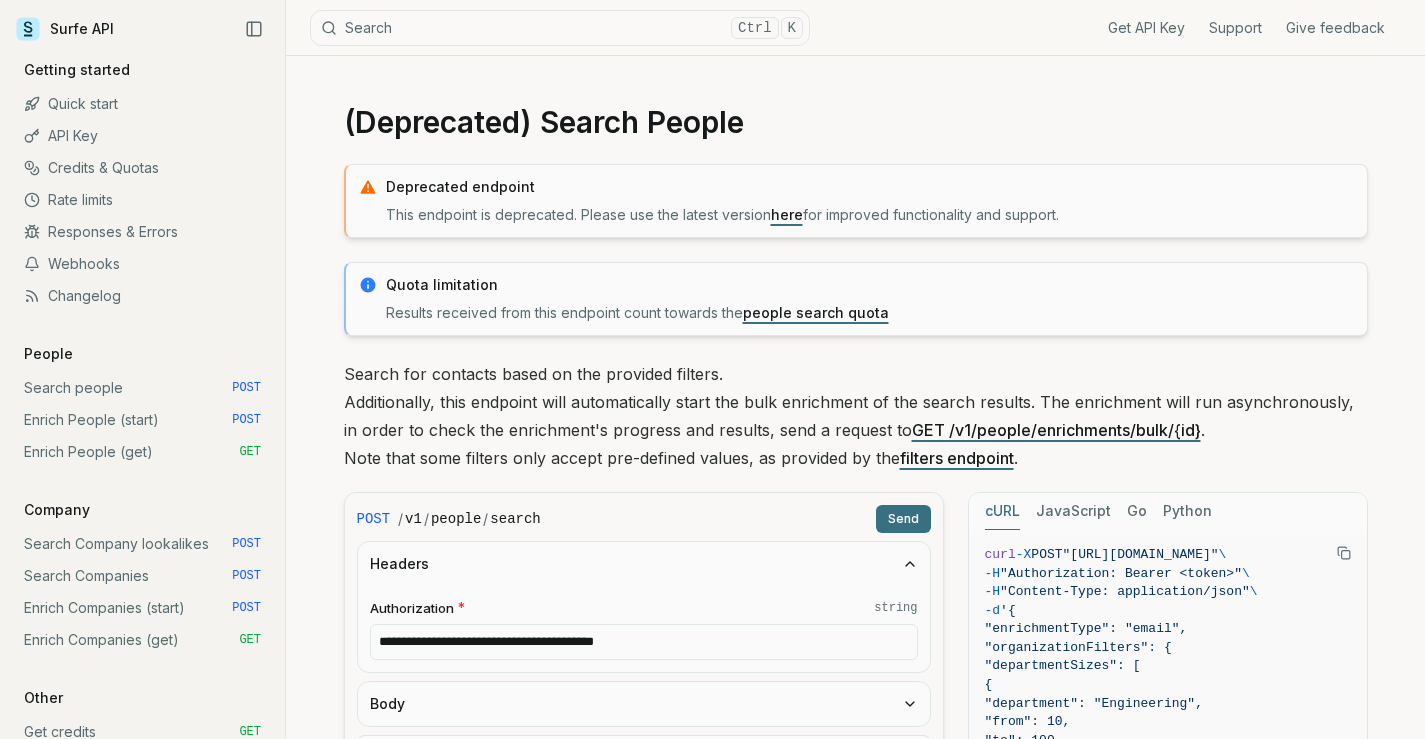 click on "here" at bounding box center [787, 214] 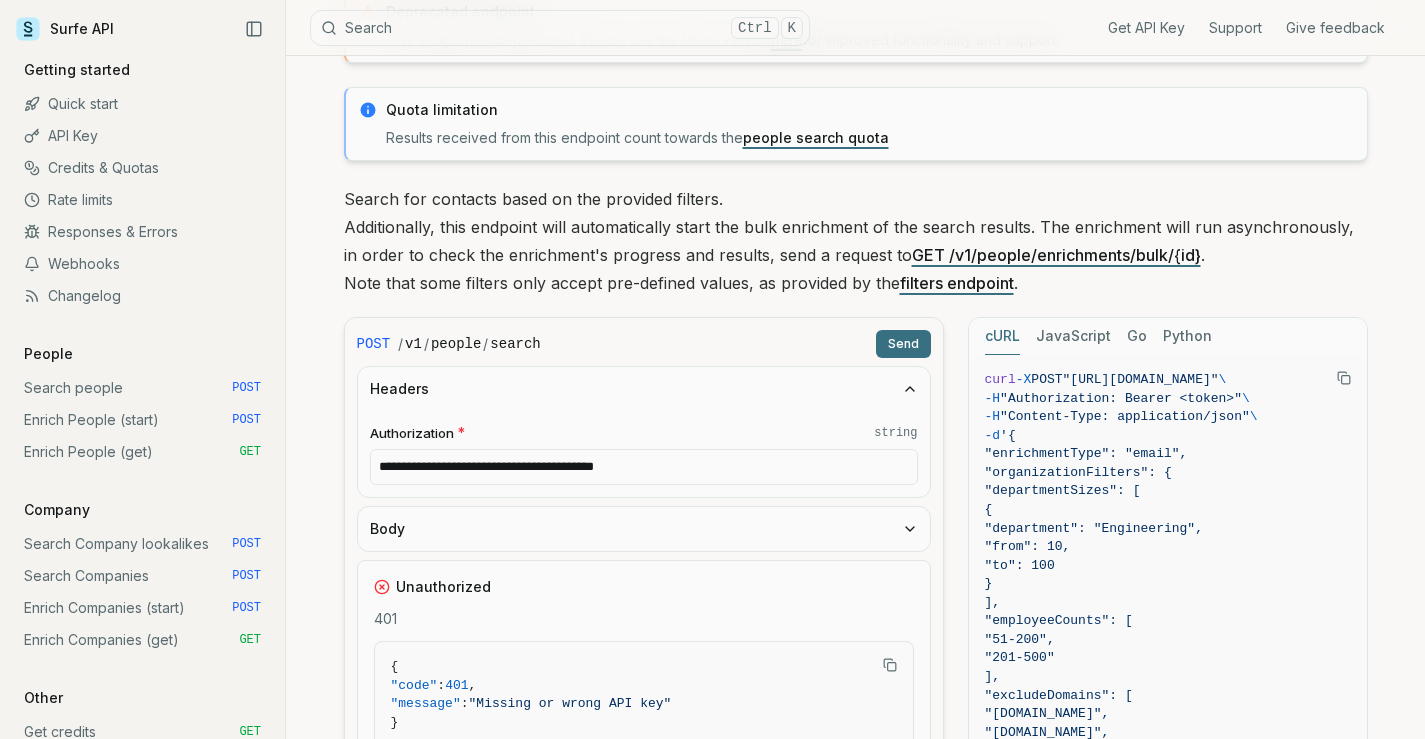 scroll, scrollTop: 200, scrollLeft: 0, axis: vertical 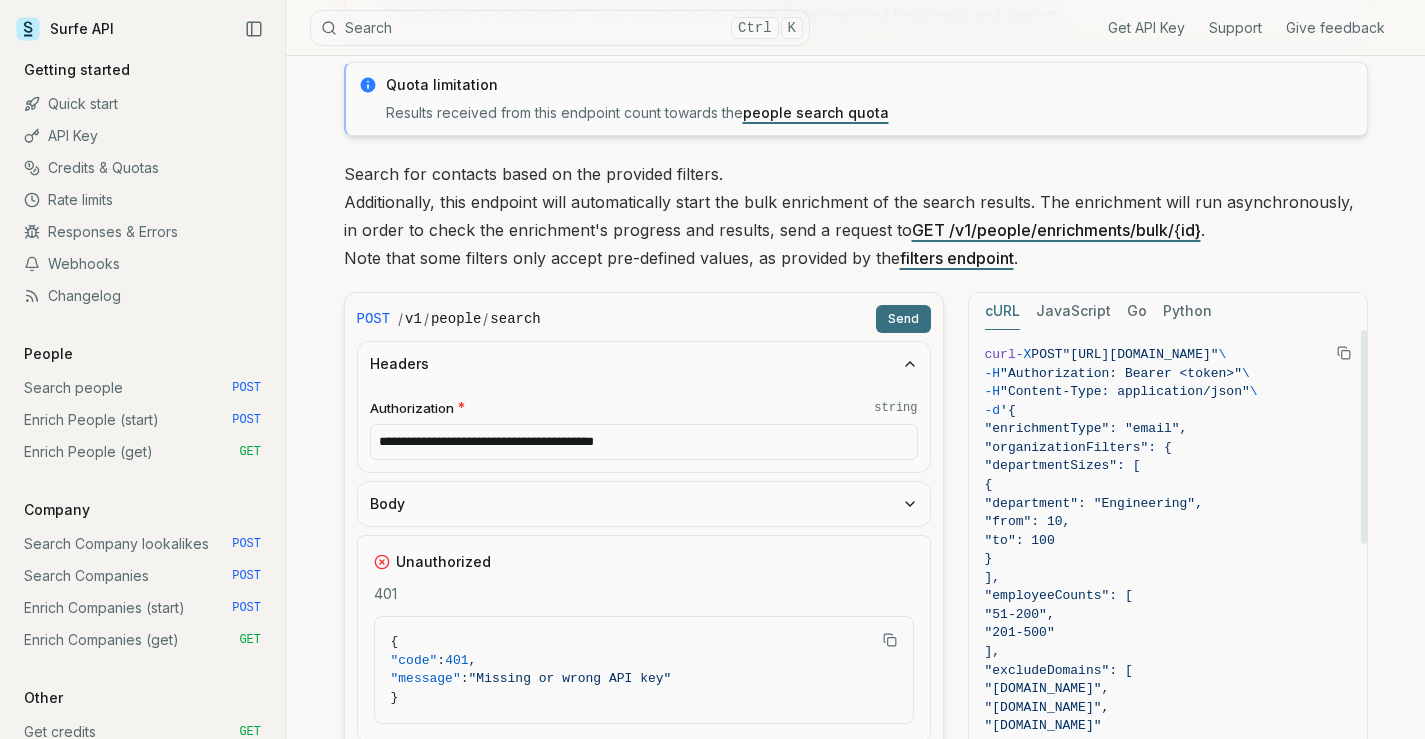 click 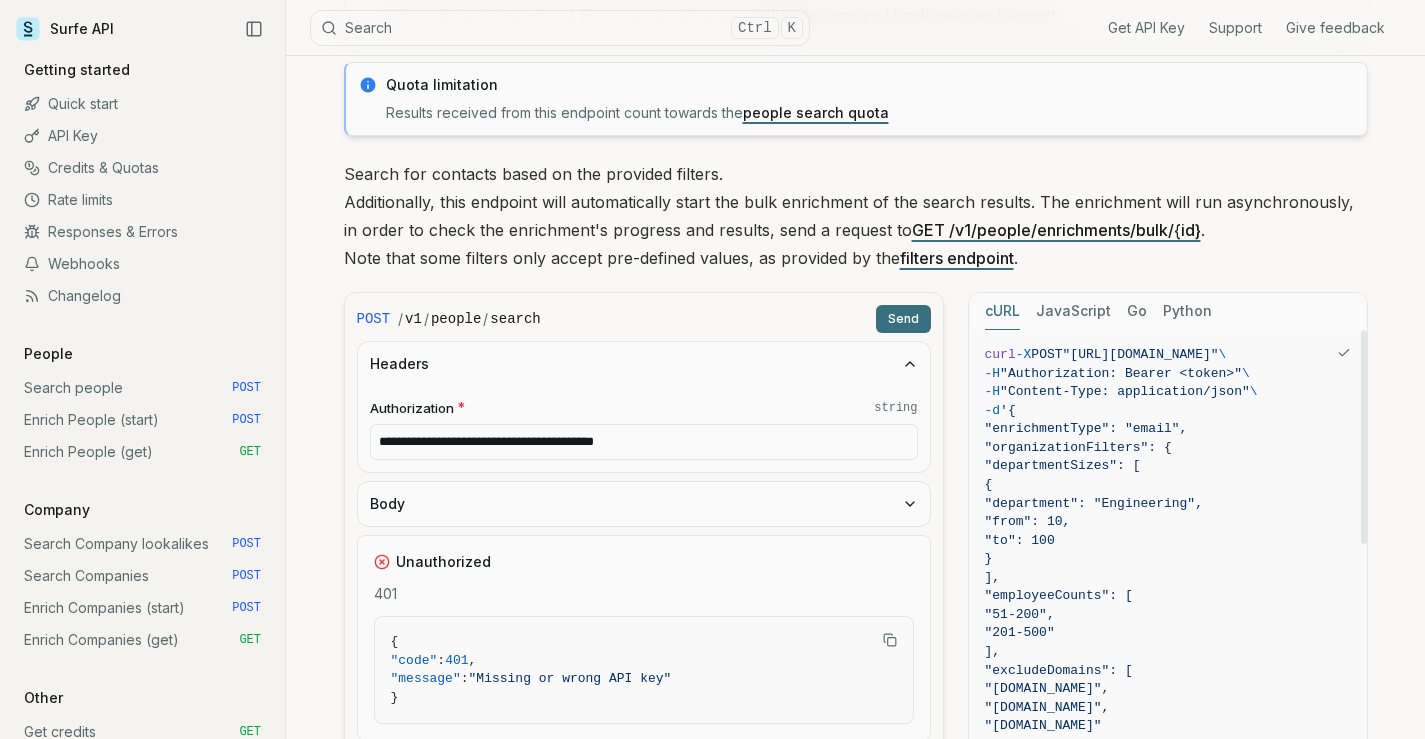 type 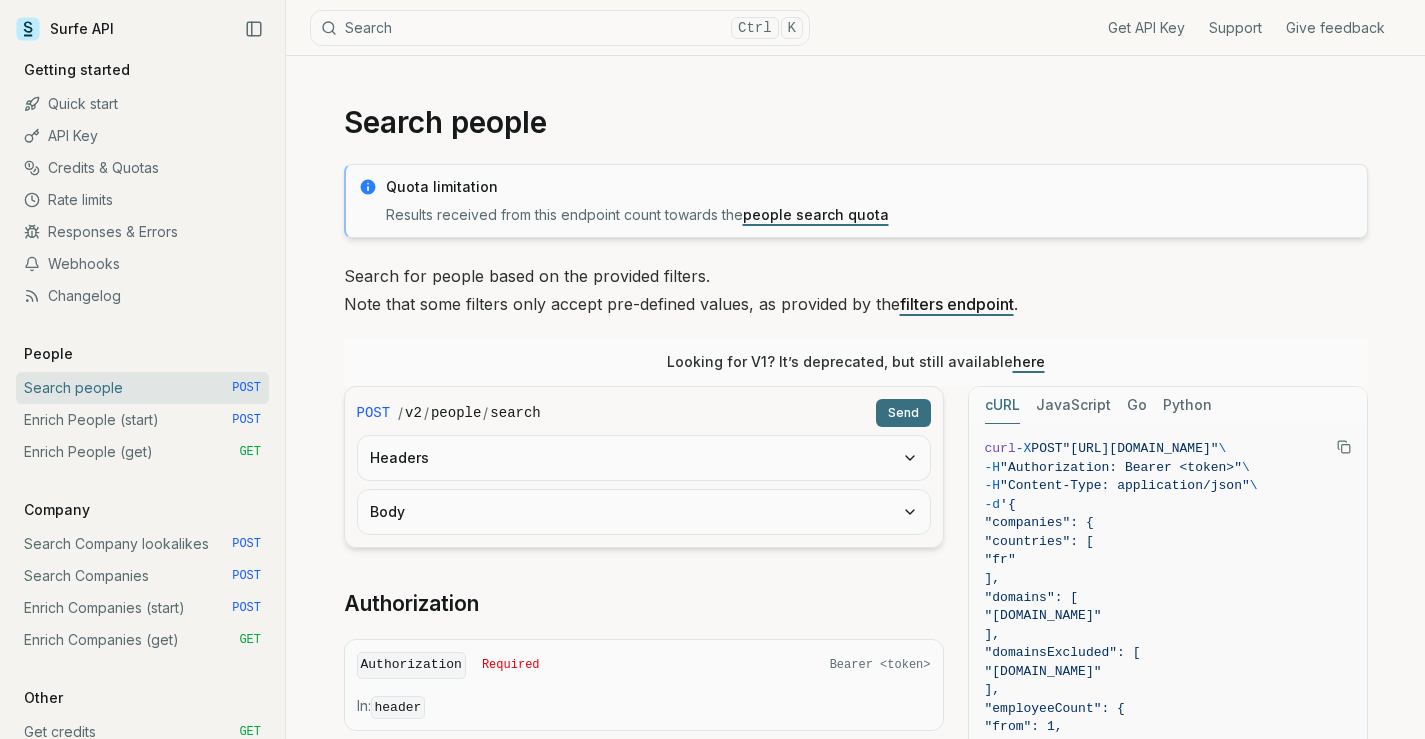 scroll, scrollTop: 0, scrollLeft: 0, axis: both 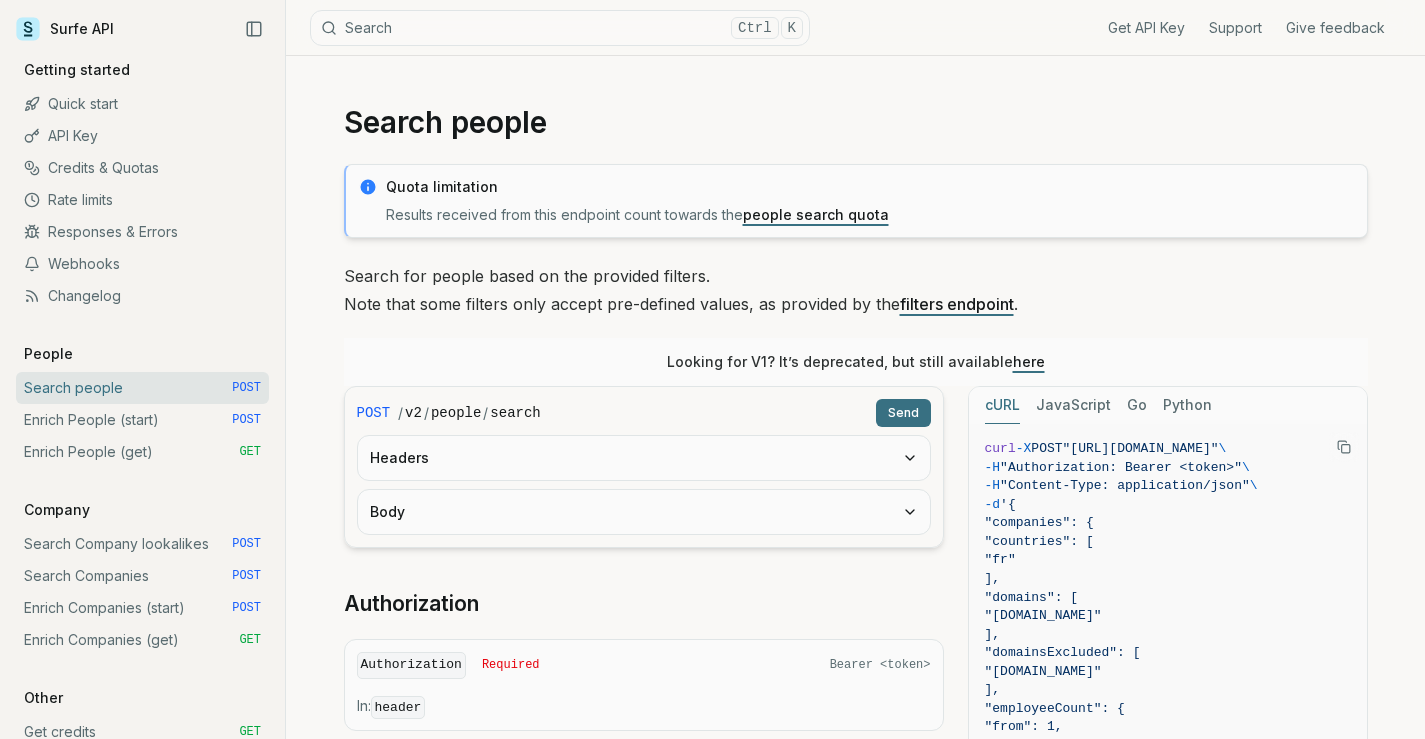 click on "Headers" at bounding box center (644, 458) 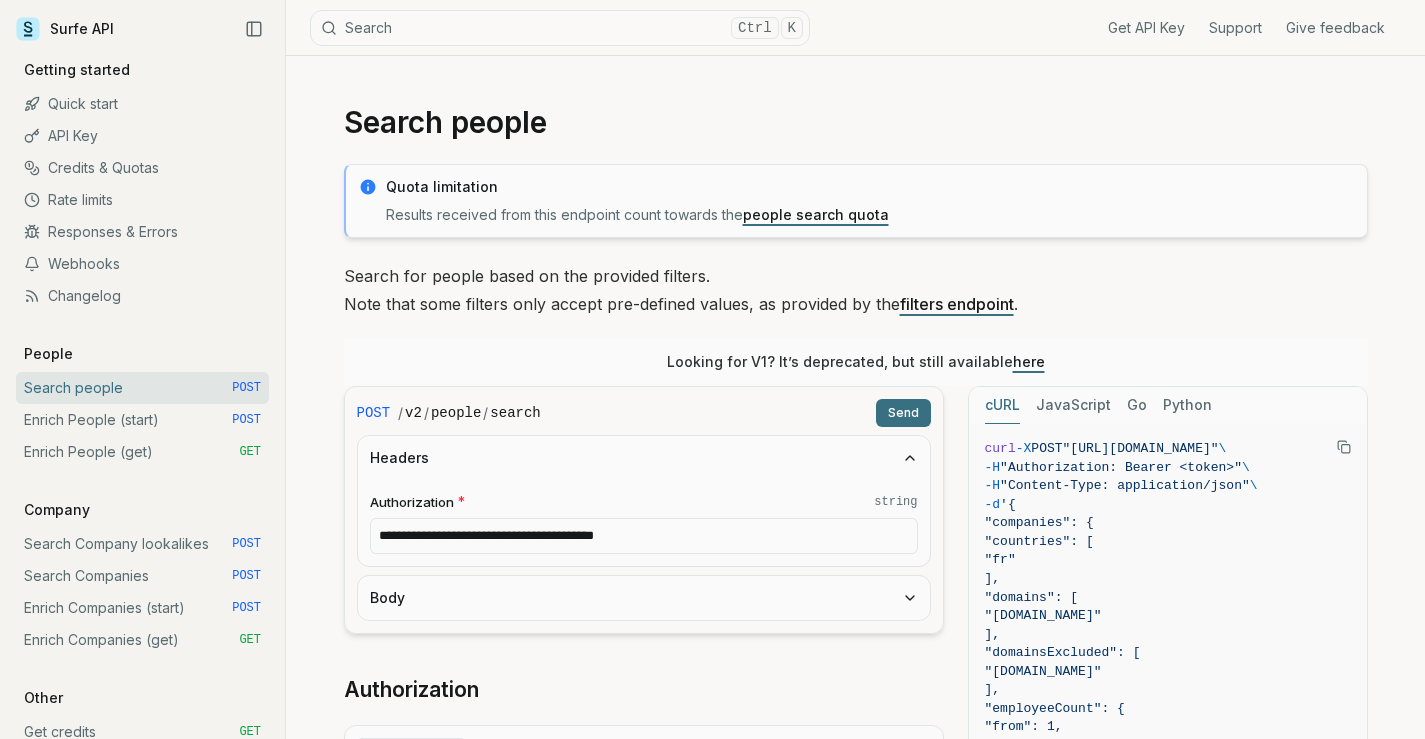 click on "Body" at bounding box center [644, 598] 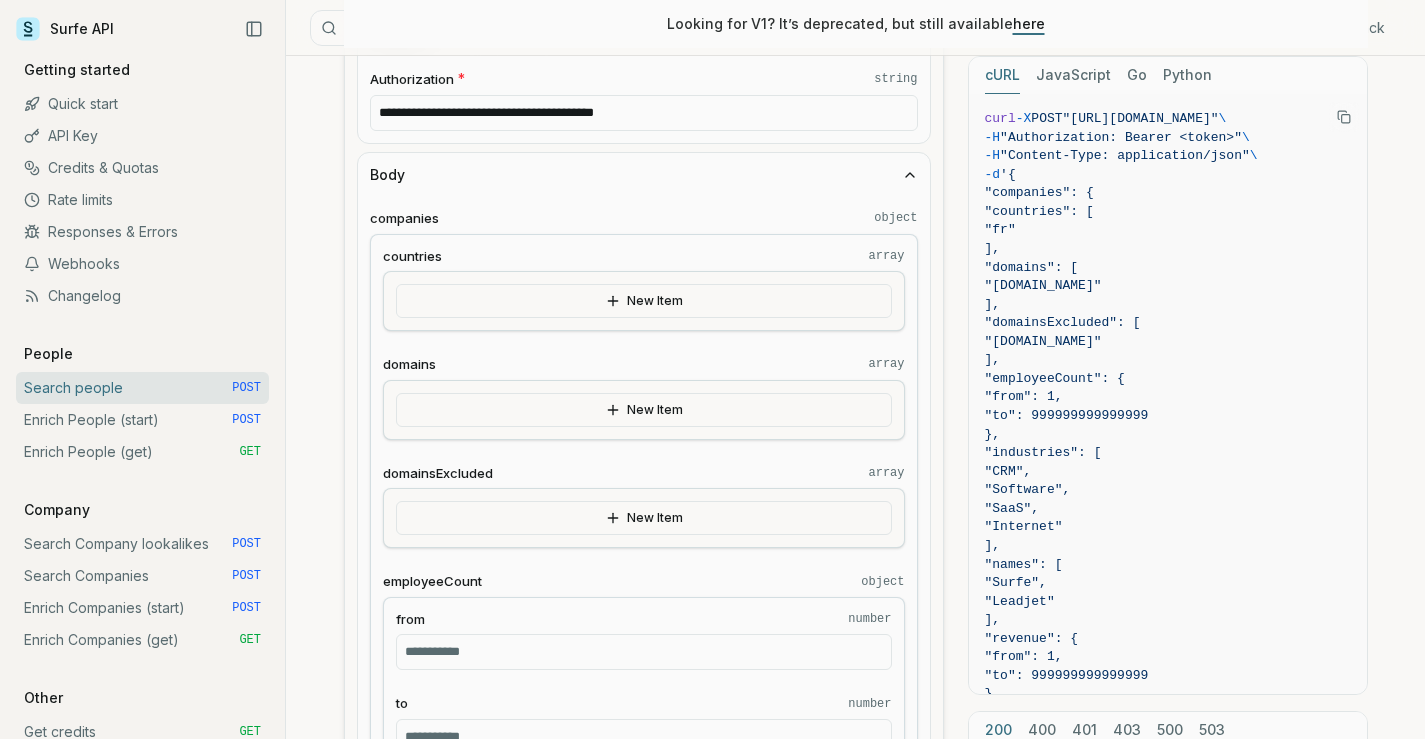 scroll, scrollTop: 500, scrollLeft: 0, axis: vertical 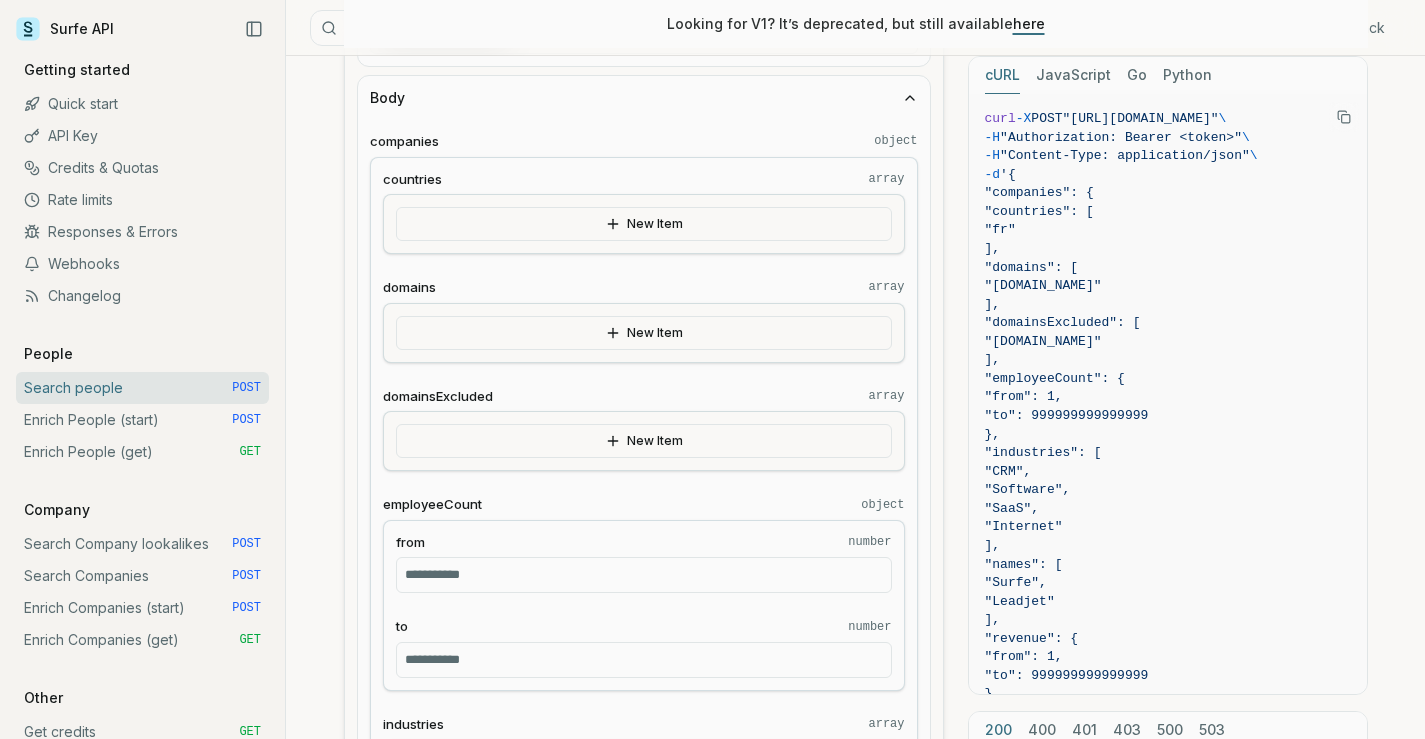 click on "New Item" at bounding box center (644, 441) 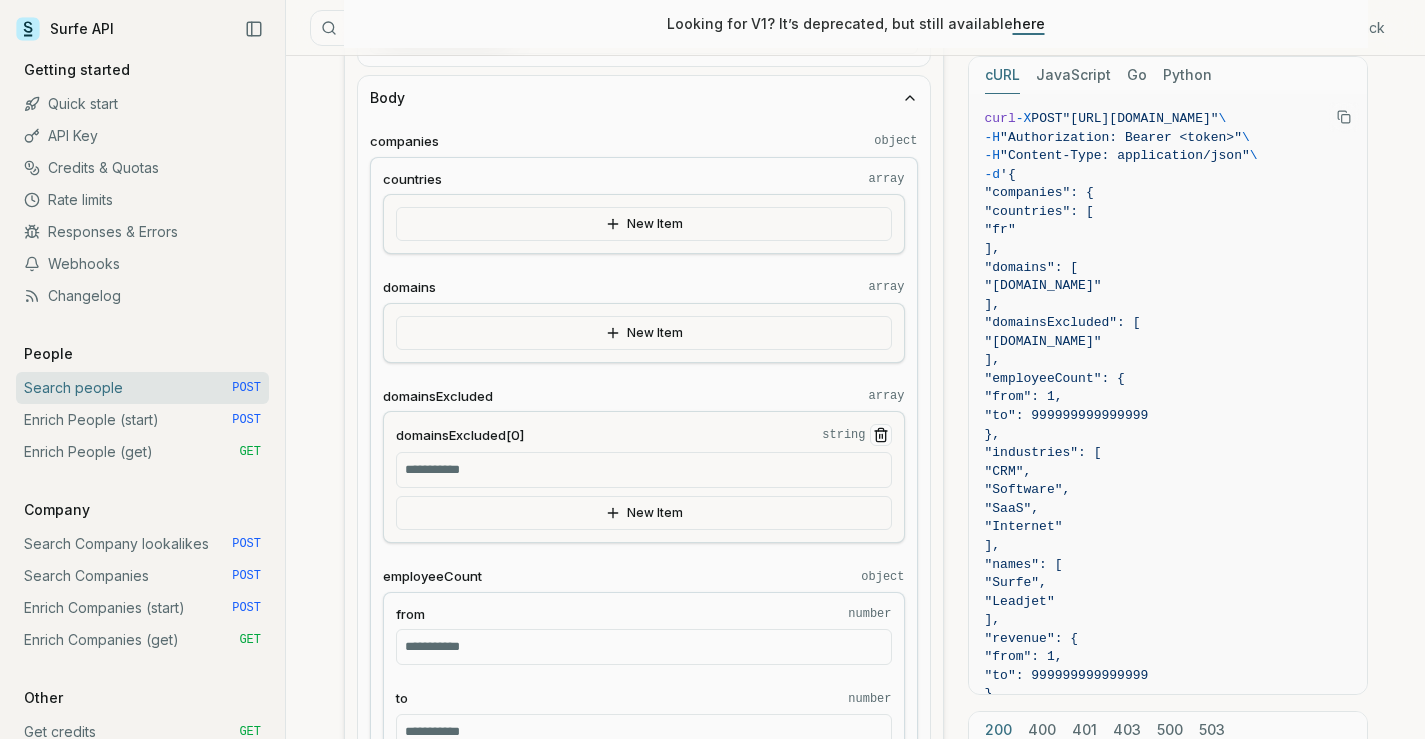 click on "domainsExcluded[0] string" at bounding box center (644, 470) 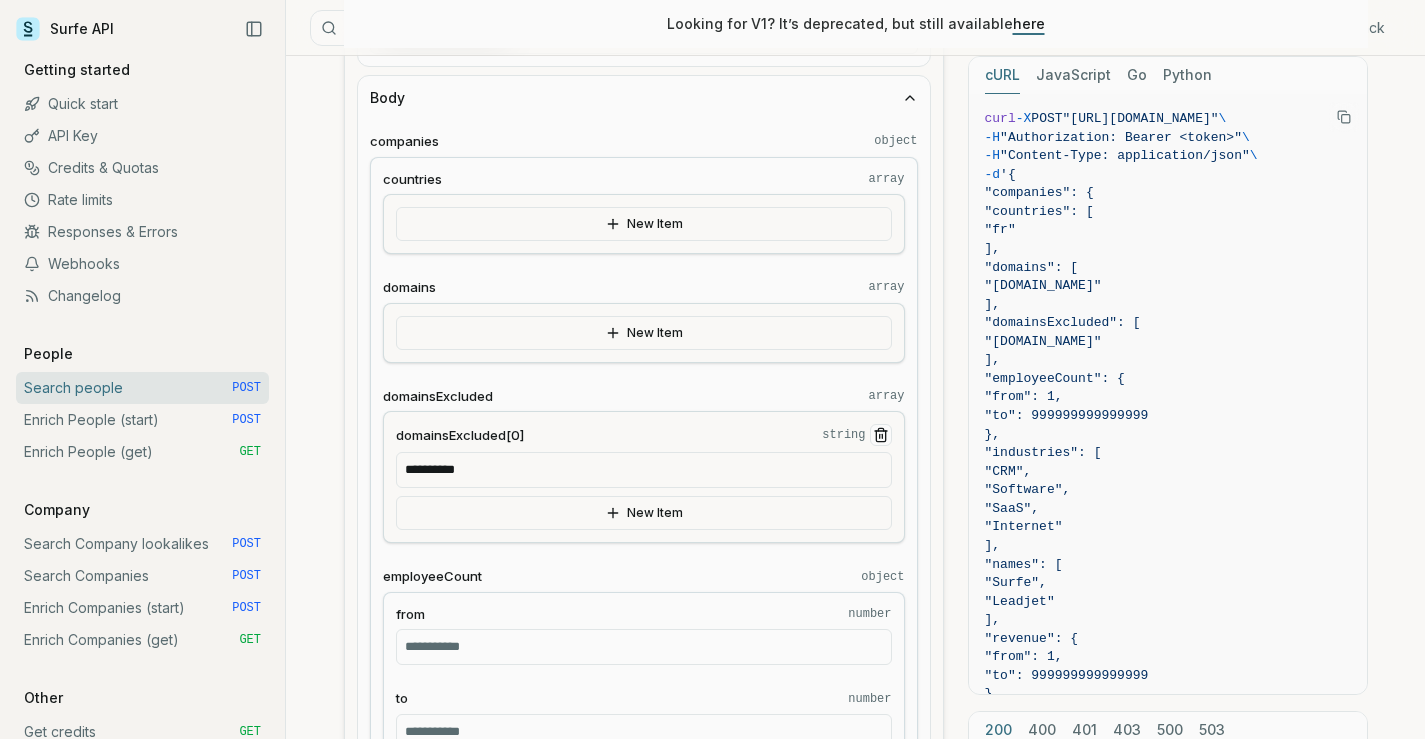 type on "**********" 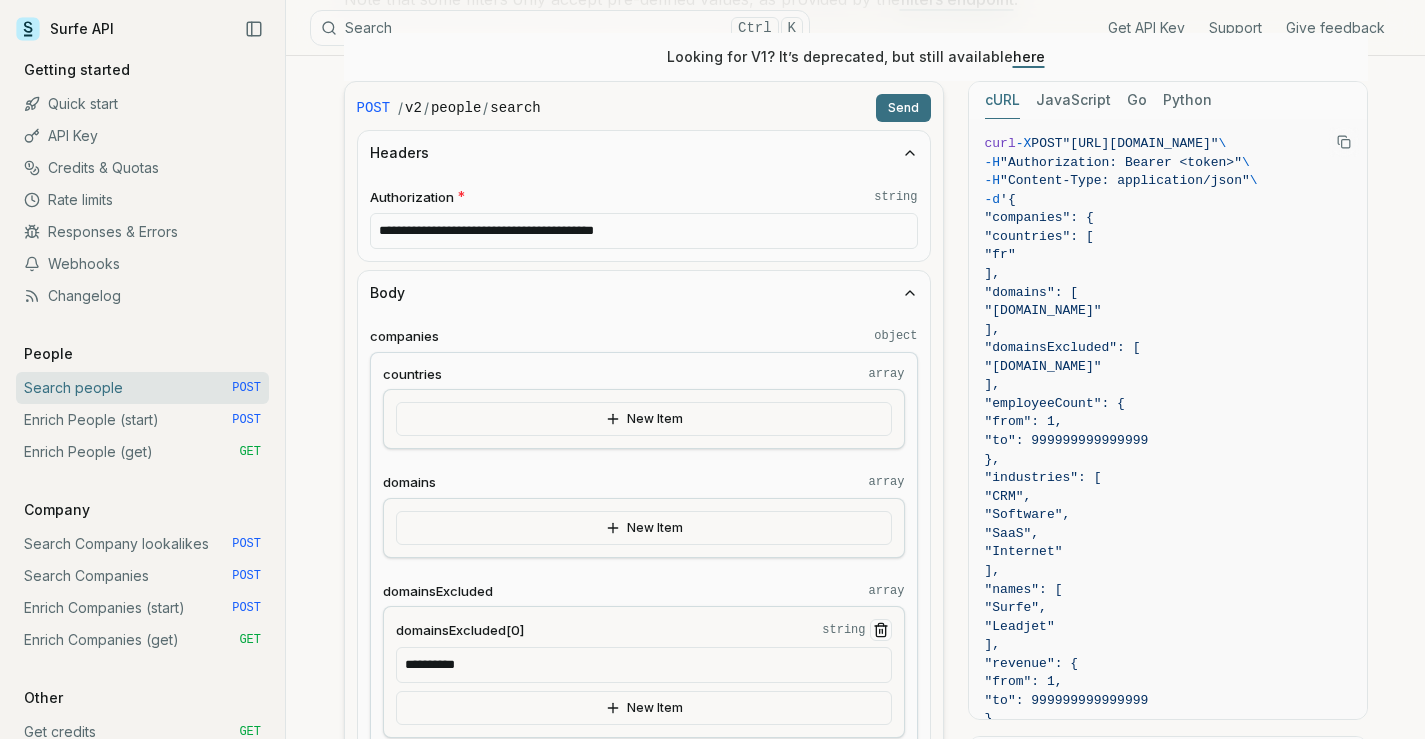 scroll, scrollTop: 300, scrollLeft: 0, axis: vertical 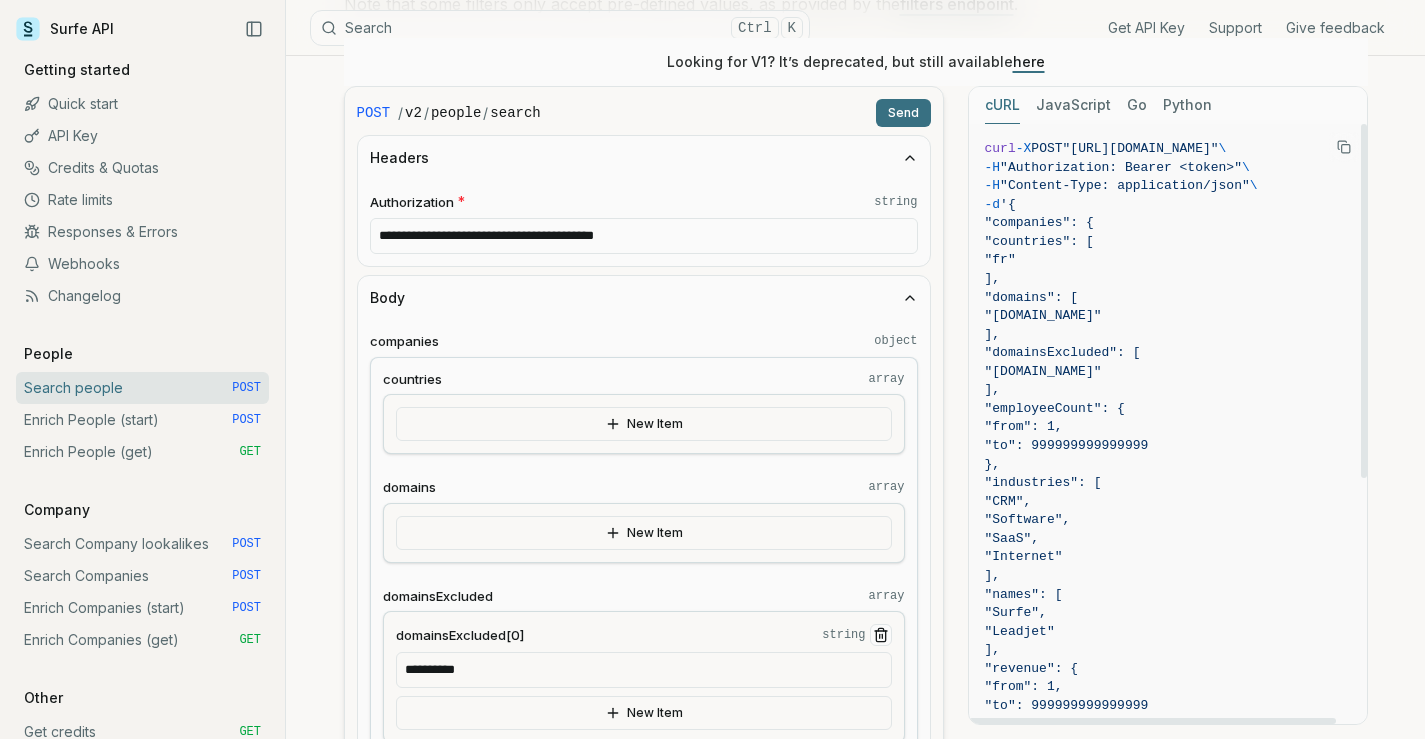 click on "Send" at bounding box center (903, 113) 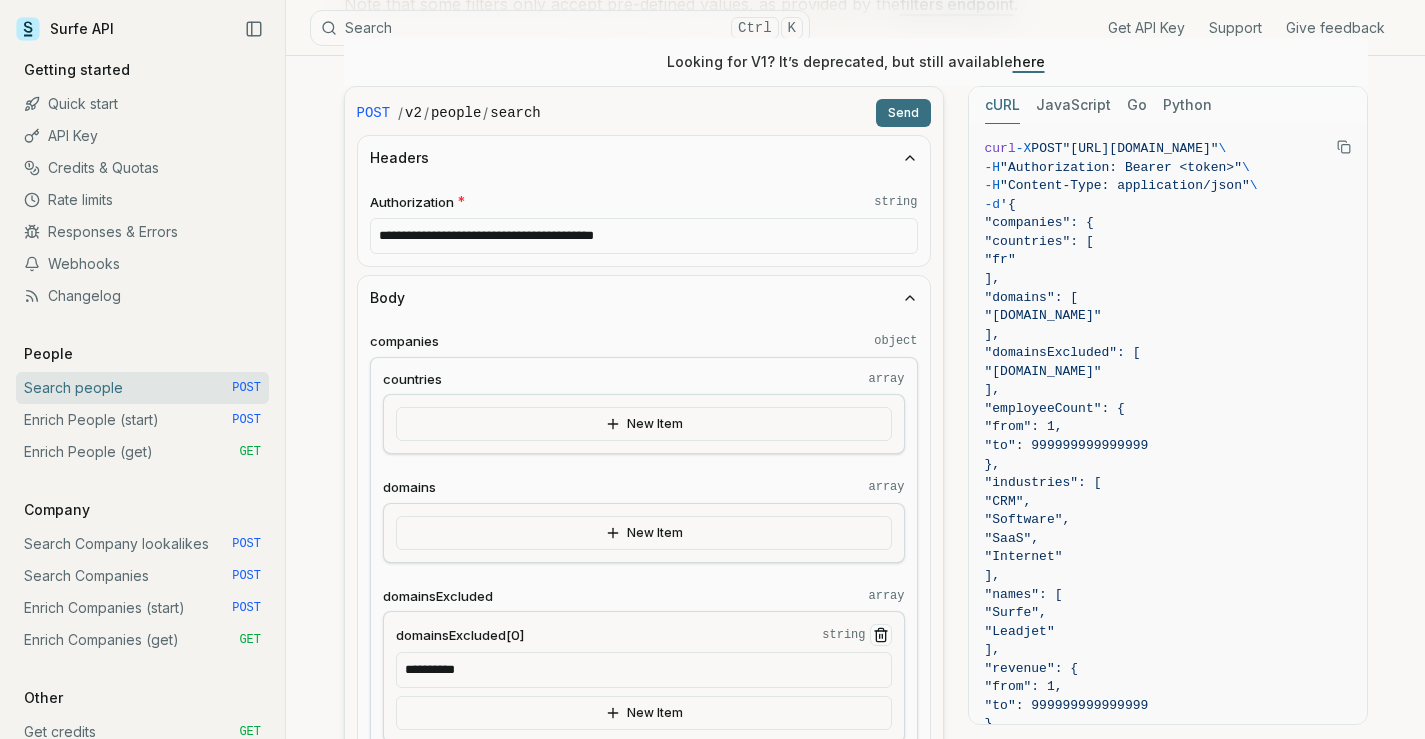 click on "Body" at bounding box center (644, 298) 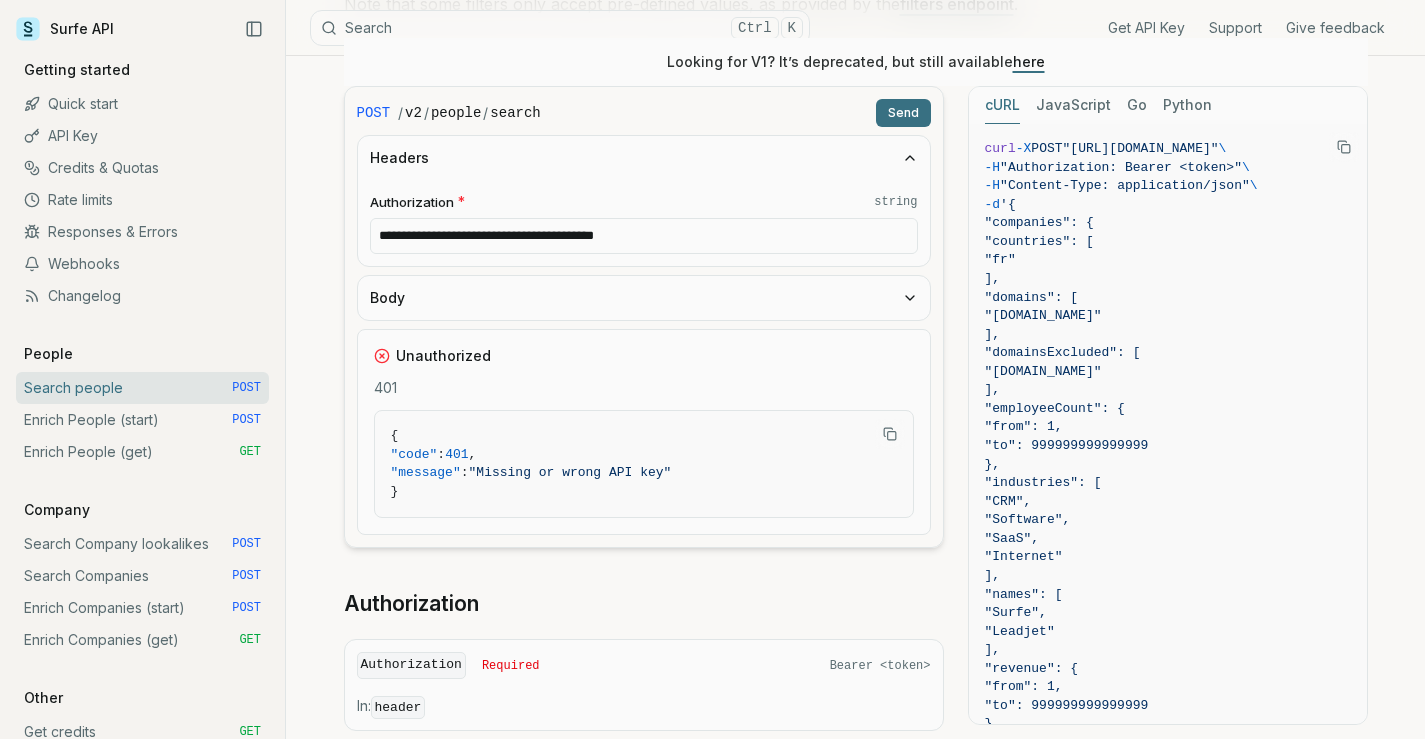 click on "**********" at bounding box center [644, 236] 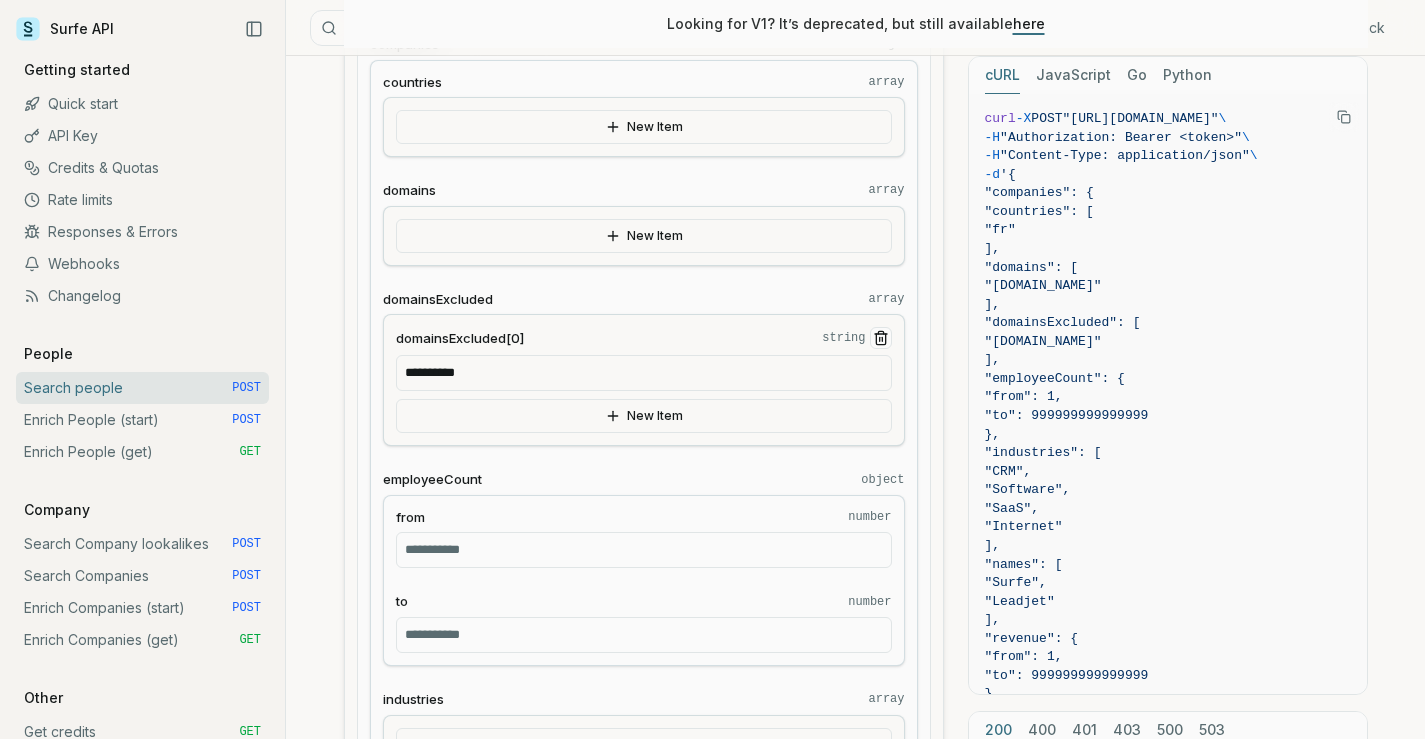 scroll, scrollTop: 600, scrollLeft: 0, axis: vertical 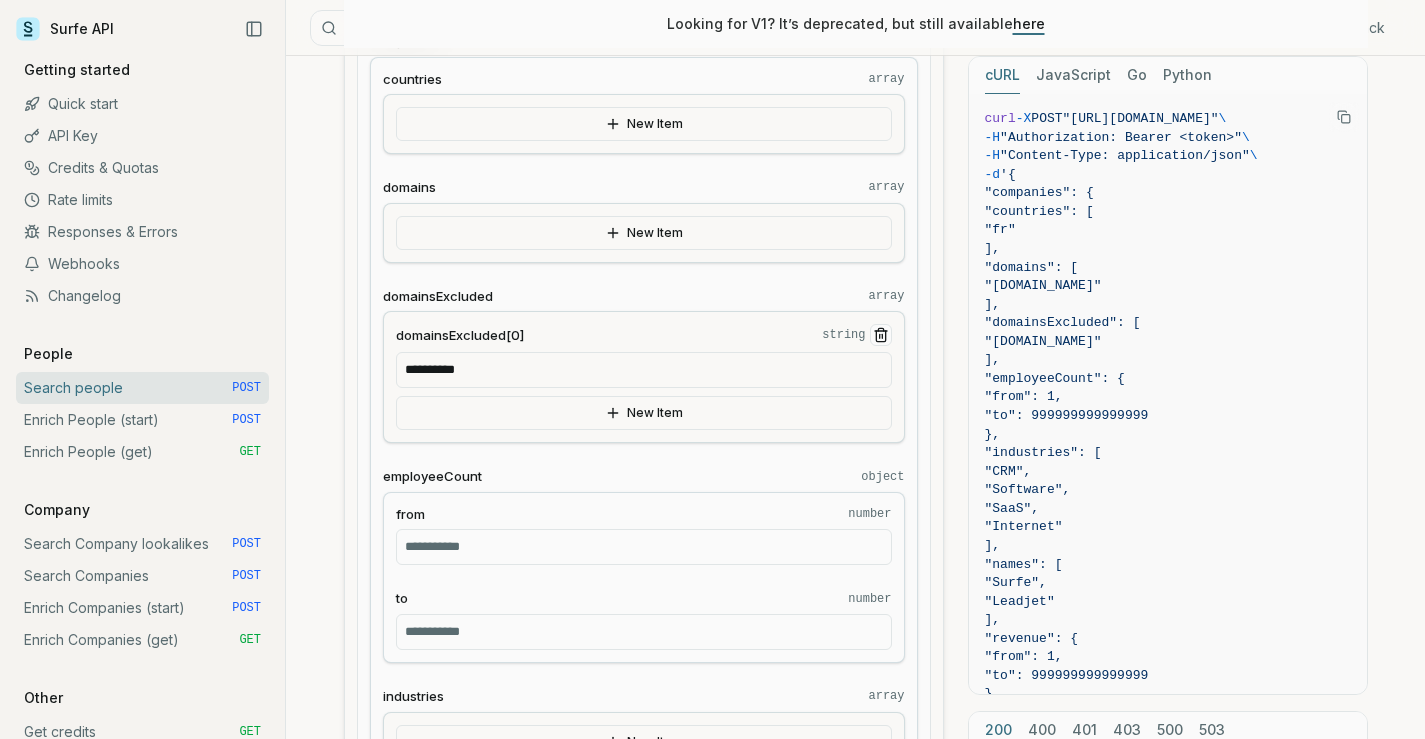 click on "**********" at bounding box center (644, 370) 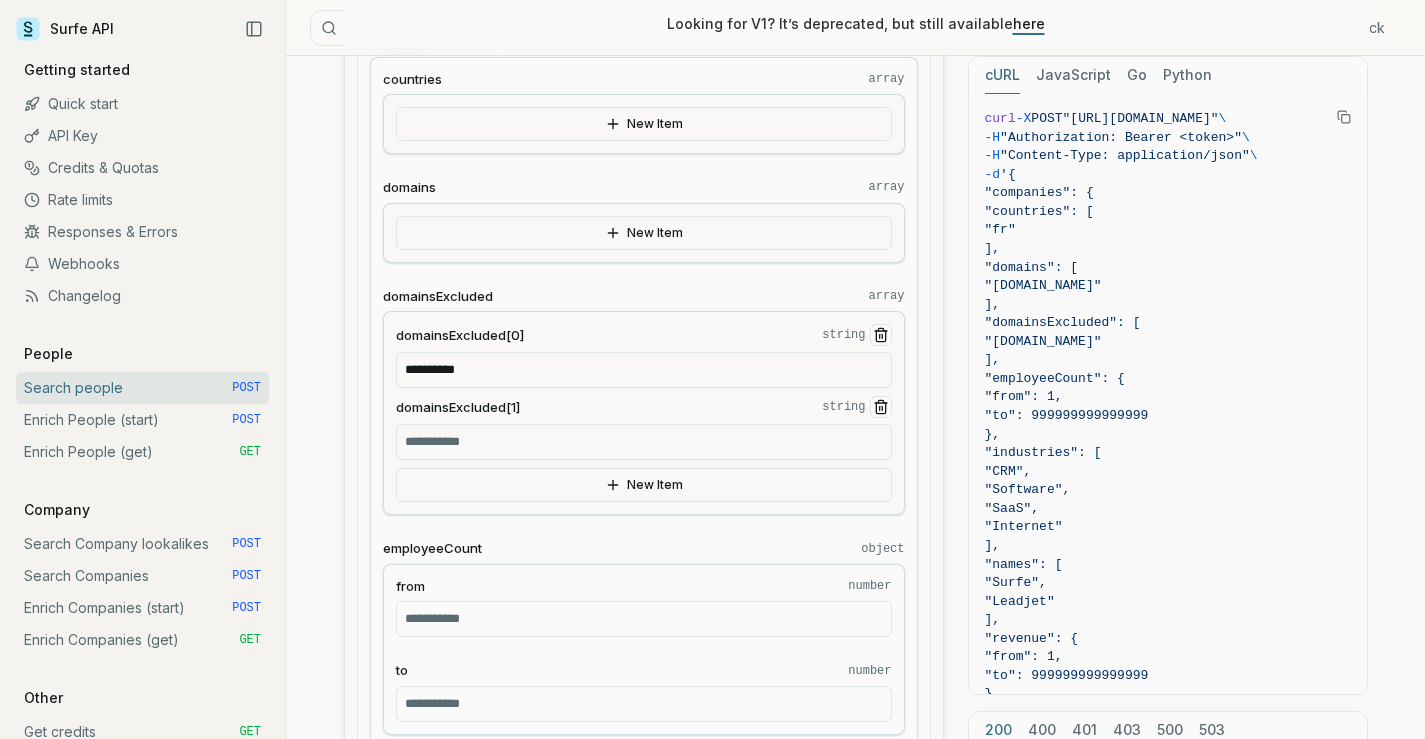 click 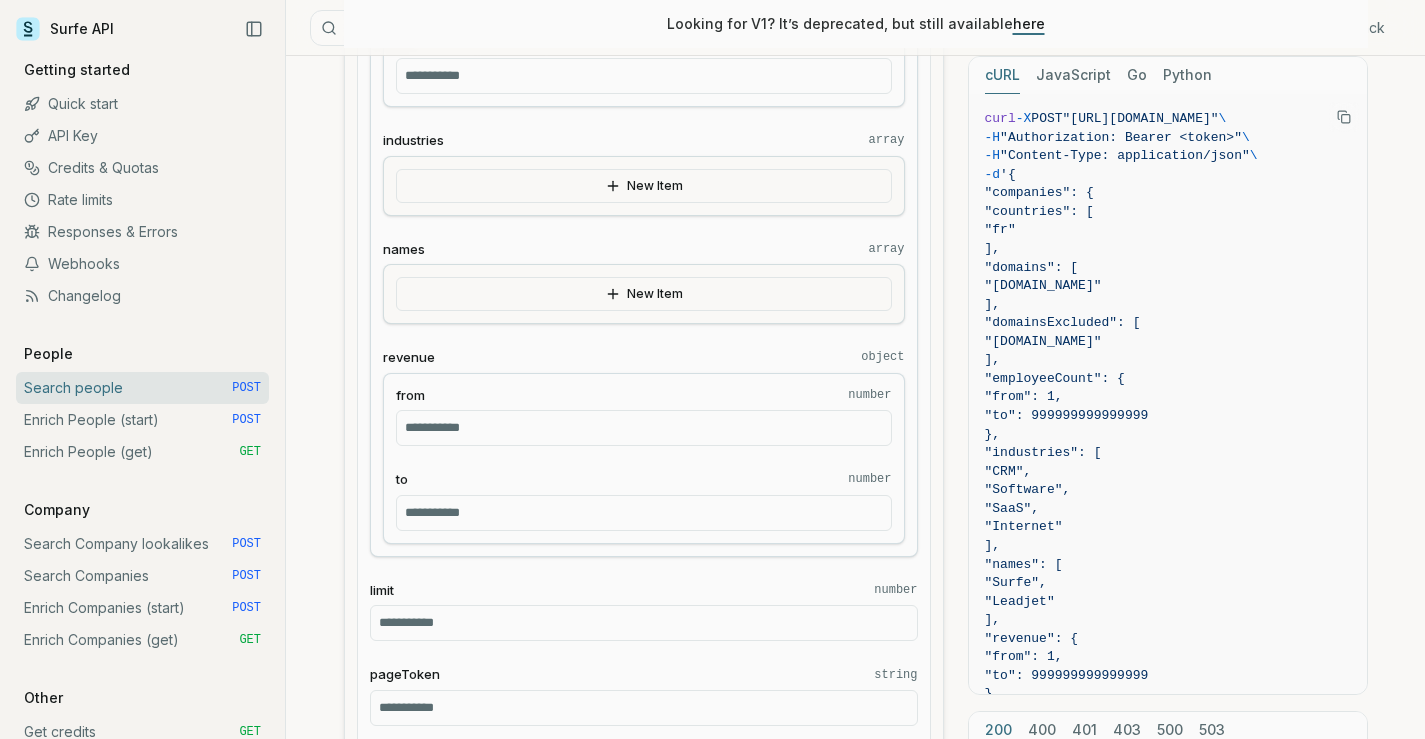 scroll, scrollTop: 1200, scrollLeft: 0, axis: vertical 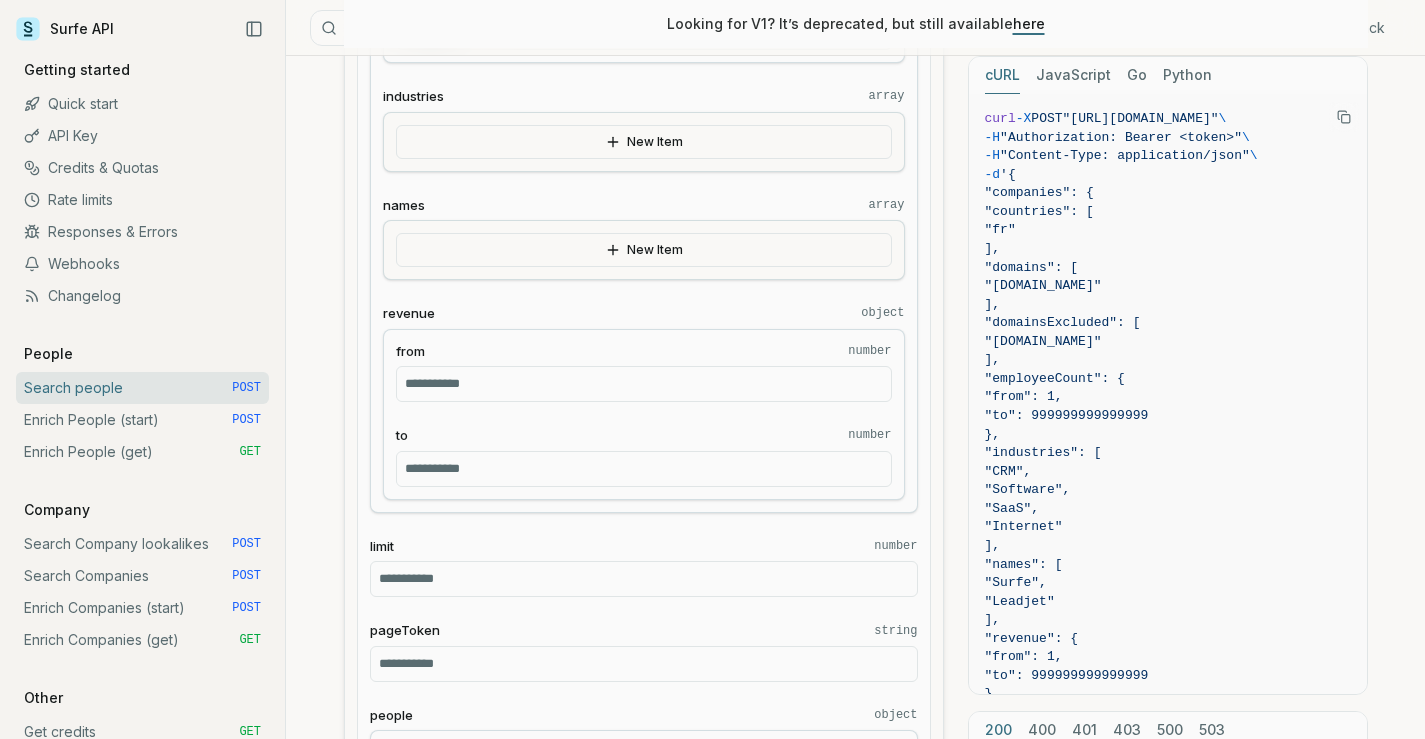 click on "New Item" at bounding box center (644, 142) 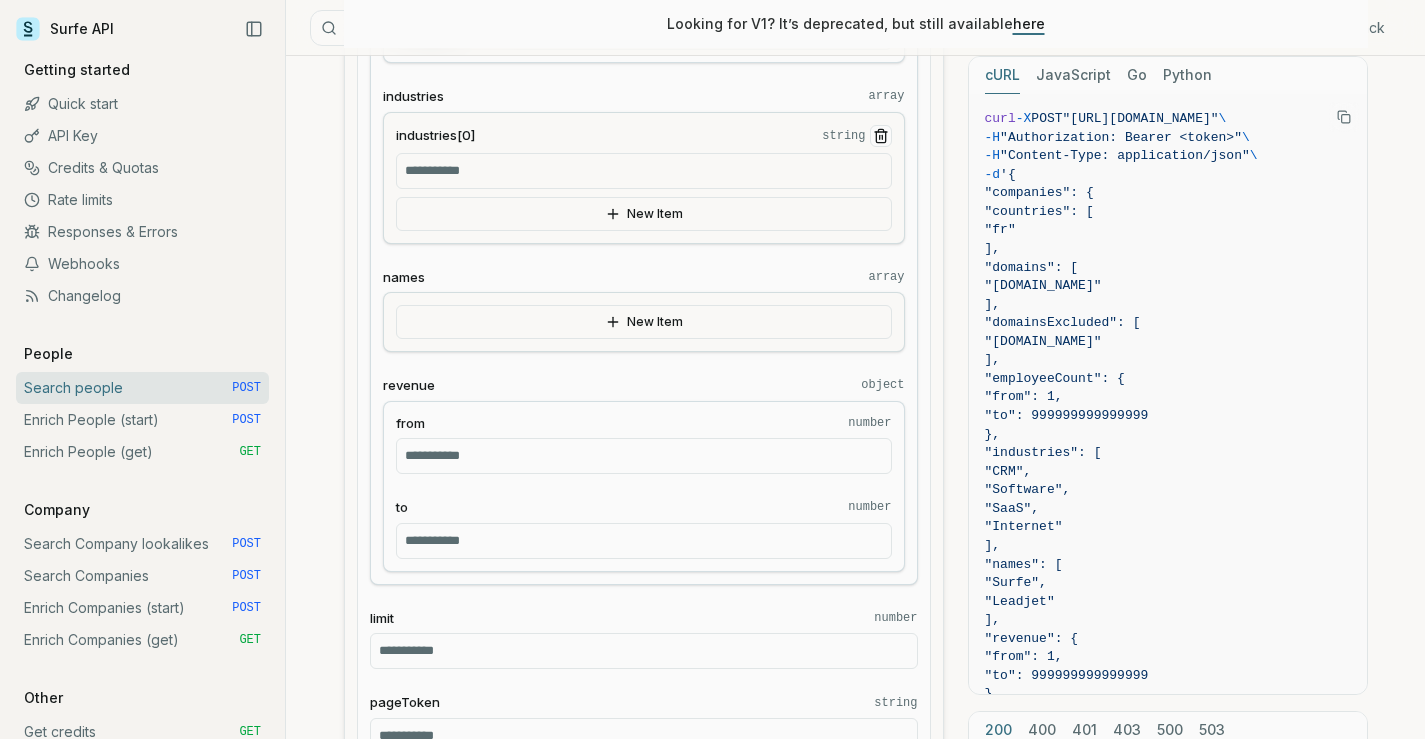 click on "industries[0] string" at bounding box center [644, 171] 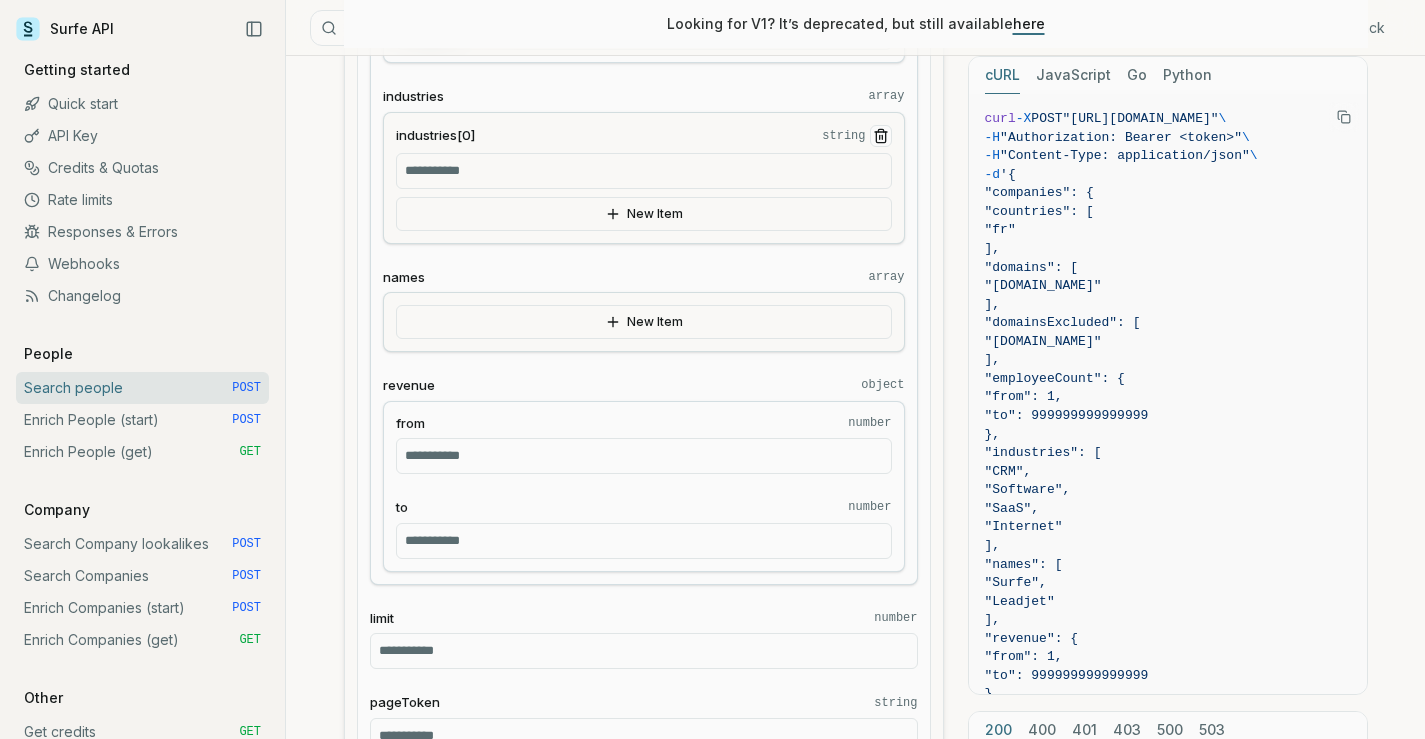 click on "industries[0] string" at bounding box center (644, 136) 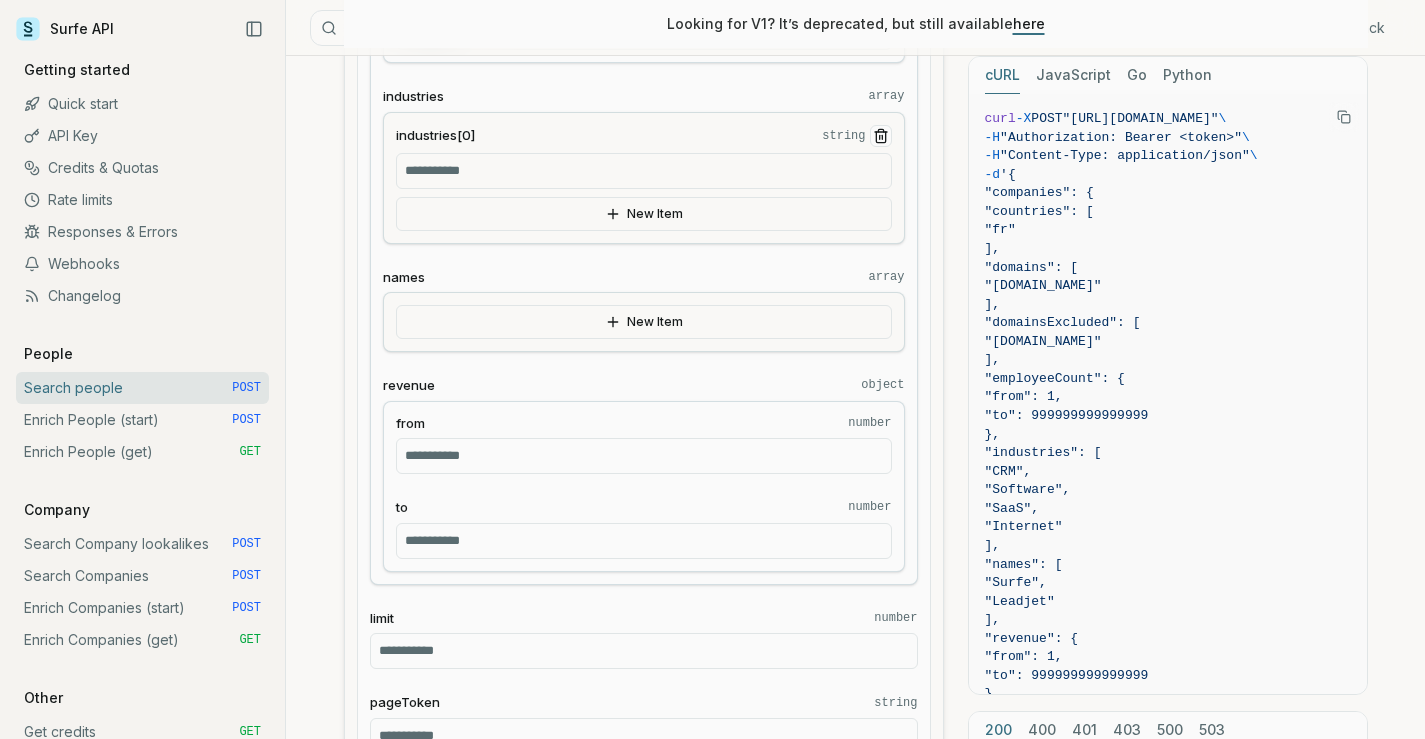 click 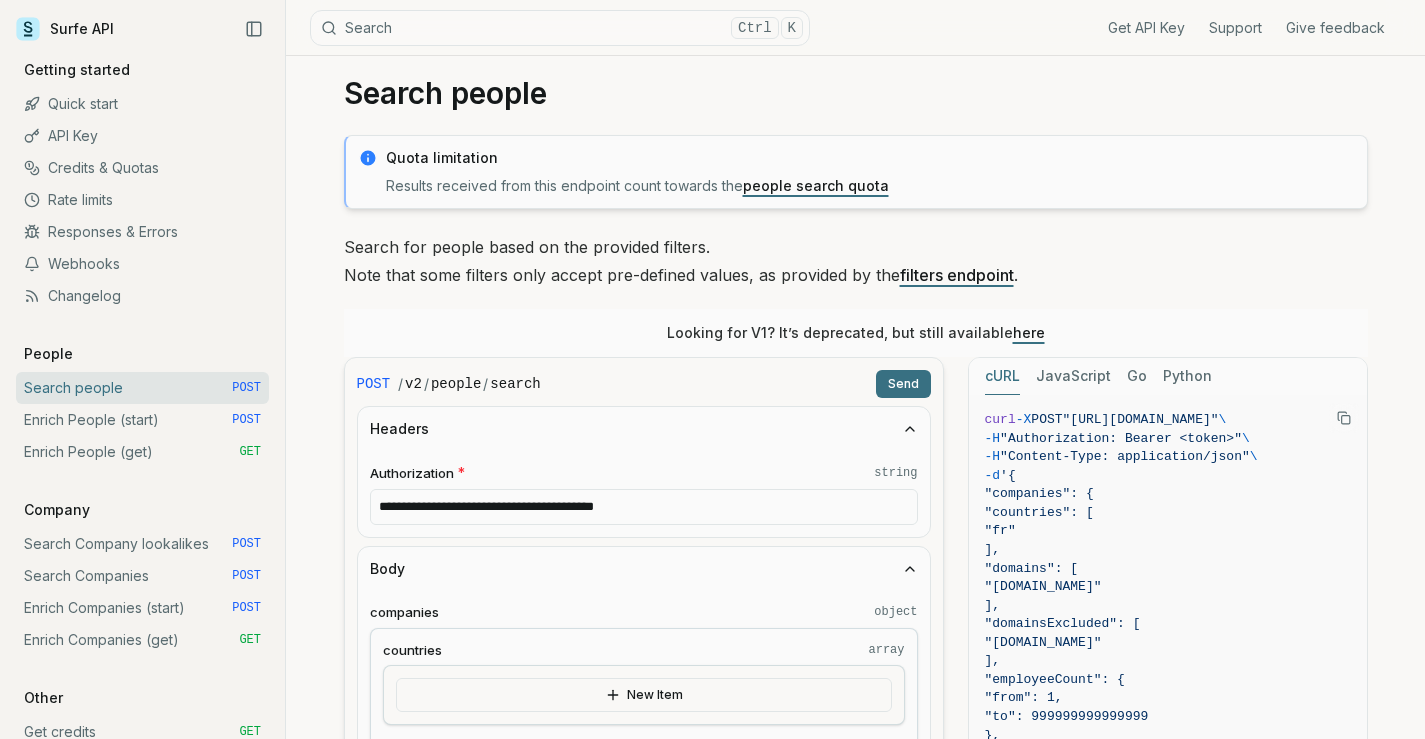 scroll, scrollTop: 0, scrollLeft: 0, axis: both 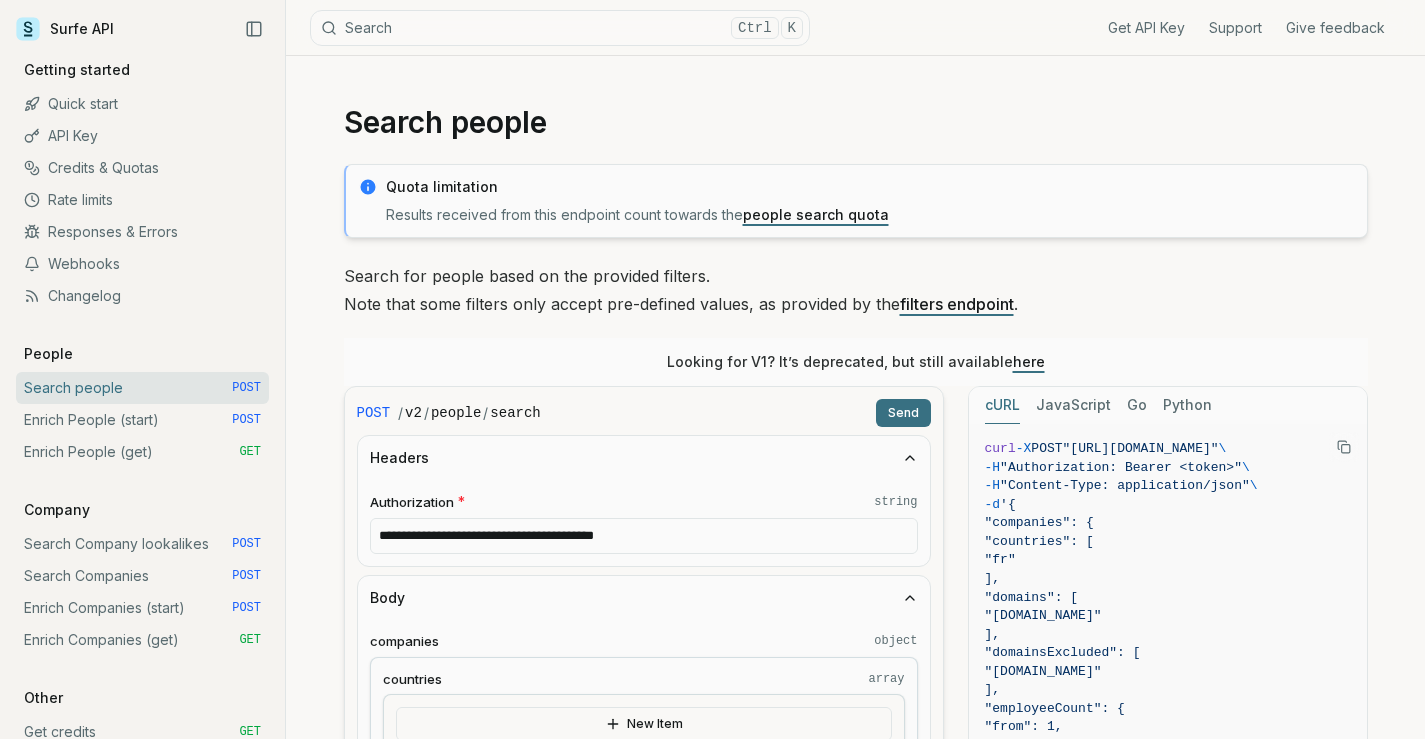 click on "Send" at bounding box center [903, 413] 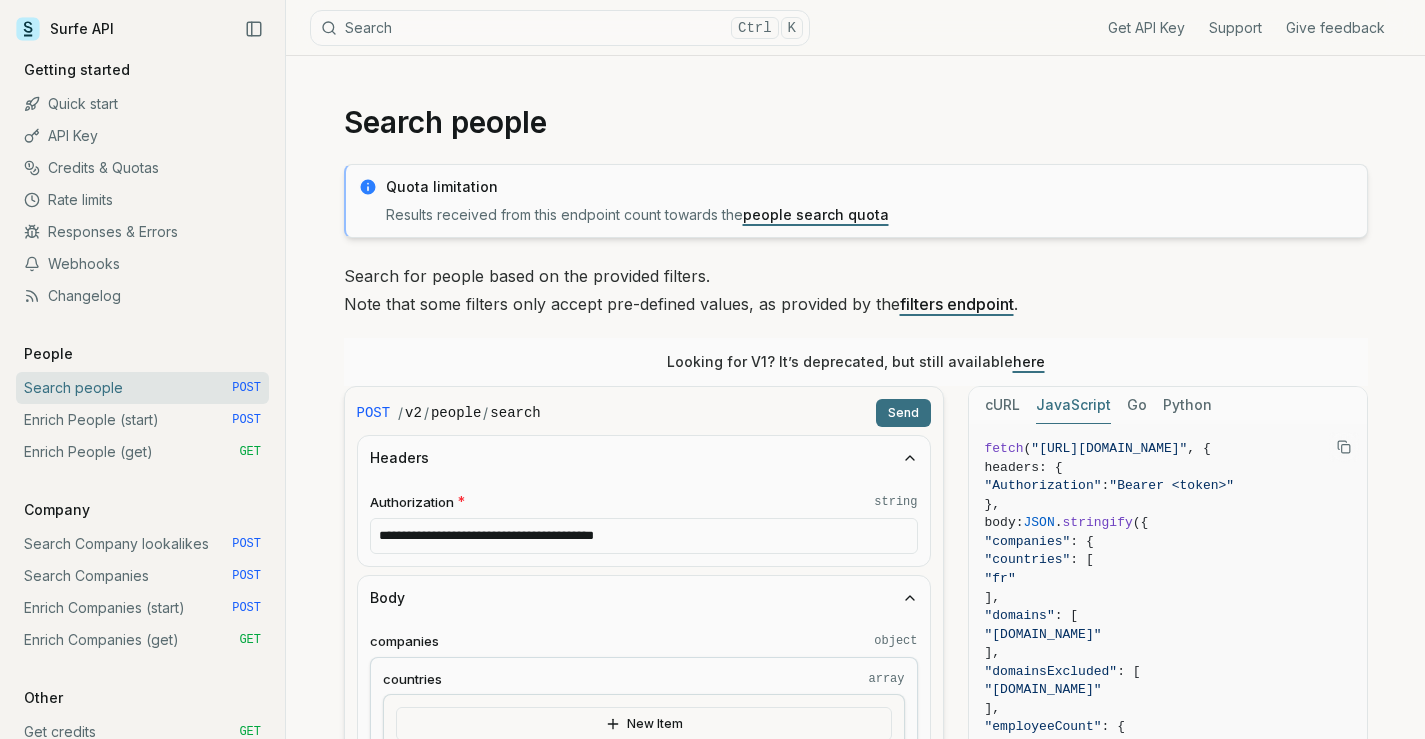 click on "JavaScript" at bounding box center [1073, 405] 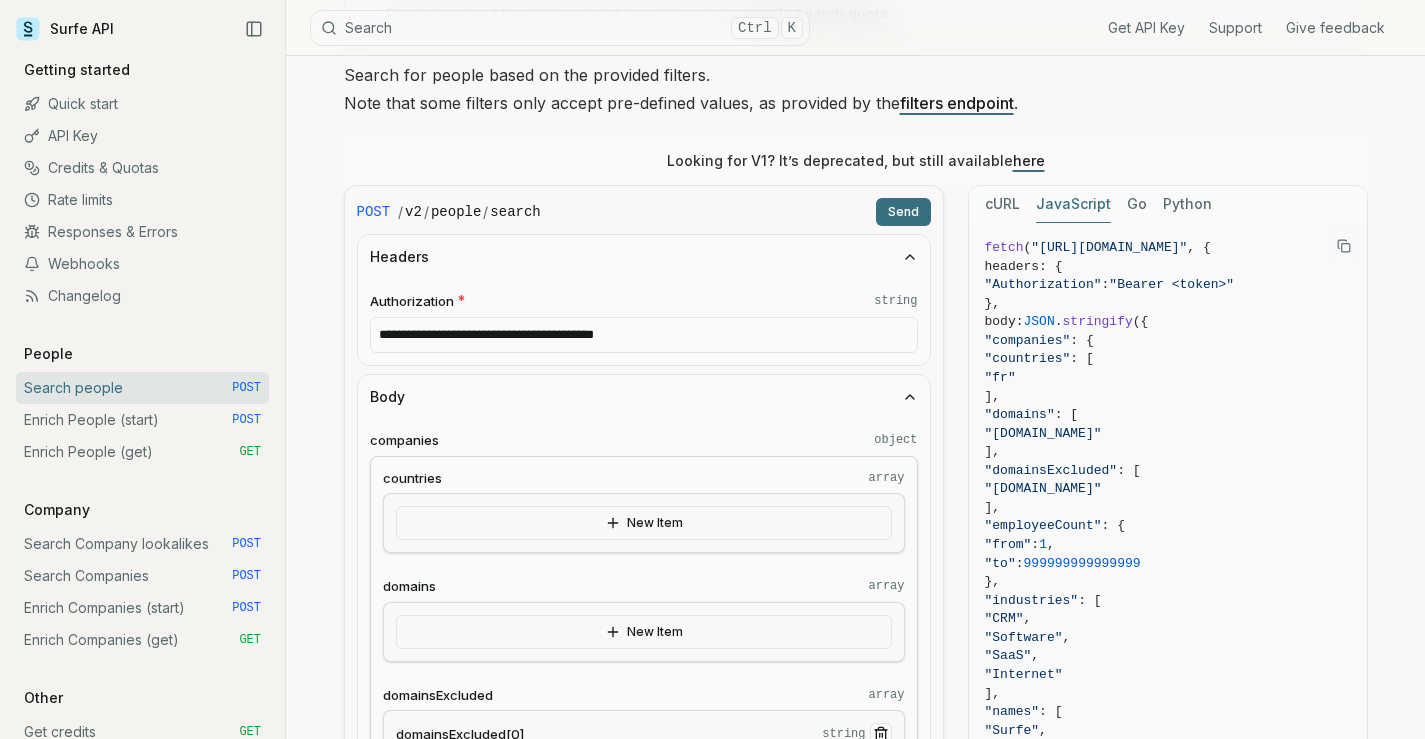 scroll, scrollTop: 200, scrollLeft: 0, axis: vertical 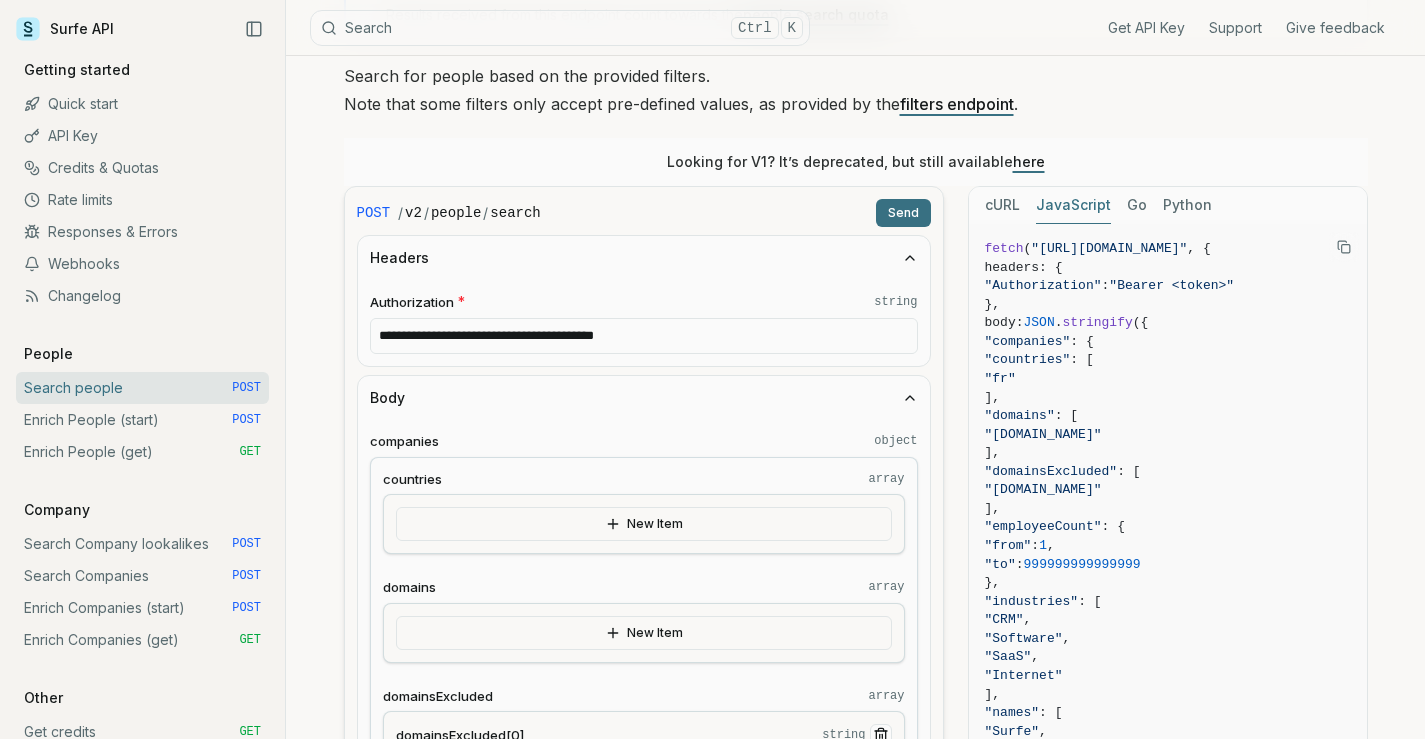 click on "**********" at bounding box center [644, 323] 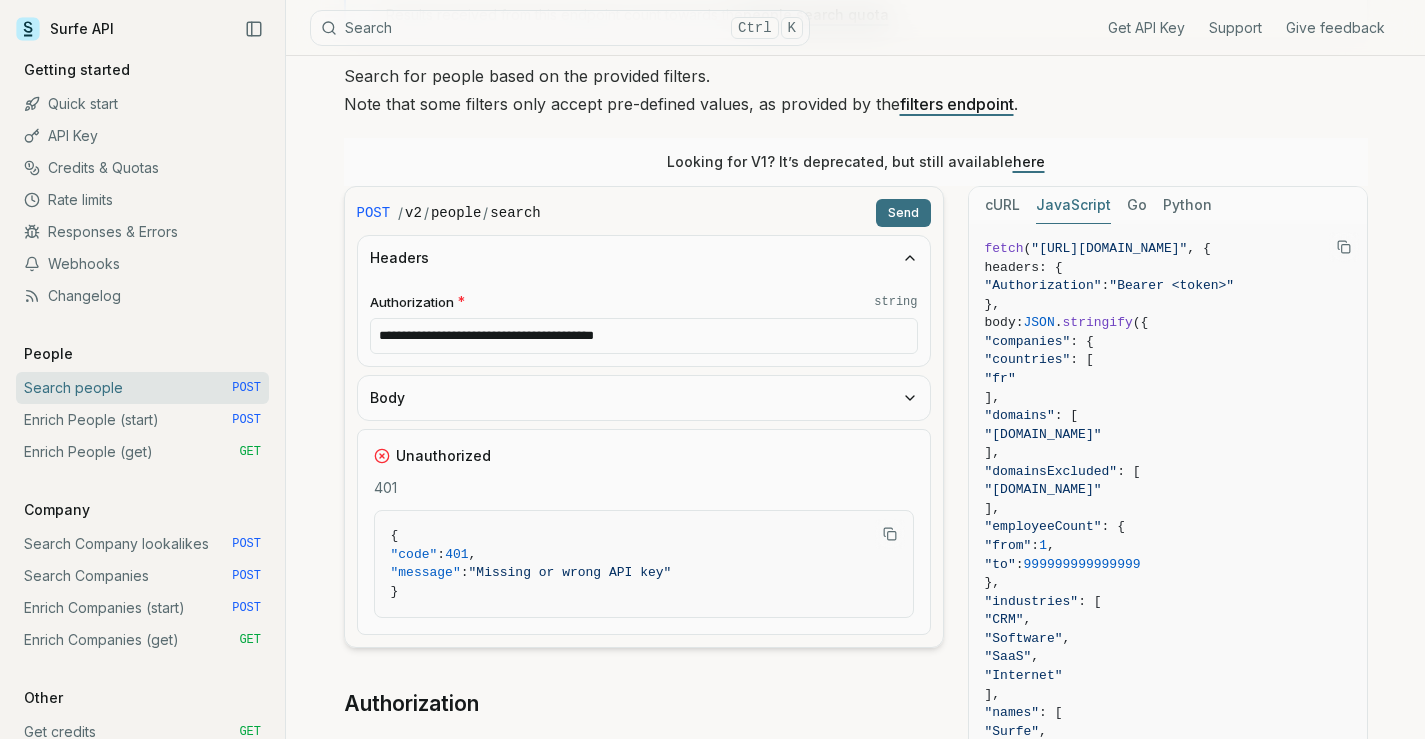 click 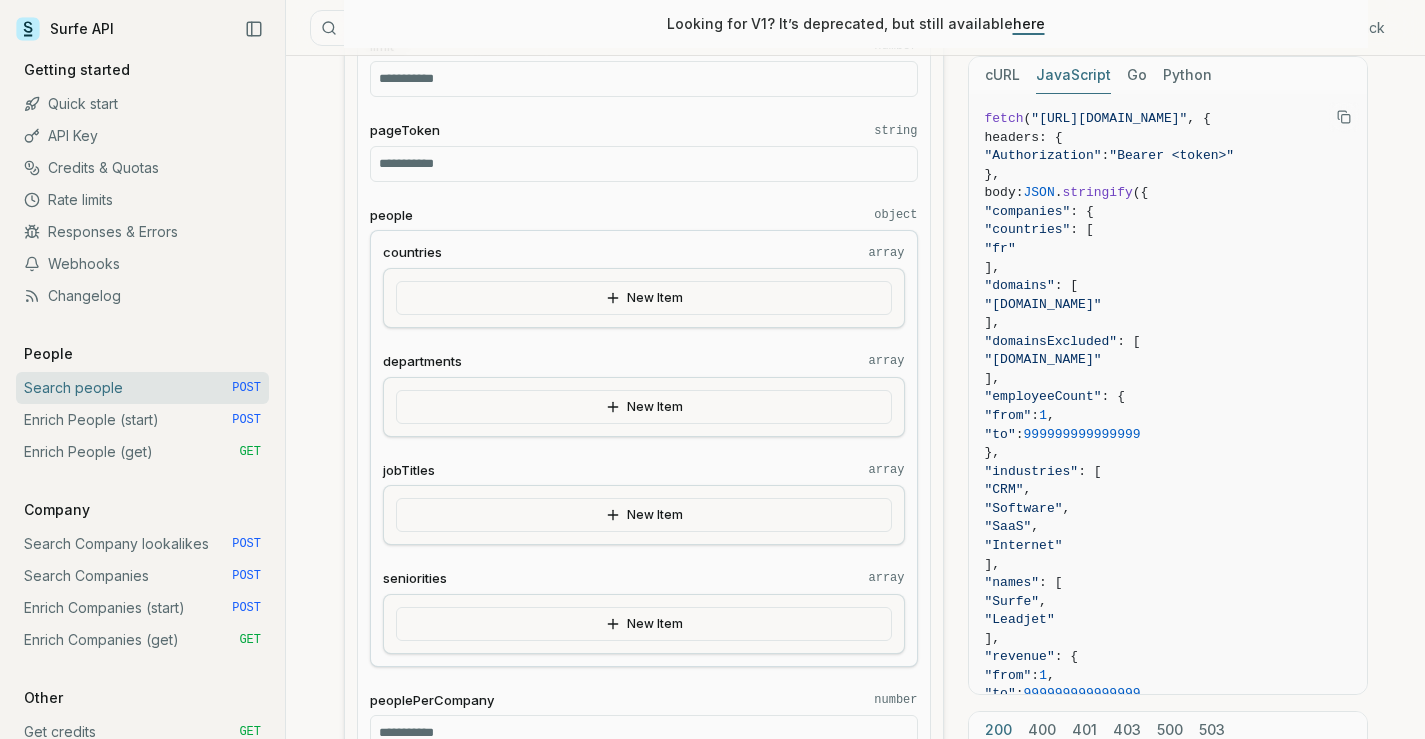 scroll, scrollTop: 1800, scrollLeft: 0, axis: vertical 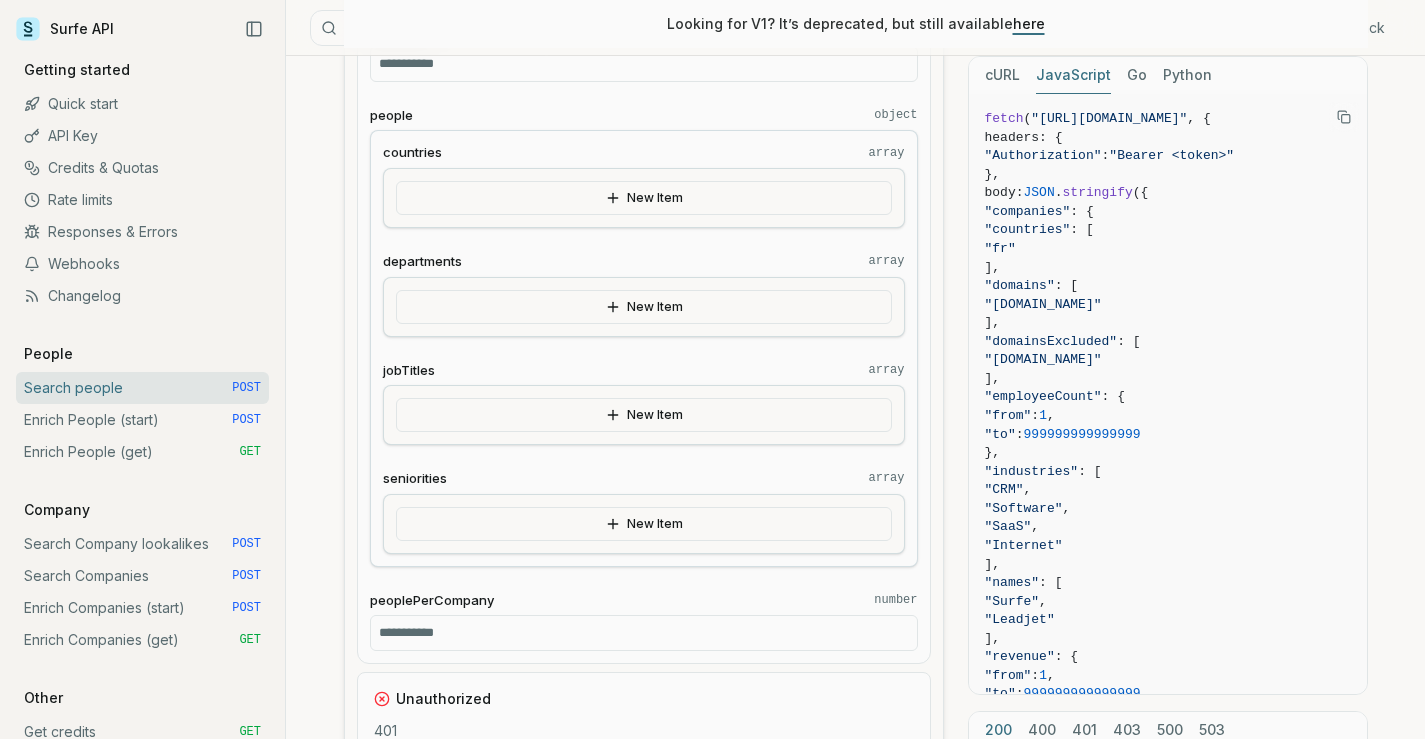 click on "New Item" at bounding box center [644, 307] 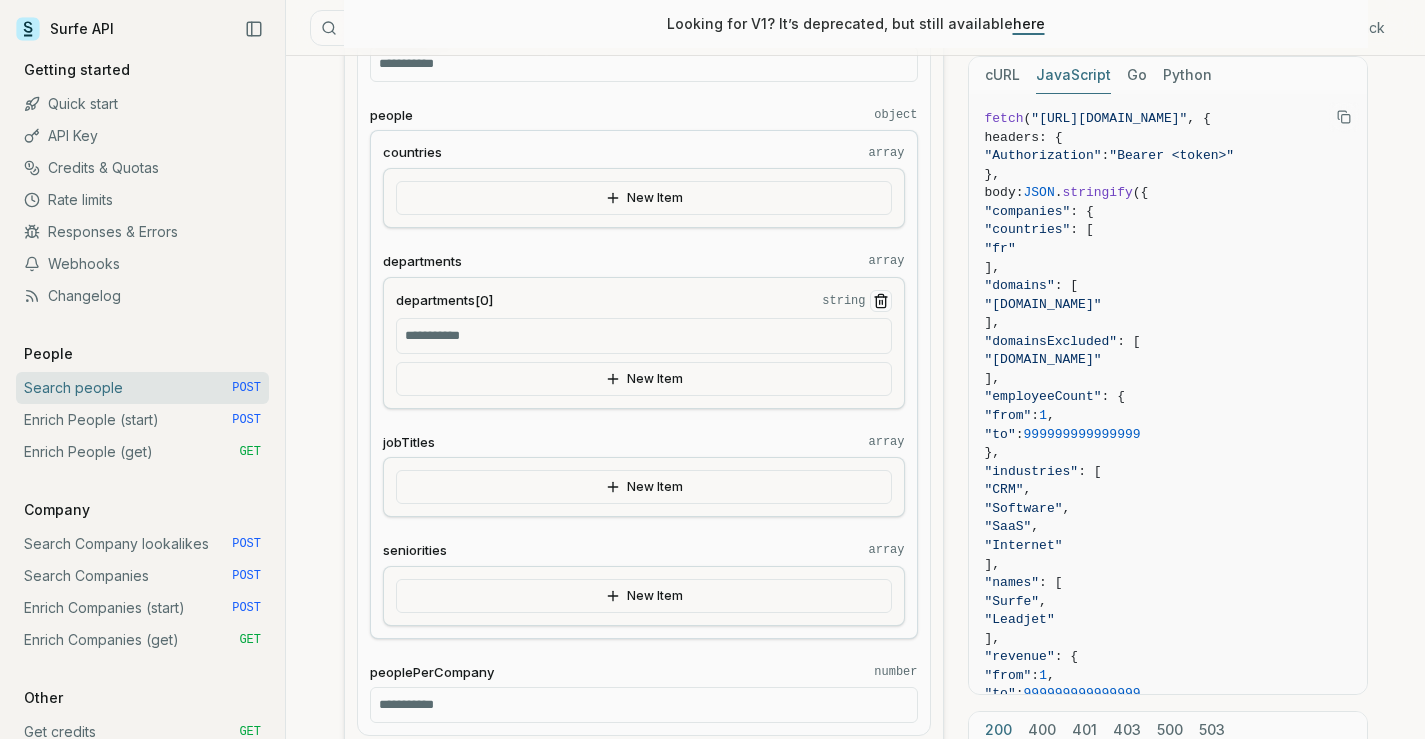 click on "departments[0] string" at bounding box center [644, 336] 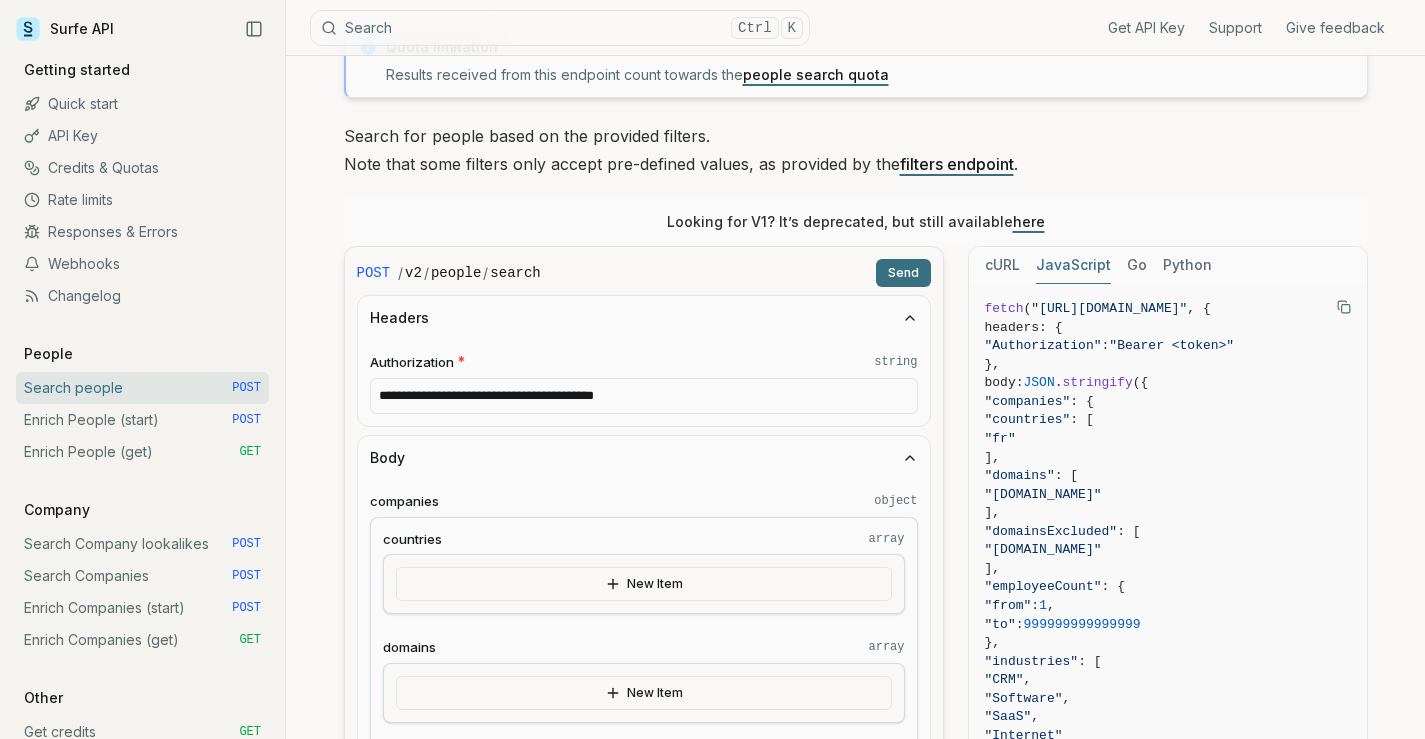 scroll, scrollTop: 100, scrollLeft: 0, axis: vertical 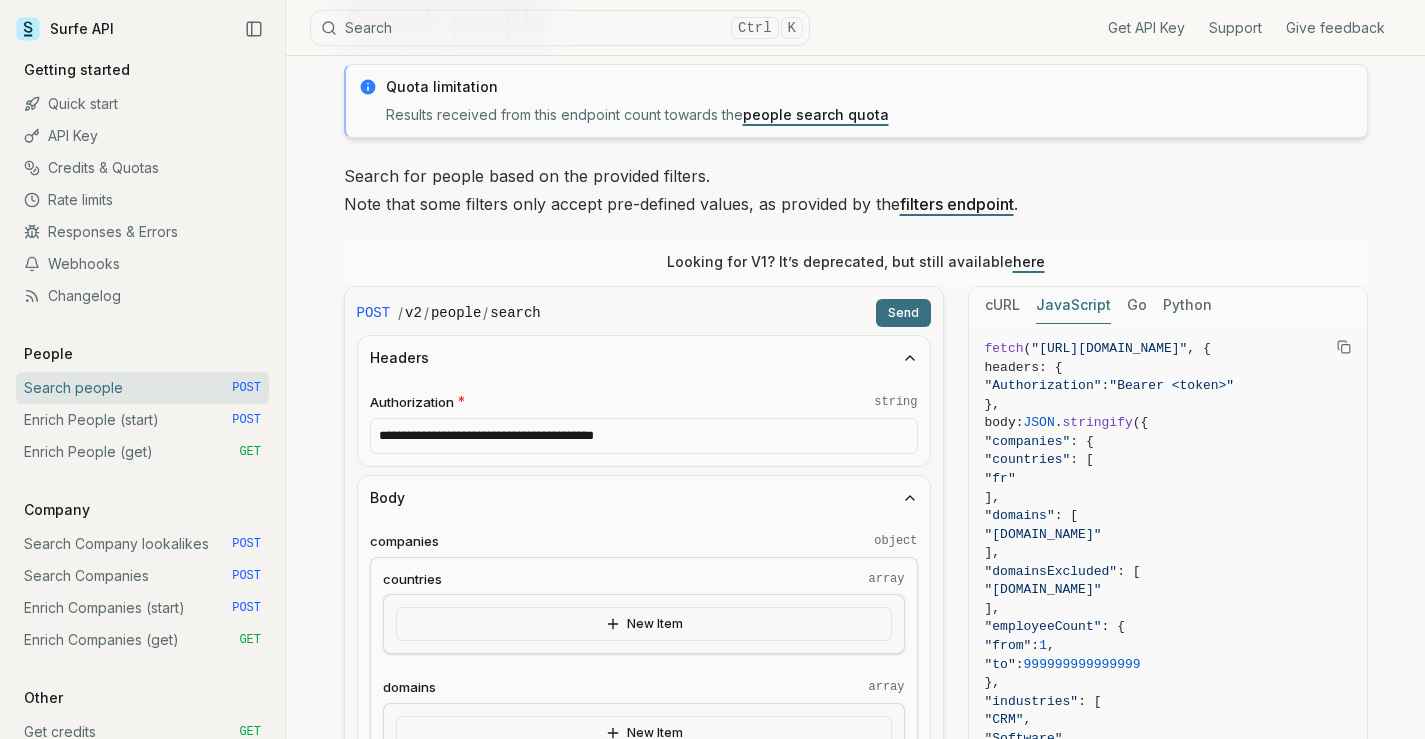 type on "**********" 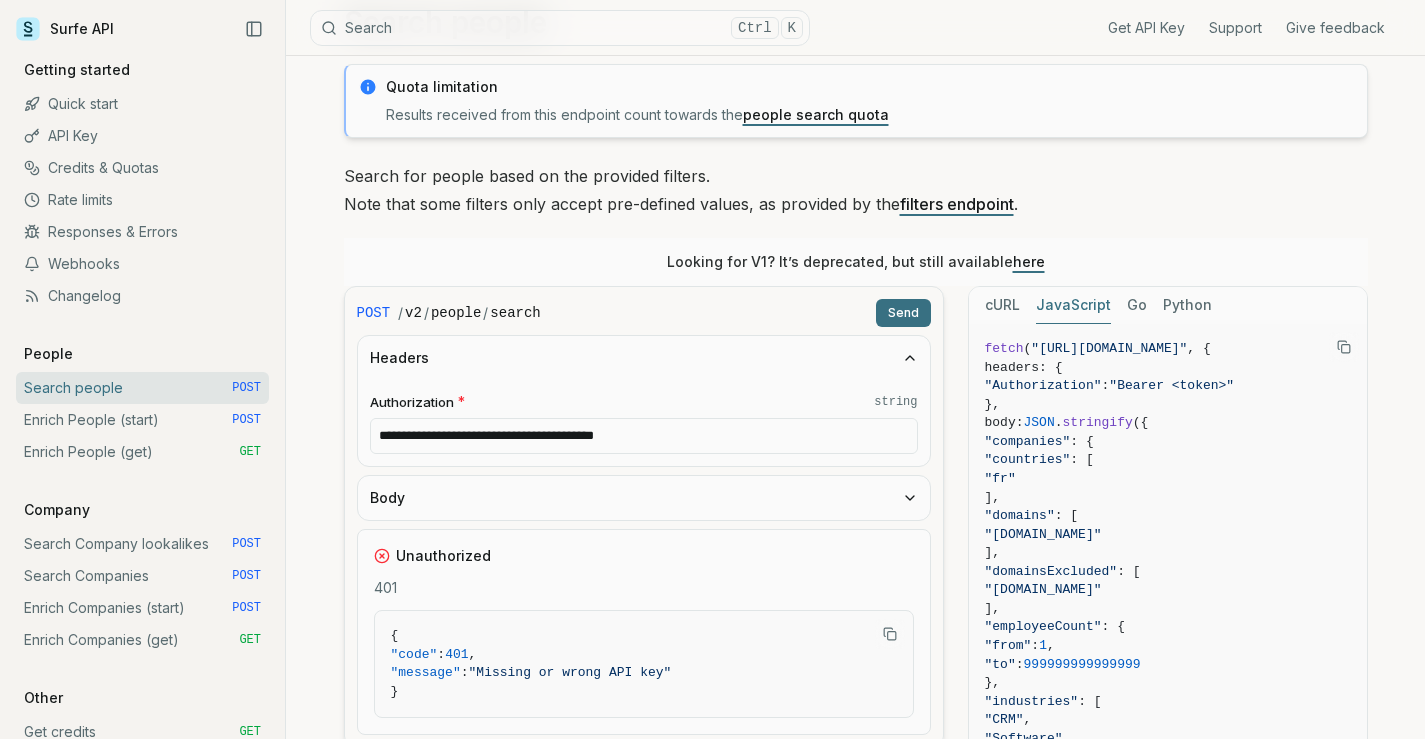 click on "Send" at bounding box center (903, 313) 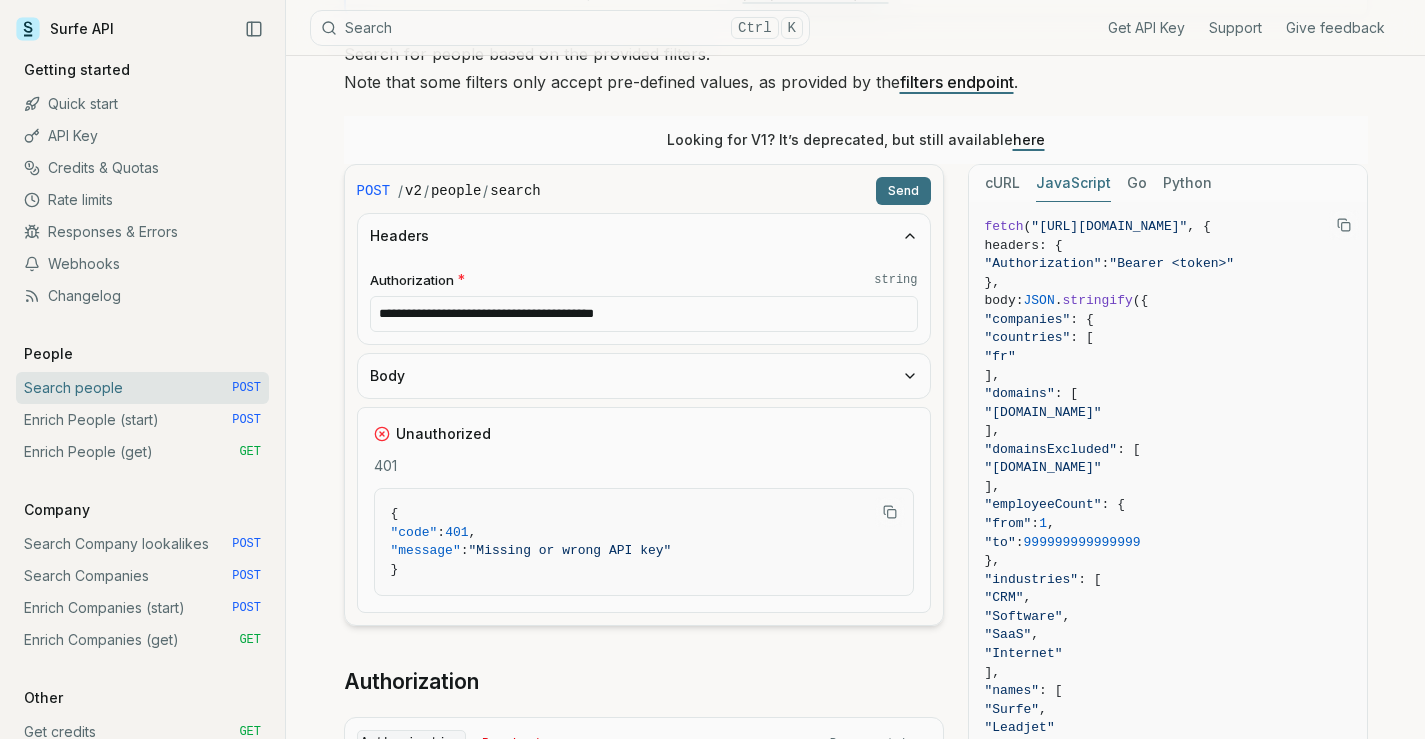 scroll, scrollTop: 200, scrollLeft: 0, axis: vertical 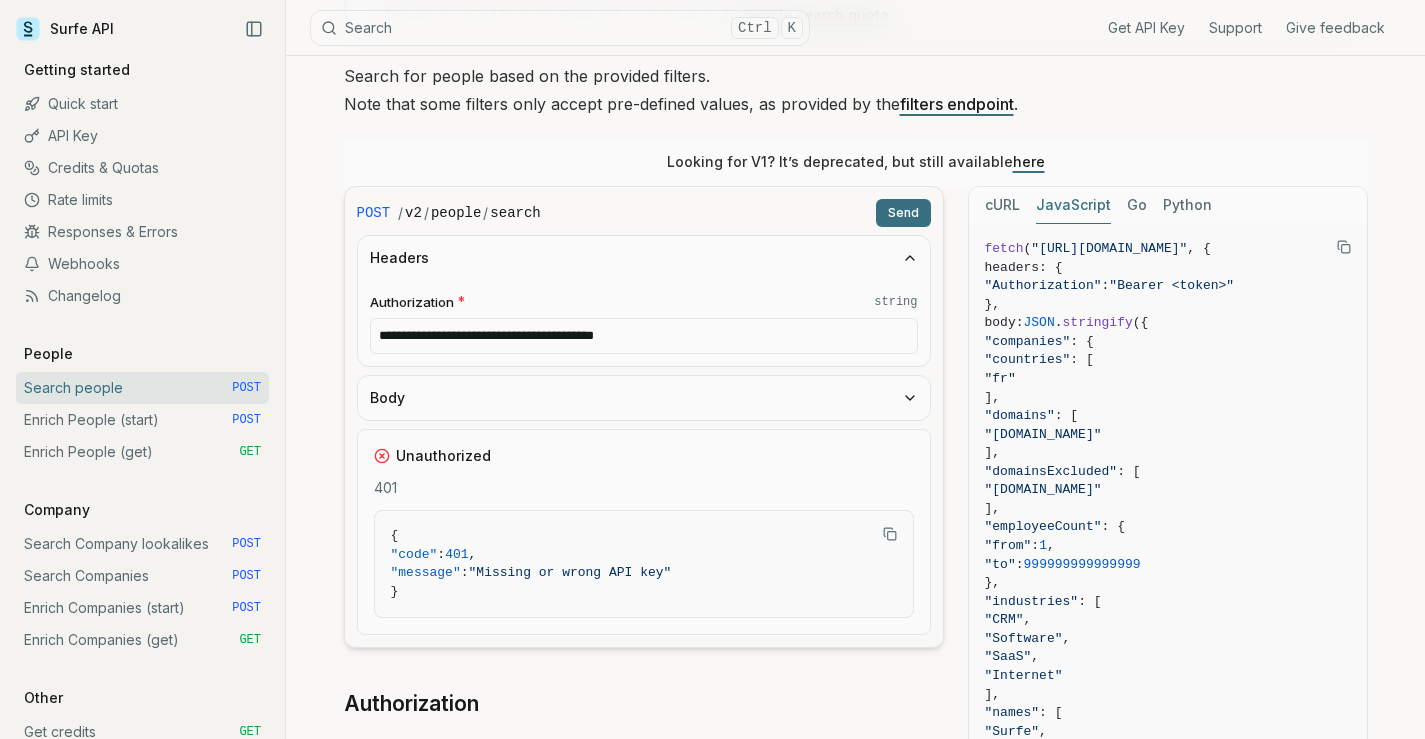 click on "Body" at bounding box center [644, 398] 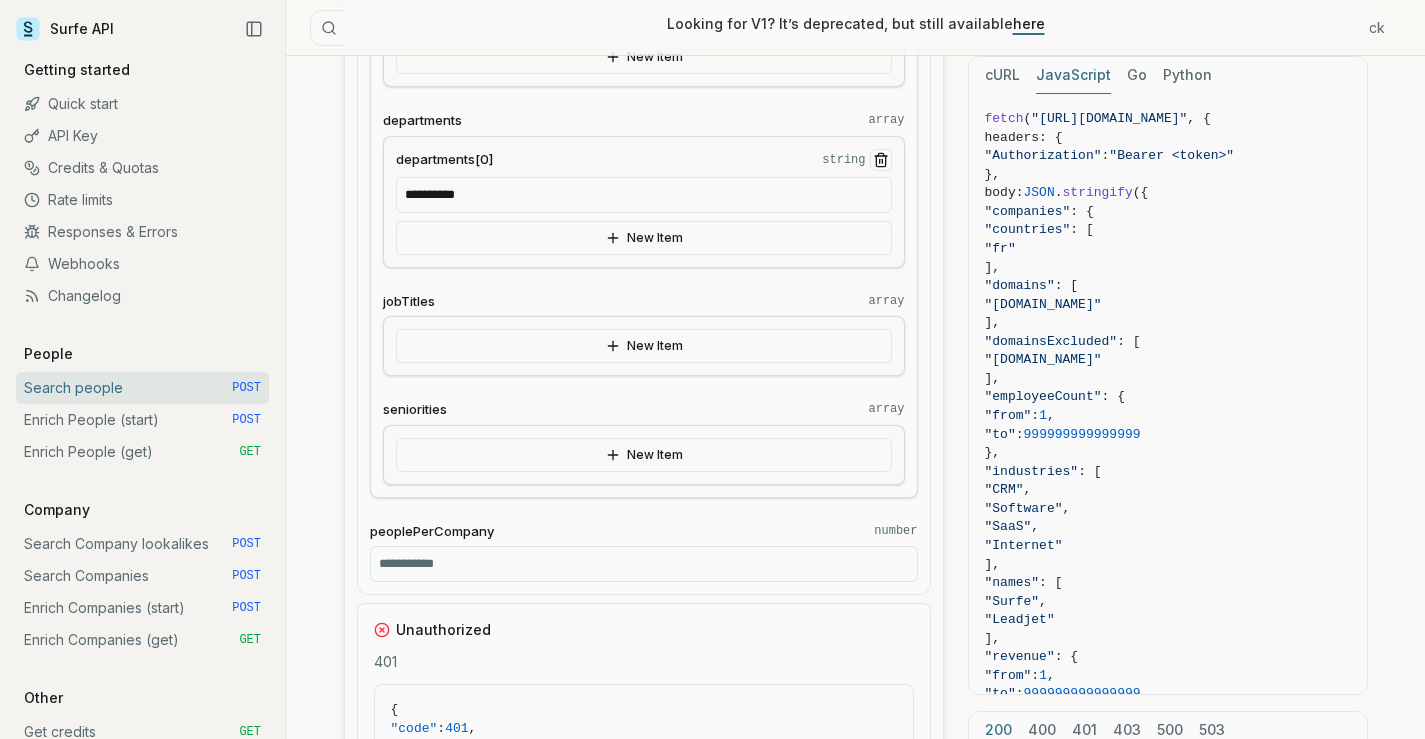 scroll, scrollTop: 2000, scrollLeft: 0, axis: vertical 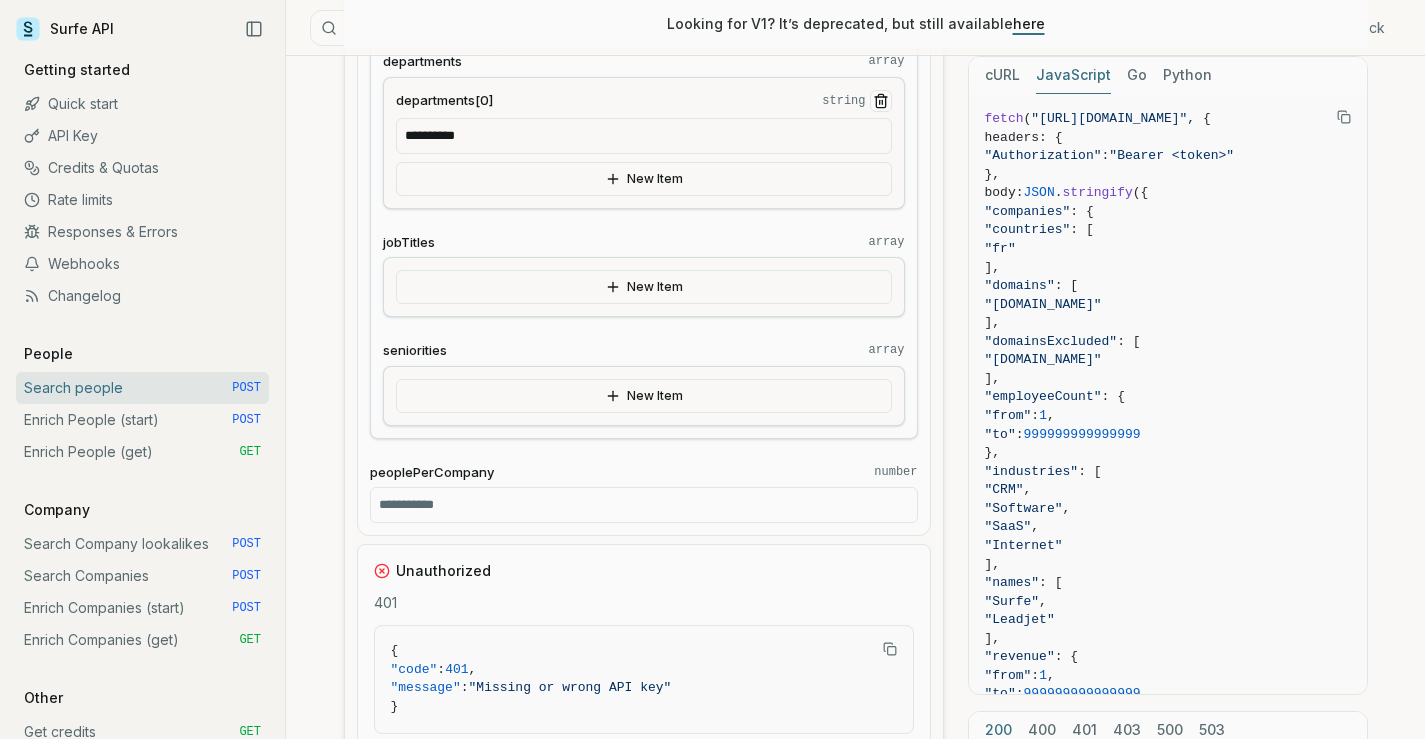 drag, startPoint x: 914, startPoint y: 519, endPoint x: 810, endPoint y: 412, distance: 149.21461 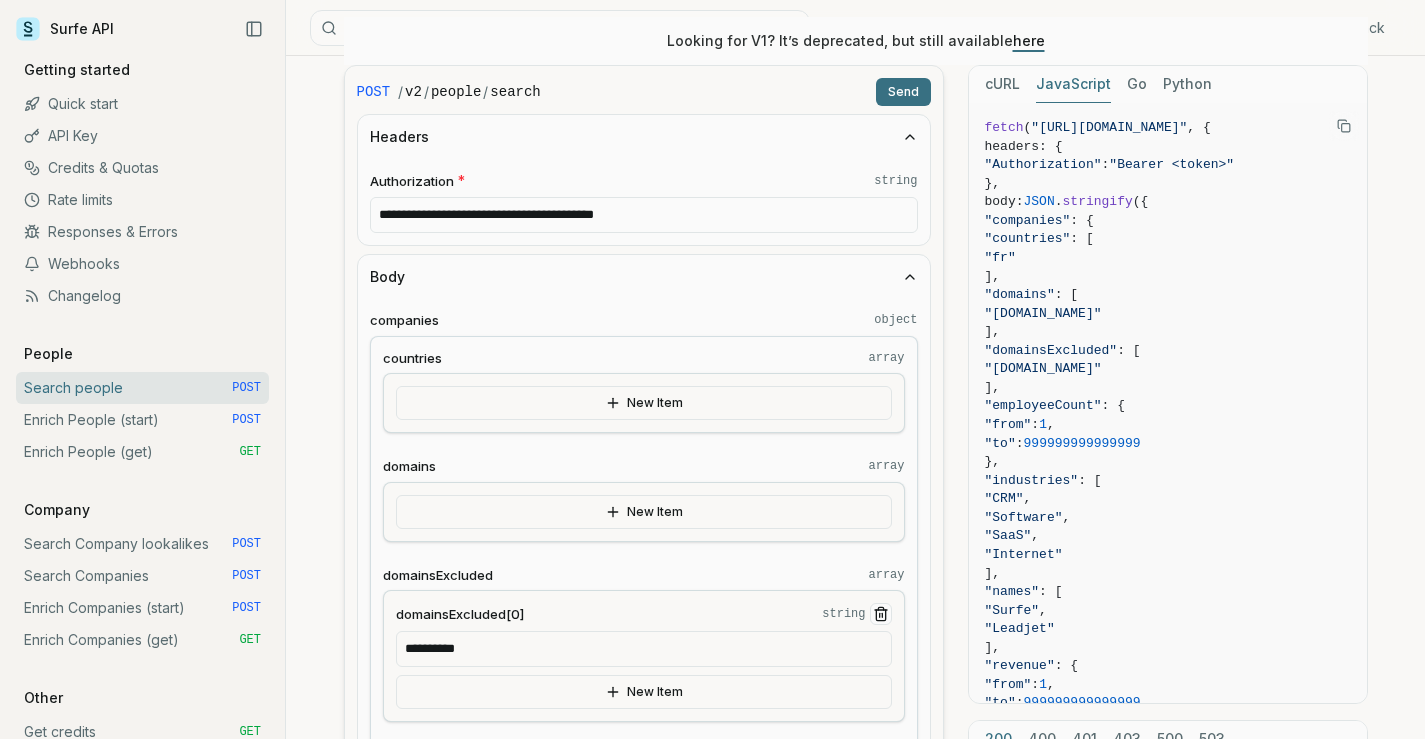 scroll, scrollTop: 300, scrollLeft: 0, axis: vertical 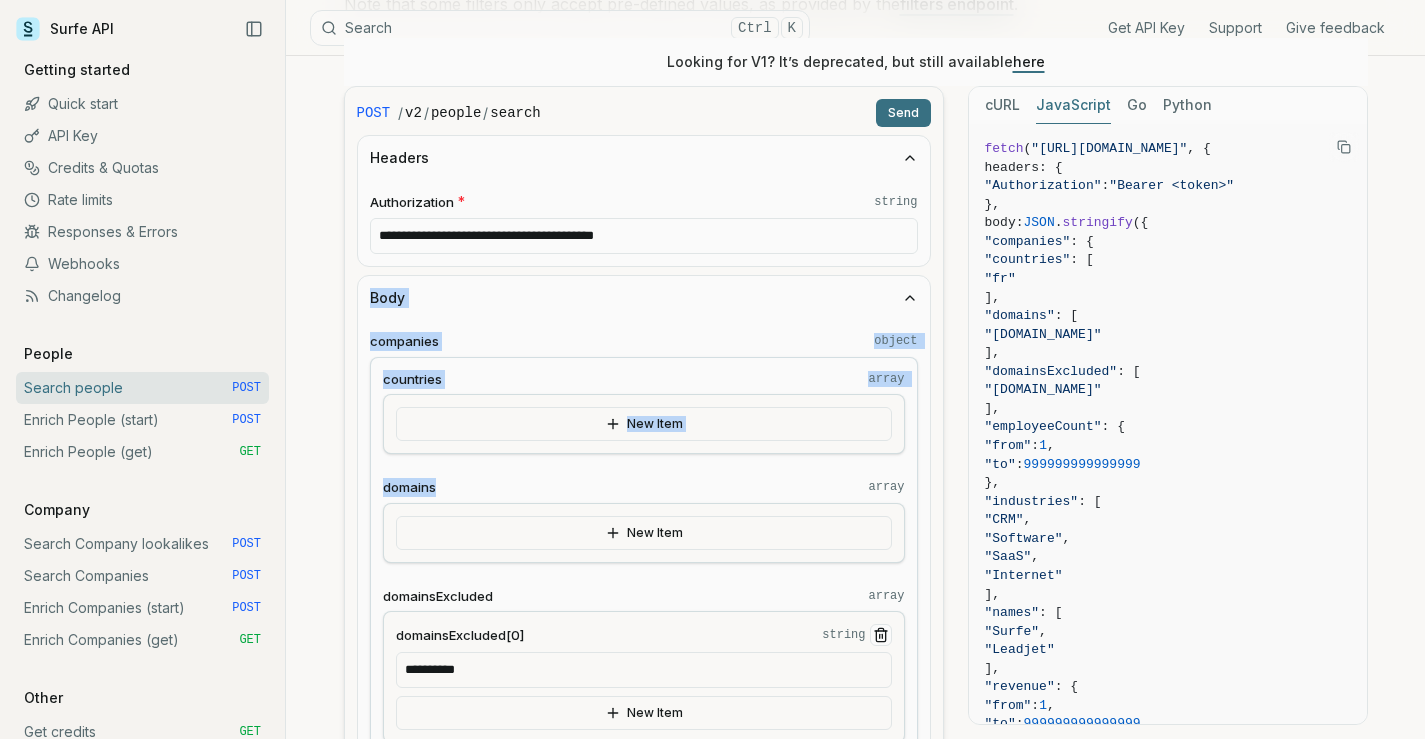drag, startPoint x: 339, startPoint y: 282, endPoint x: 472, endPoint y: 466, distance: 227.03523 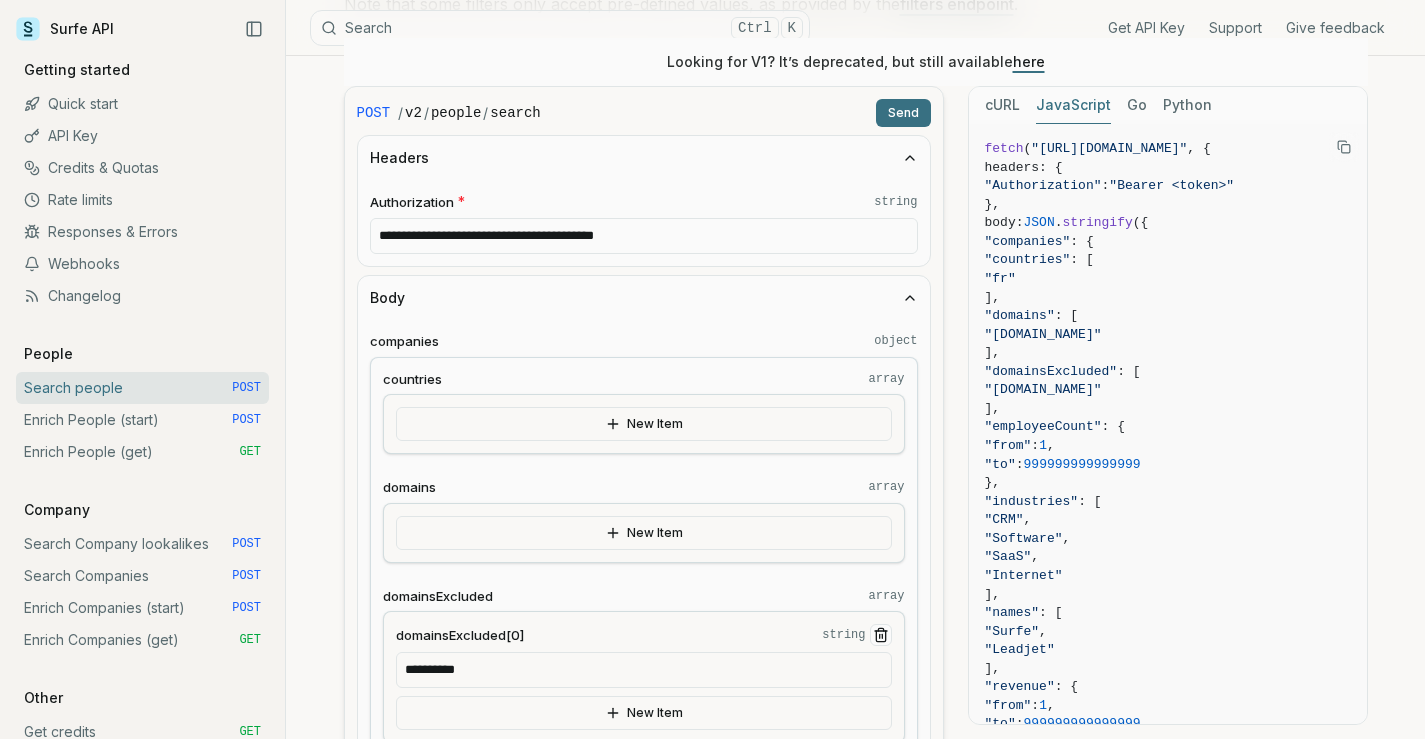 click on "**********" at bounding box center (856, 1719) 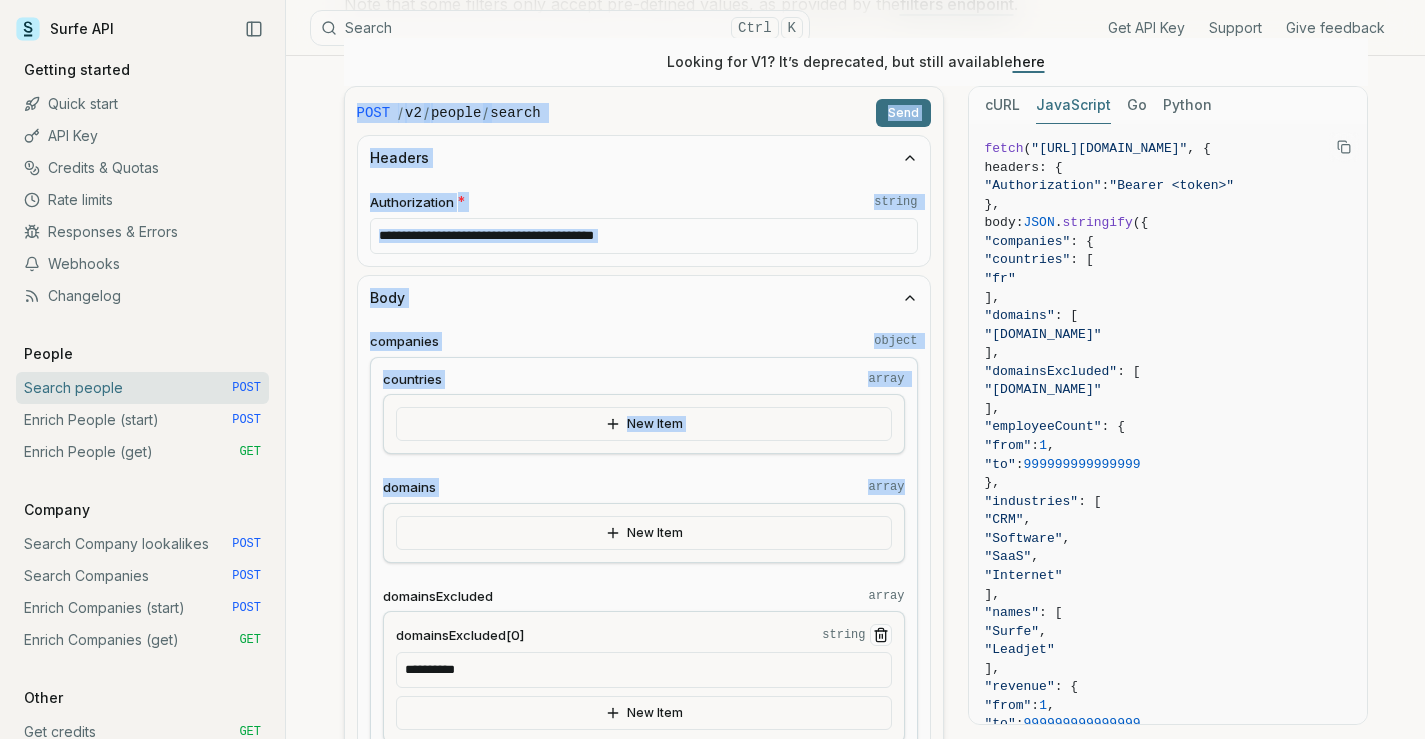 drag, startPoint x: 348, startPoint y: 88, endPoint x: 559, endPoint y: 501, distance: 463.77795 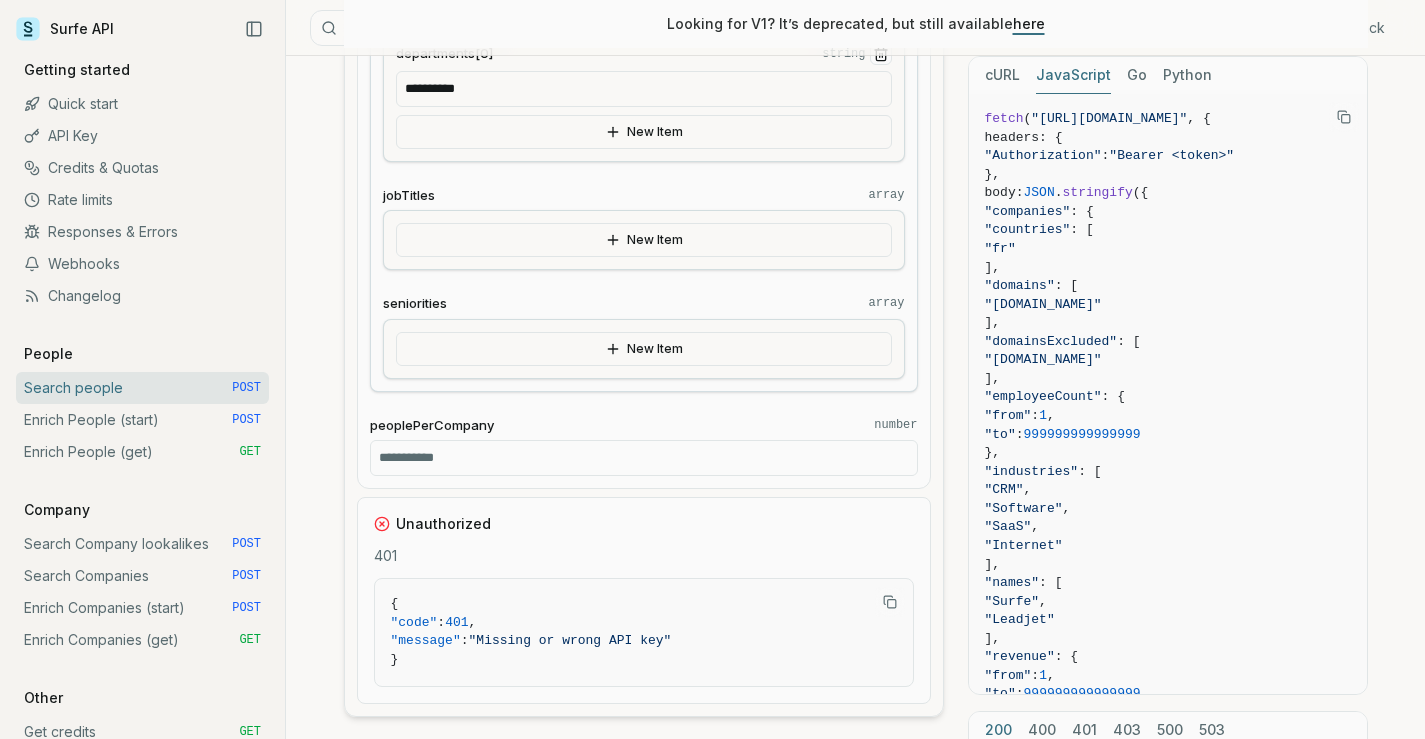 scroll, scrollTop: 2100, scrollLeft: 0, axis: vertical 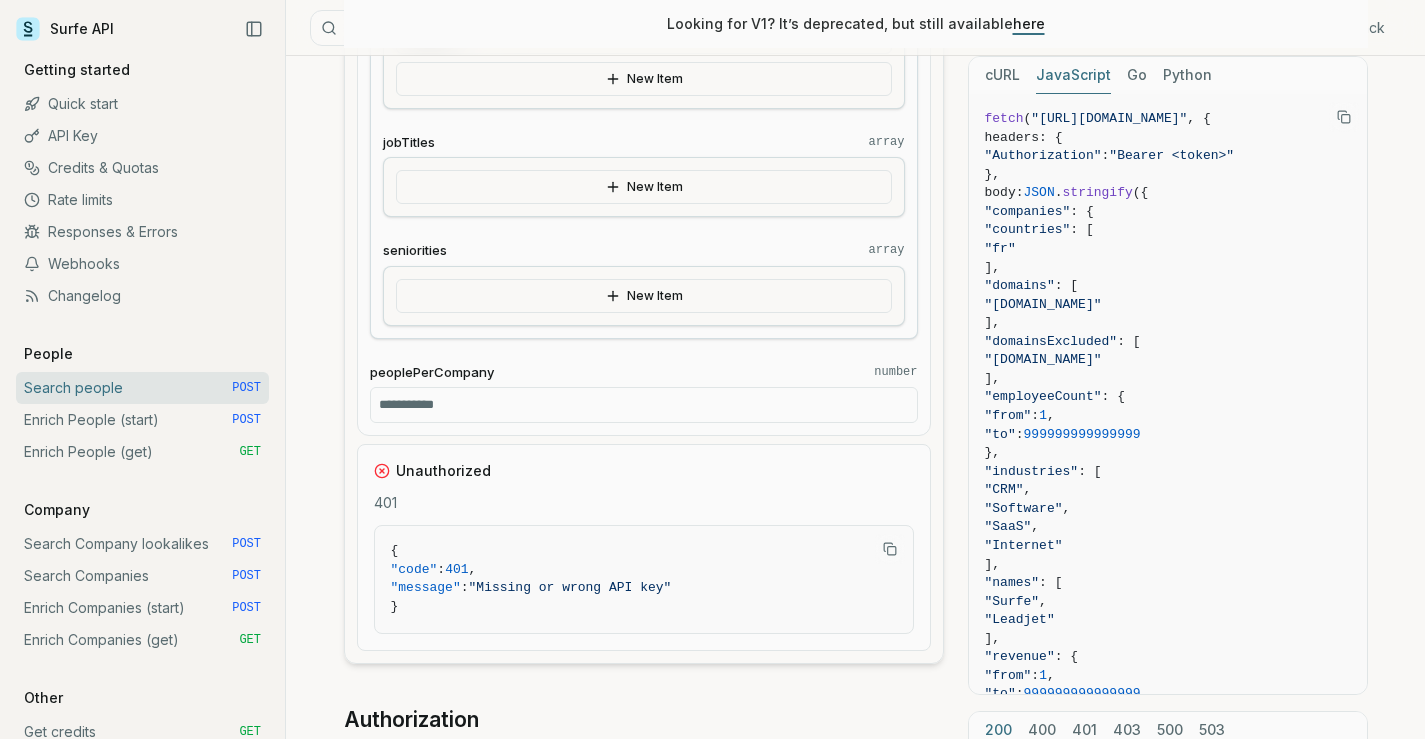 click on "**********" at bounding box center (644, -523) 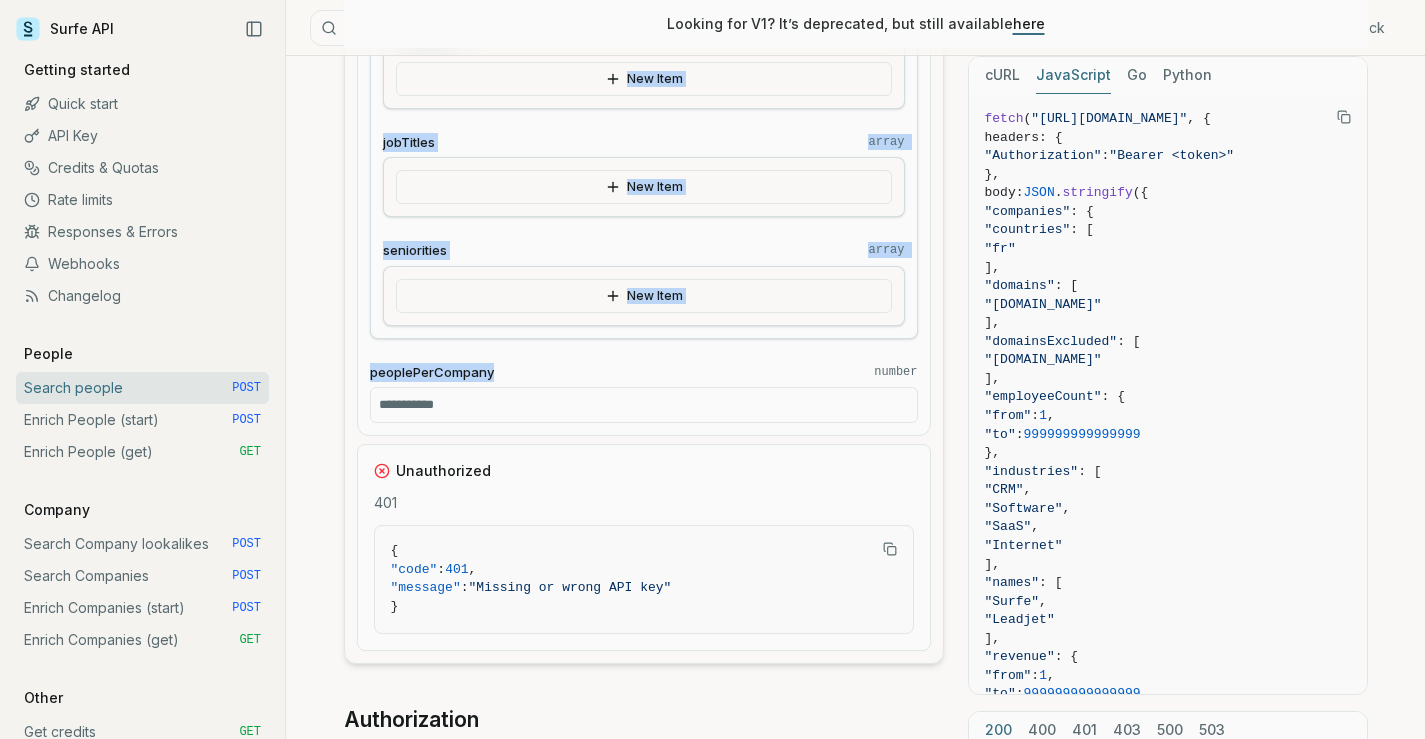 click on "peoplePerCompany number" at bounding box center (644, 372) 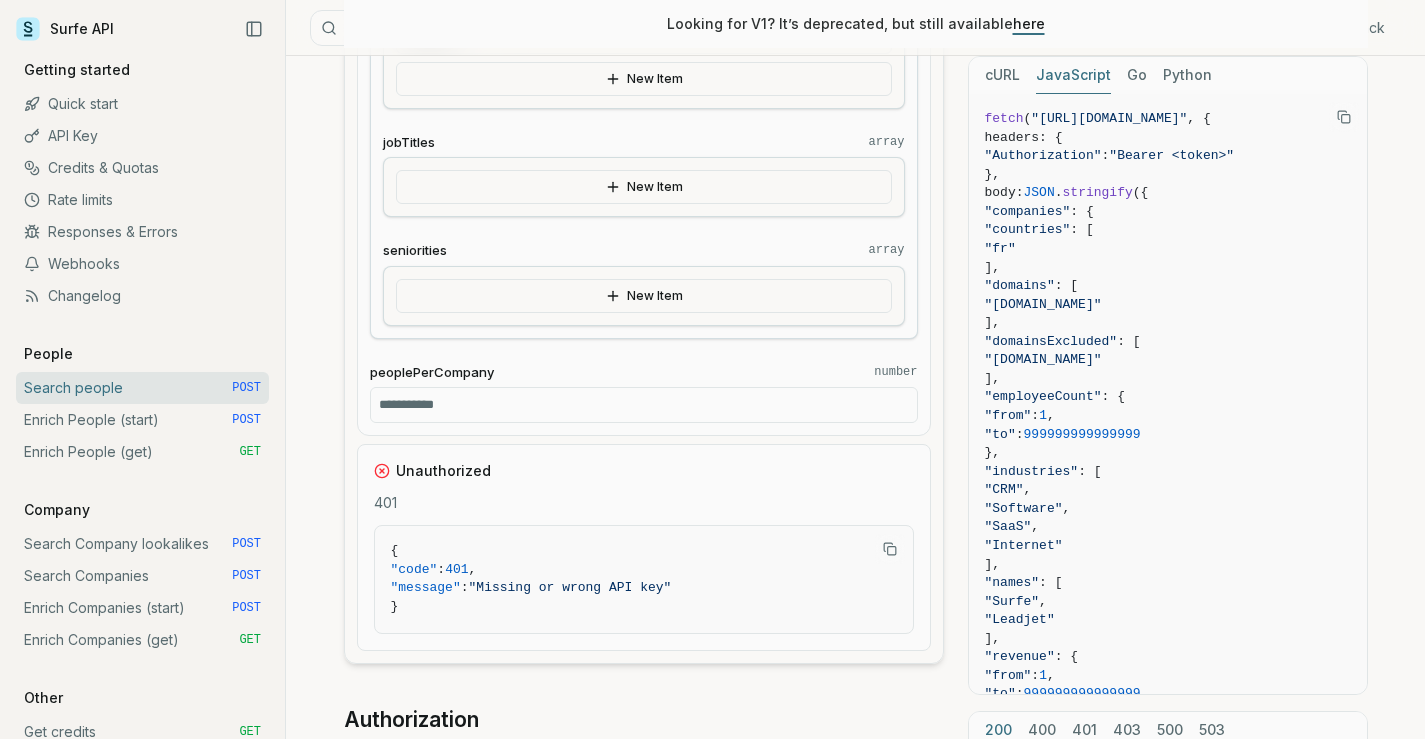 click on "**********" at bounding box center [644, -523] 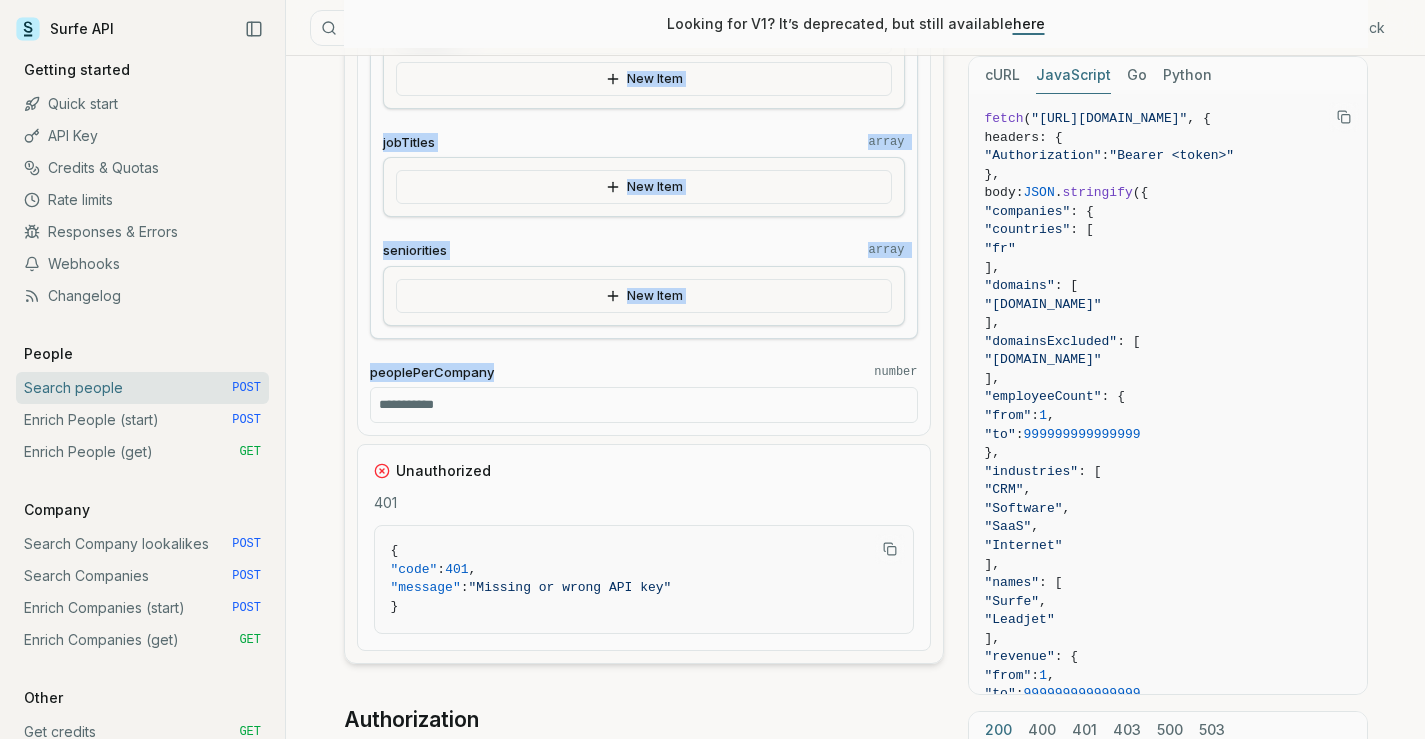 click on "peoplePerCompany number" at bounding box center [644, 372] 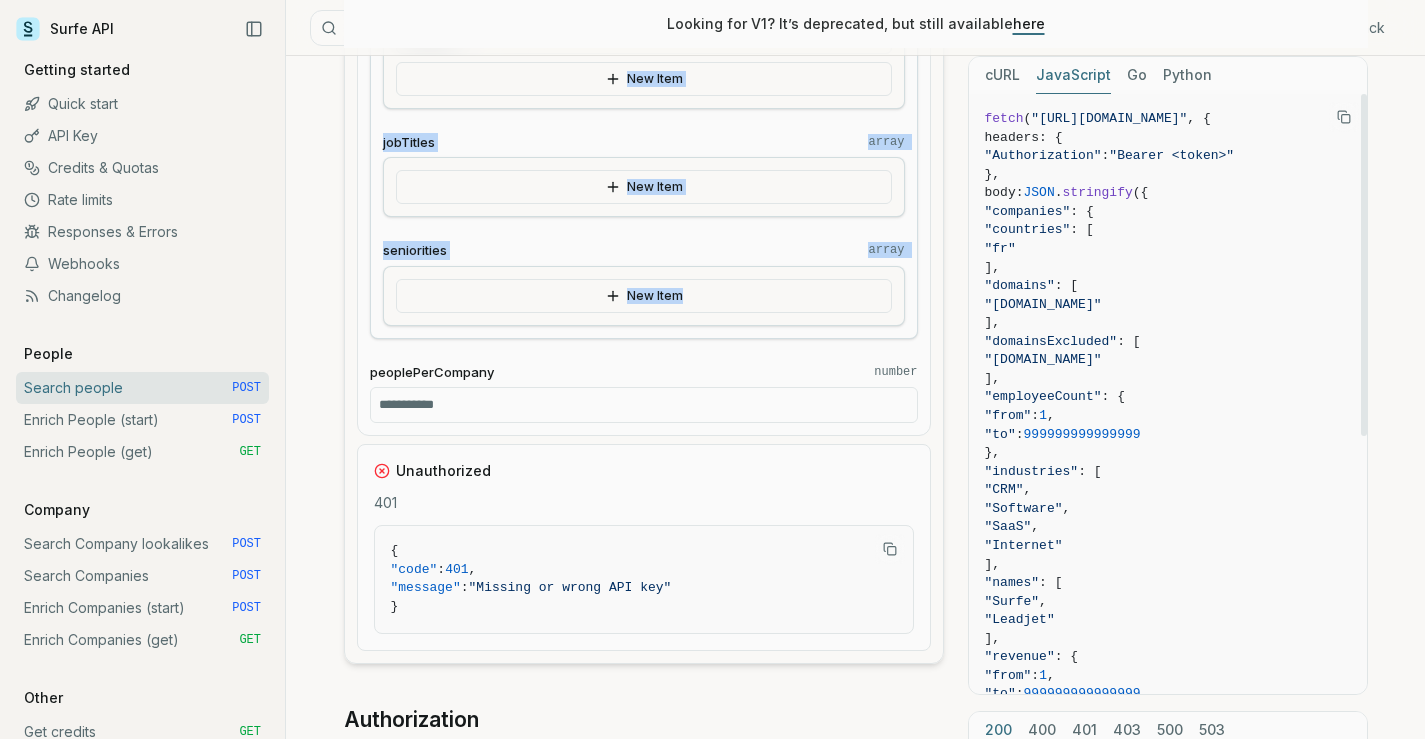 click on "**********" at bounding box center (644, -525) 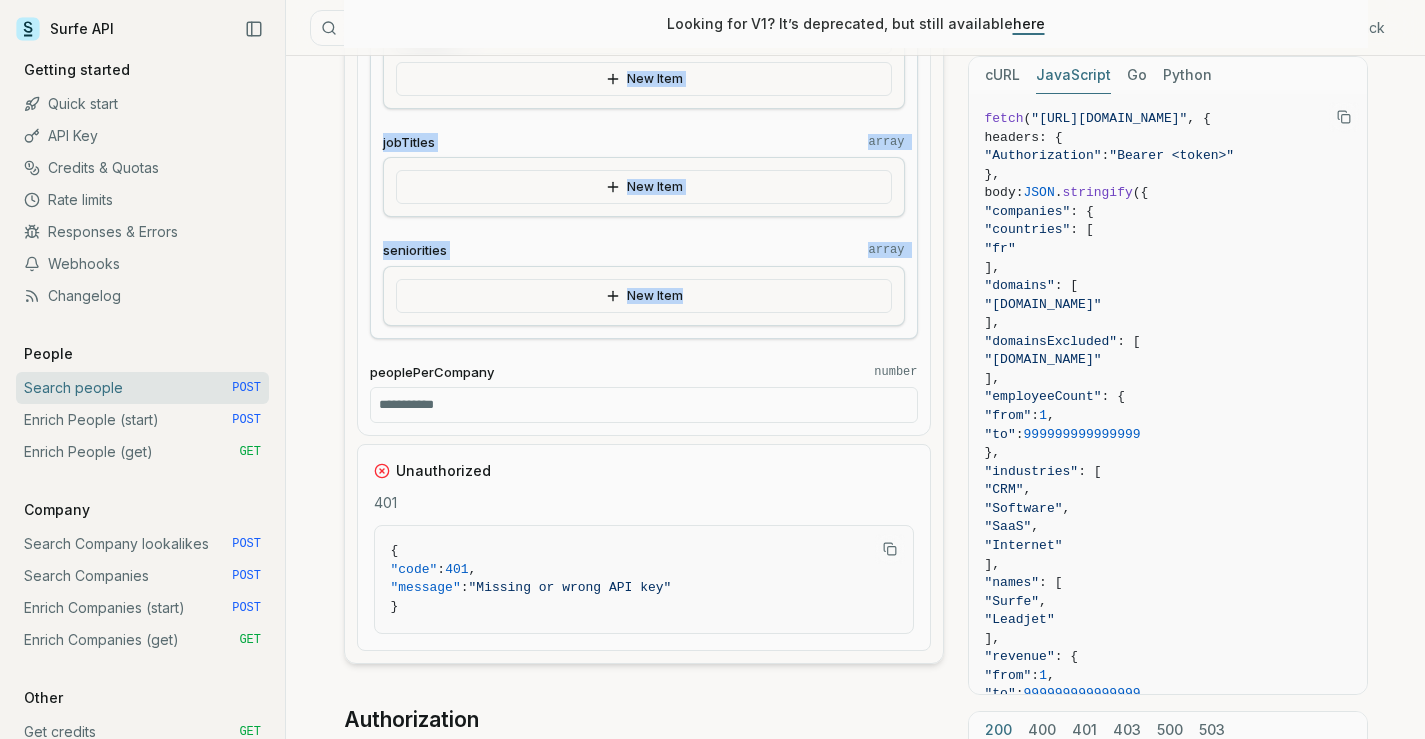 copy on "POST / v2 / people / search Send Headers Authorization * string Body companies object countries array New Item domains array New Item domainsExcluded array domainsExcluded[0] string New Item employeeCount object from number to number industries array New Item names array New Item revenue object from number to number limit number pageToken string people object countries array New Item departments array departments[0] string New Item jobTitles array New Item seniorities array New Item" 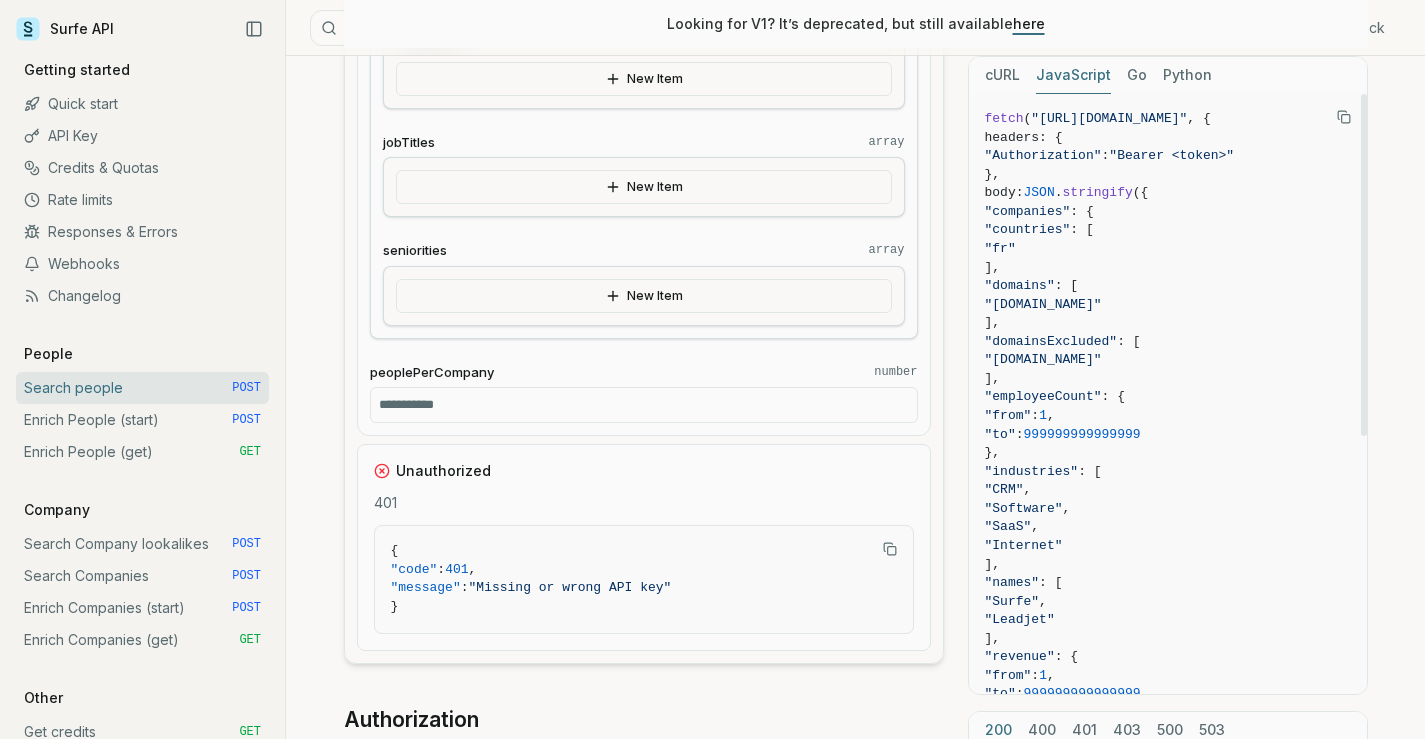 click on ""from"" at bounding box center [1008, 415] 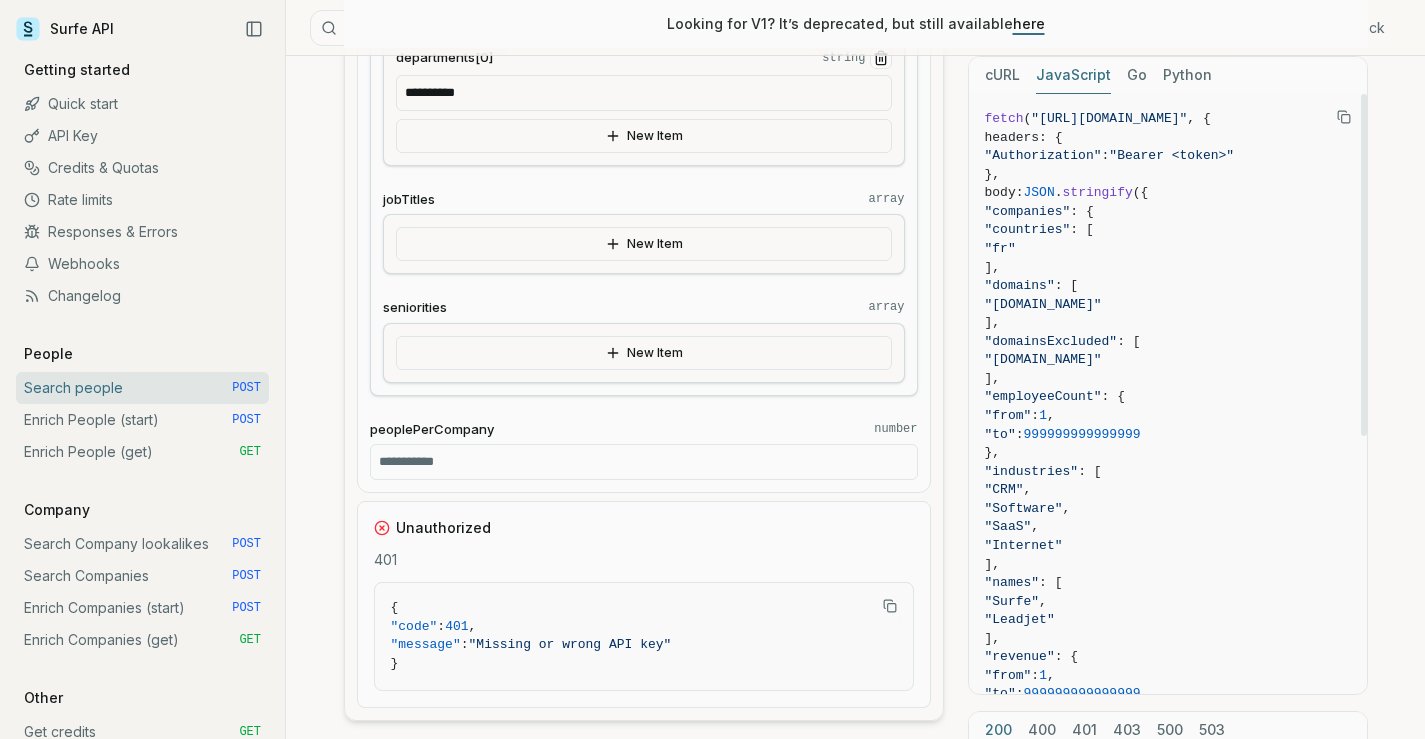scroll, scrollTop: 2000, scrollLeft: 0, axis: vertical 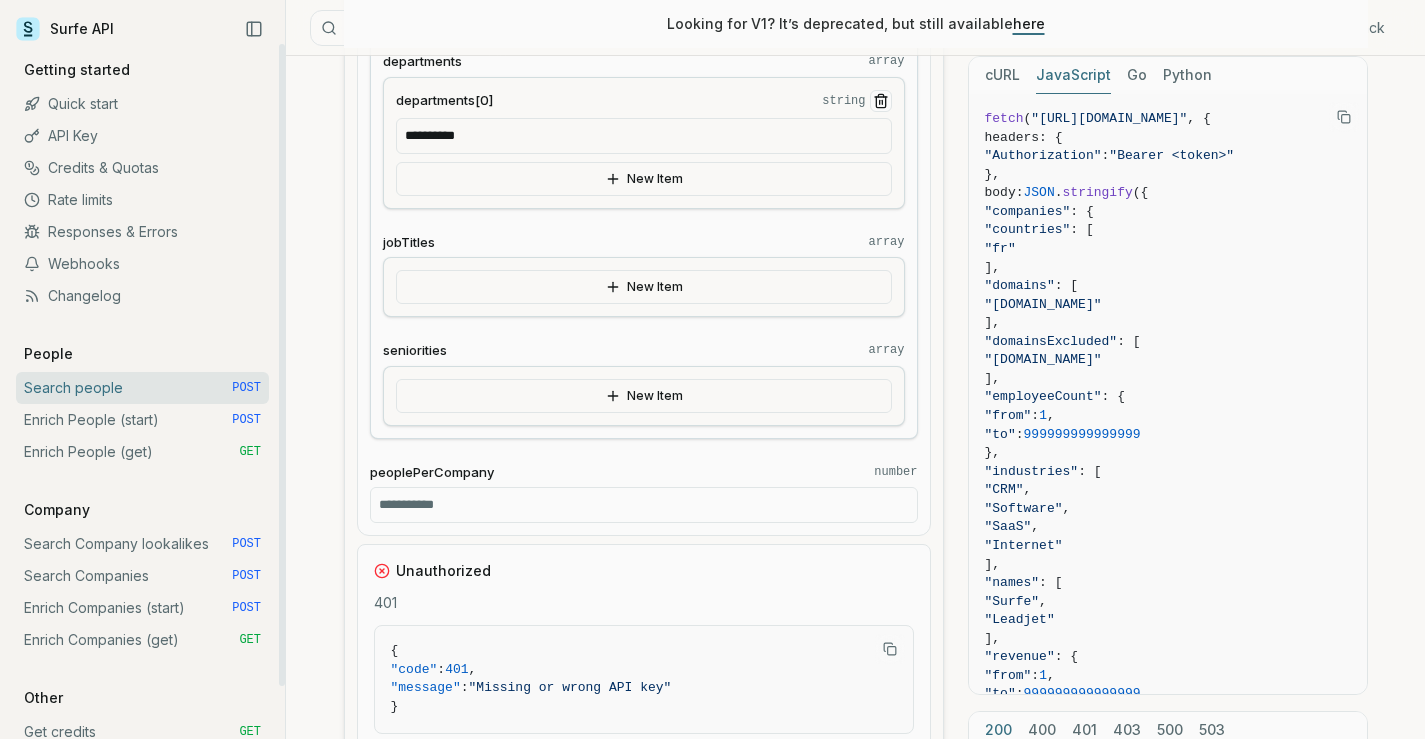 click on "Enrich Companies (start)   POST" at bounding box center [142, 608] 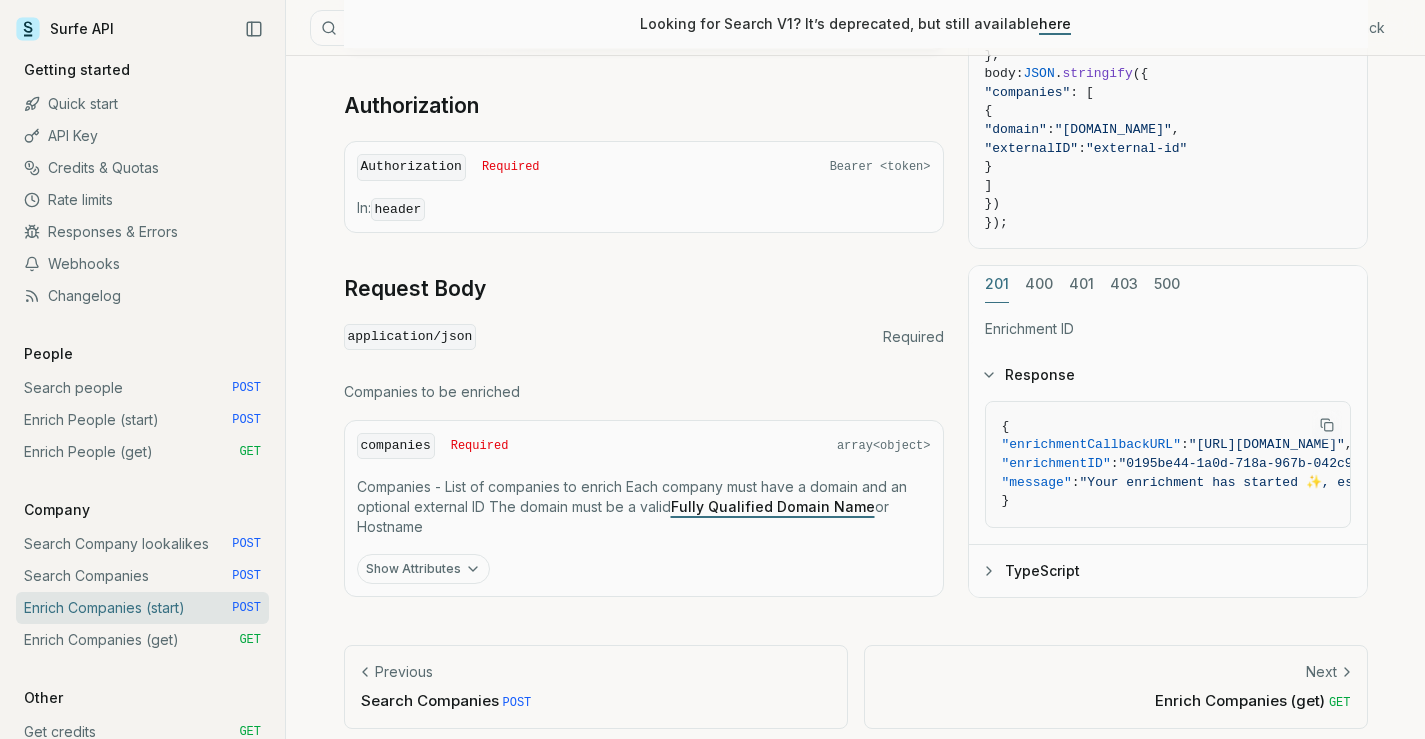 scroll, scrollTop: 539, scrollLeft: 0, axis: vertical 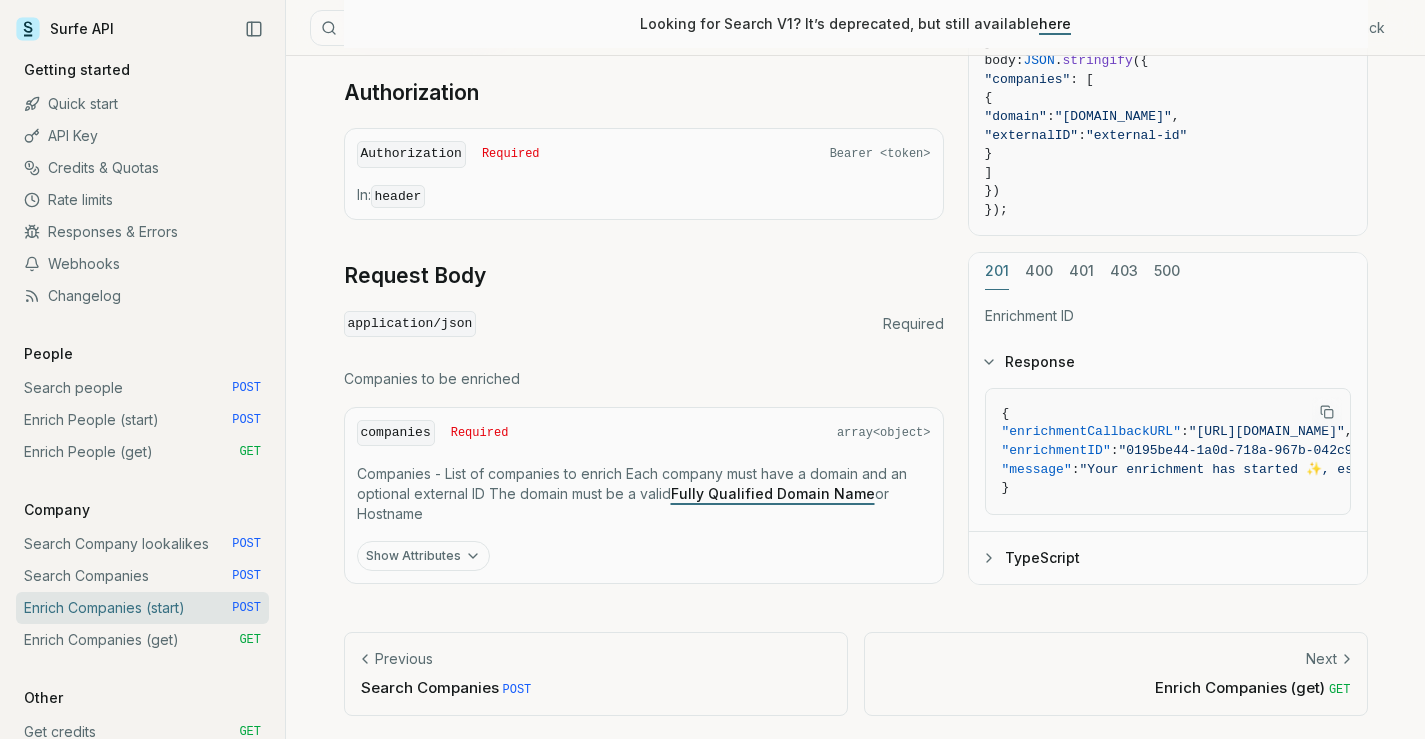 click 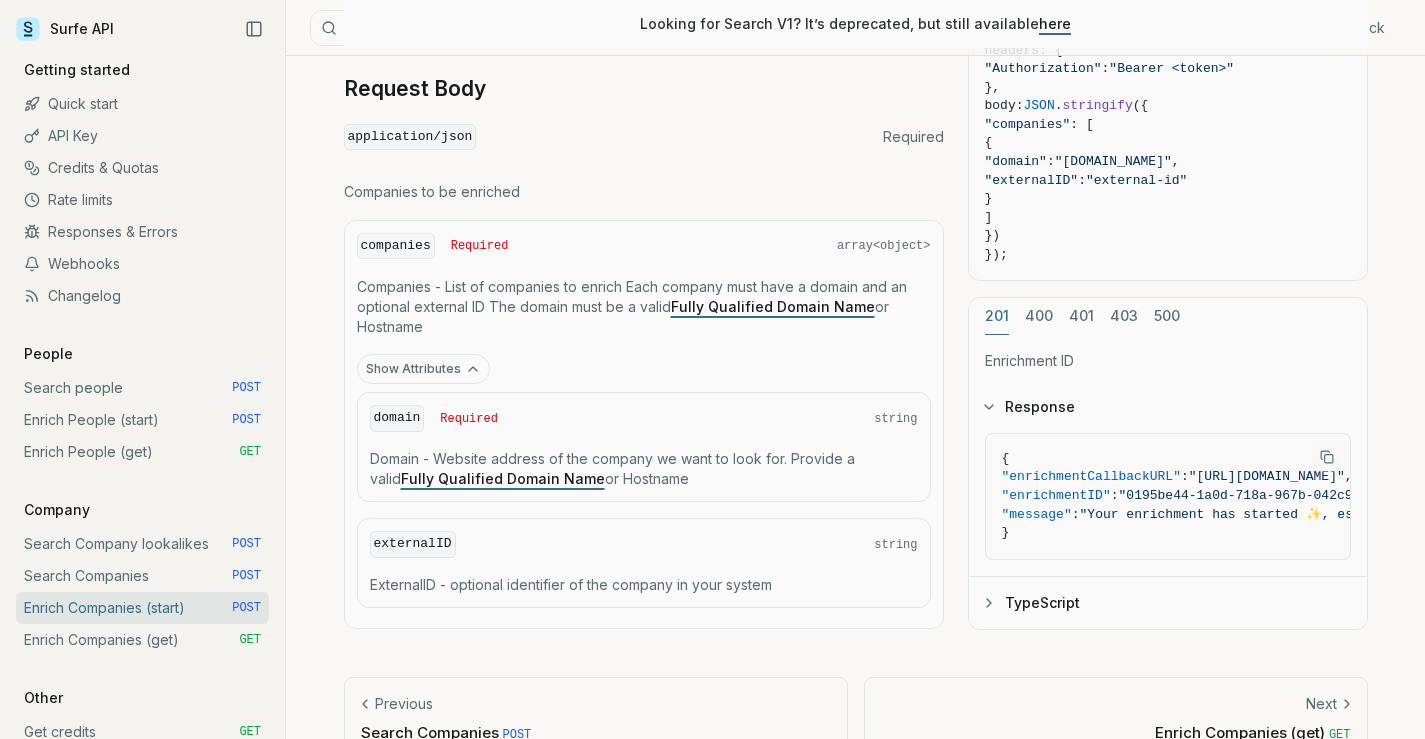 scroll, scrollTop: 771, scrollLeft: 0, axis: vertical 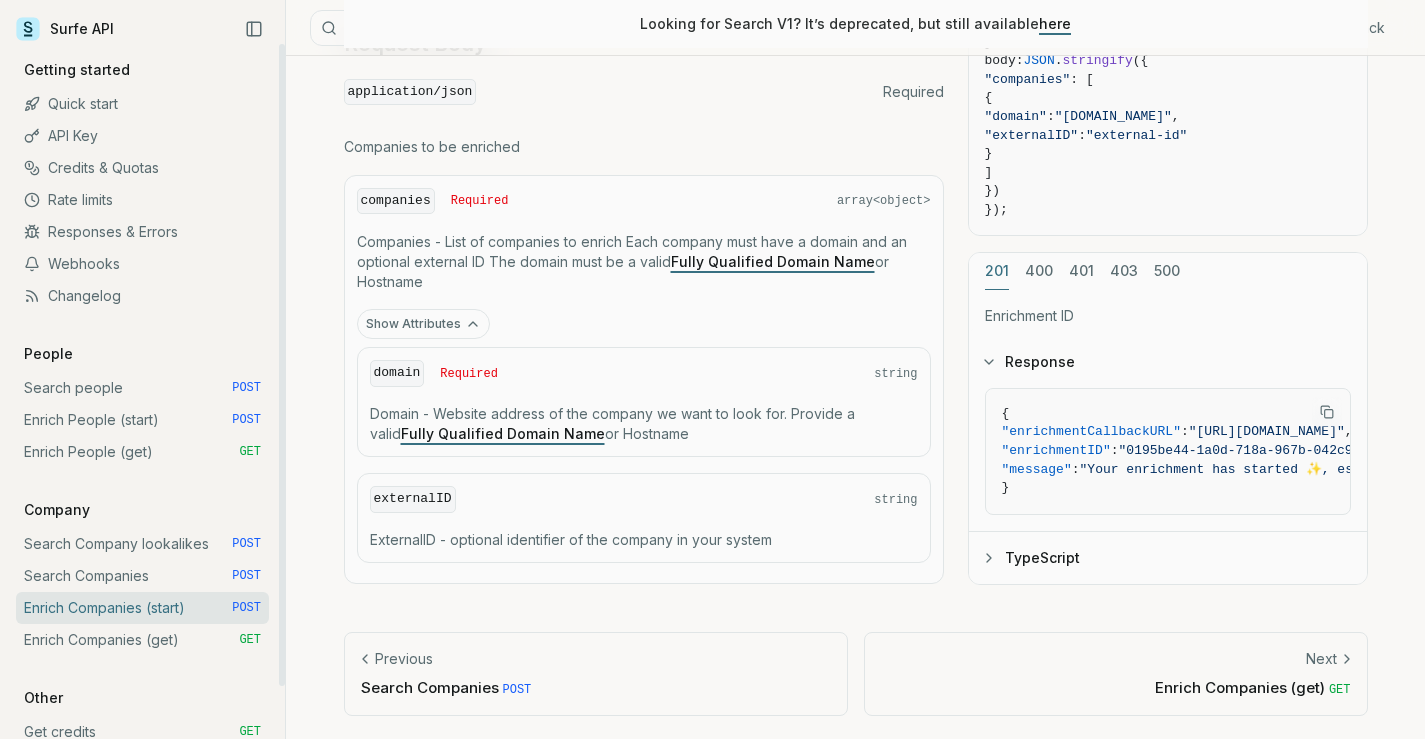 click on "Enrich Companies (get)   GET" at bounding box center [142, 640] 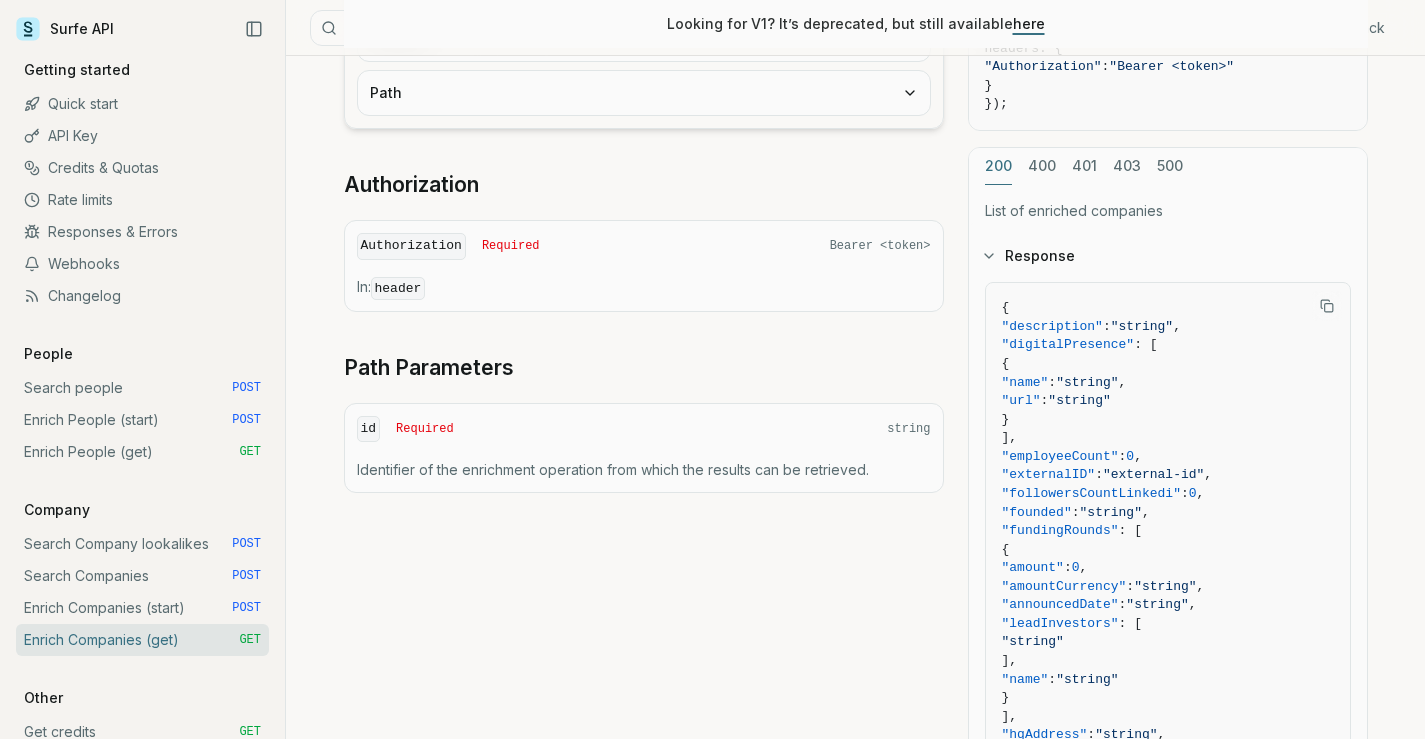 scroll, scrollTop: 600, scrollLeft: 0, axis: vertical 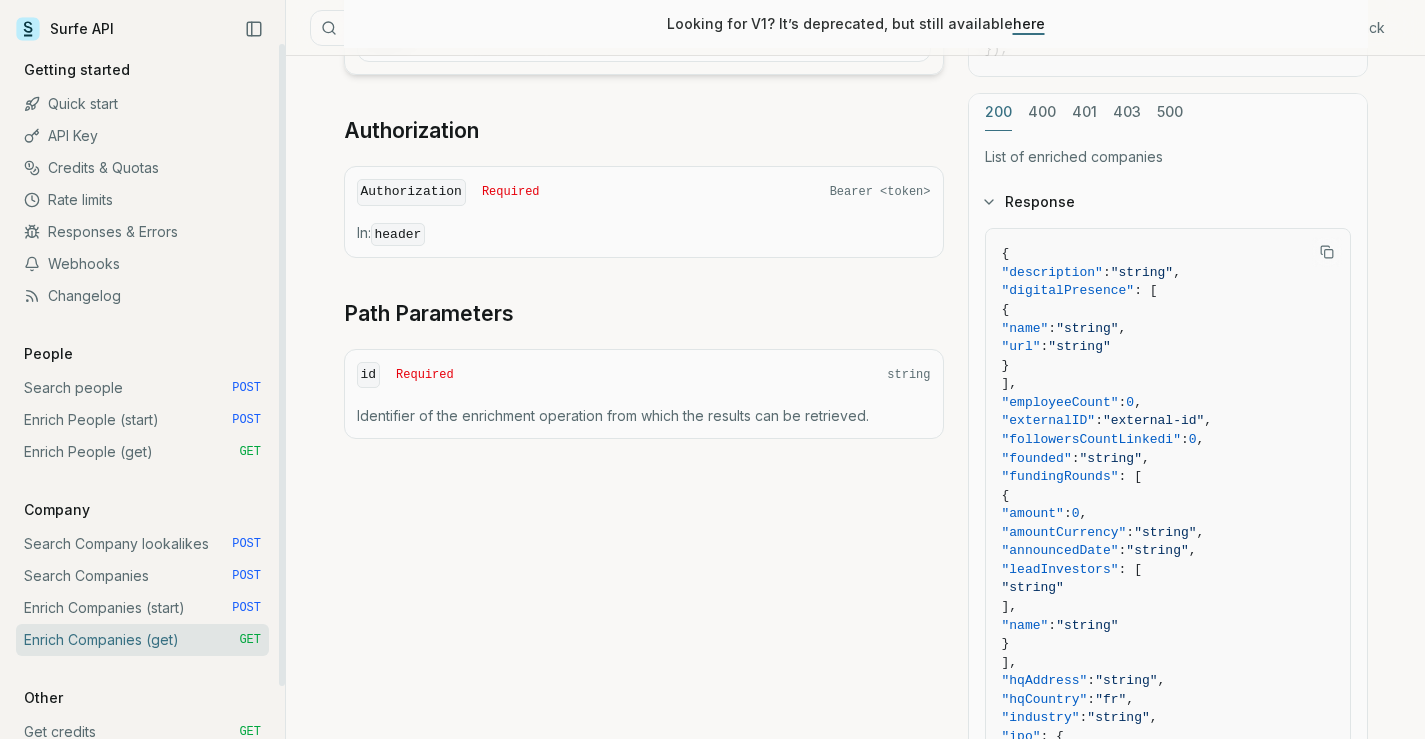 click on "Enrich Companies (start)   POST" at bounding box center (142, 608) 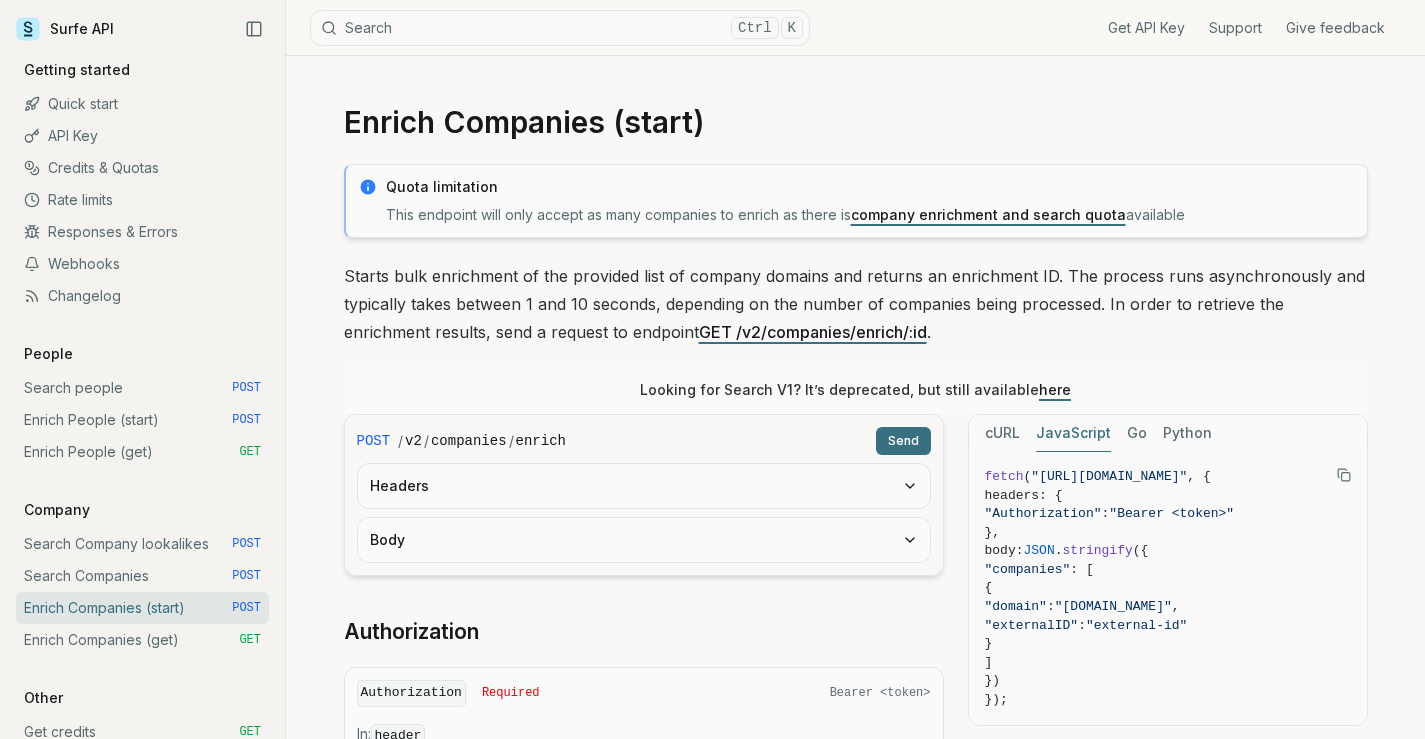 click on "Body" at bounding box center [644, 540] 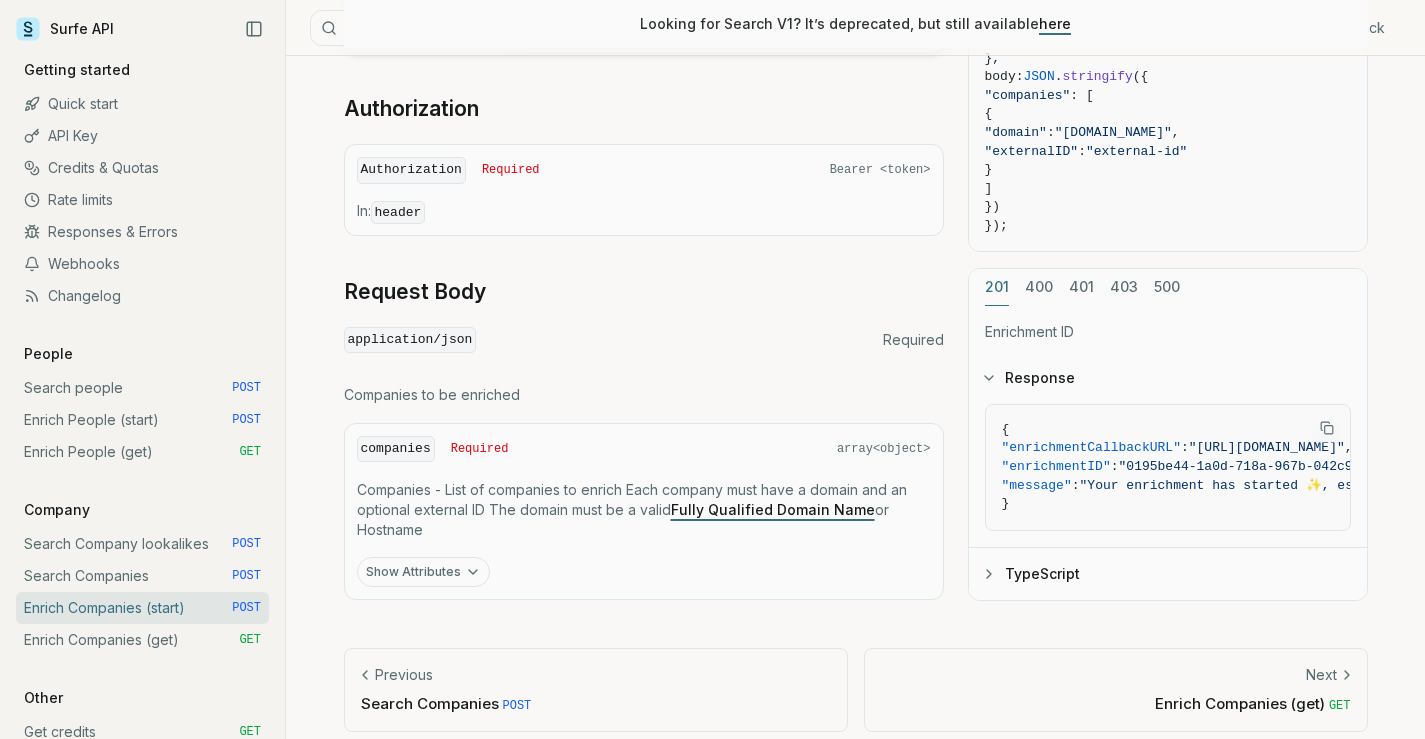 scroll, scrollTop: 649, scrollLeft: 0, axis: vertical 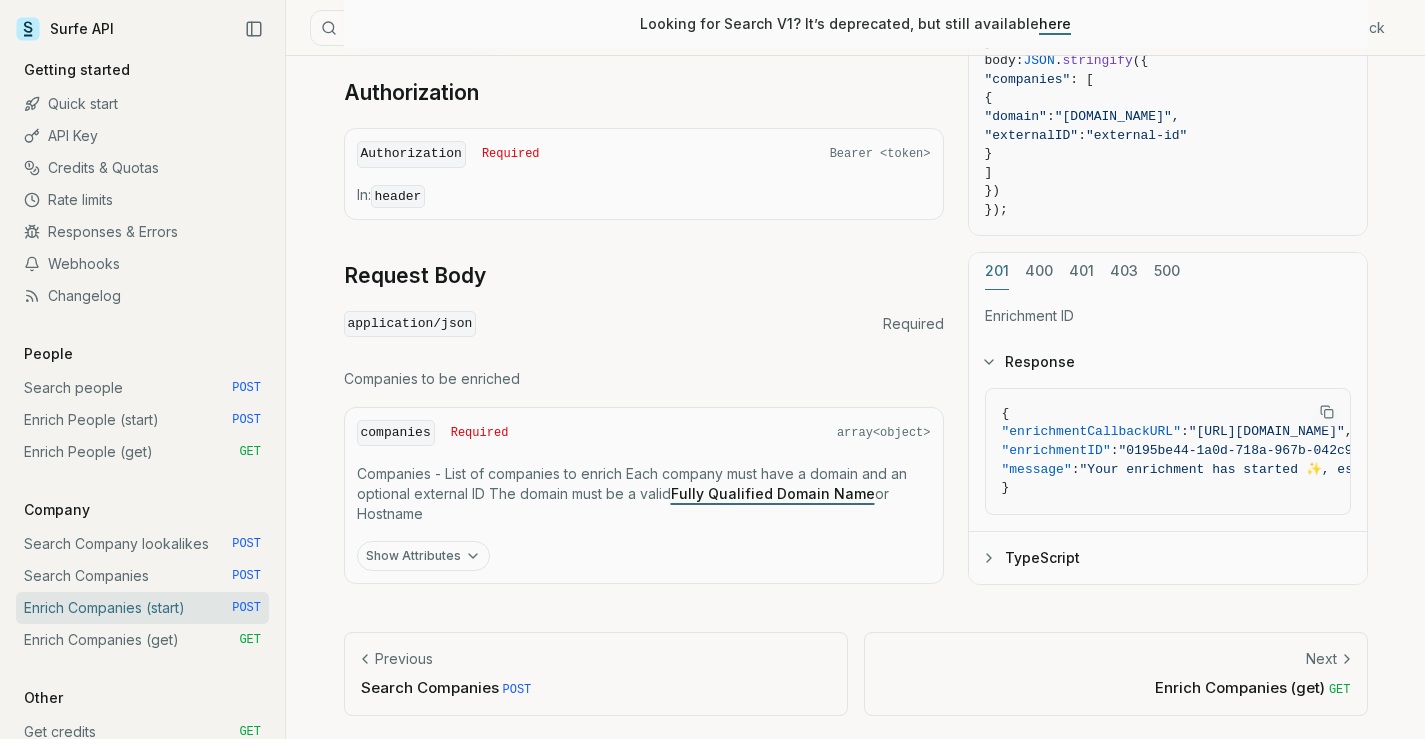 click on "Show Attributes" at bounding box center (423, 556) 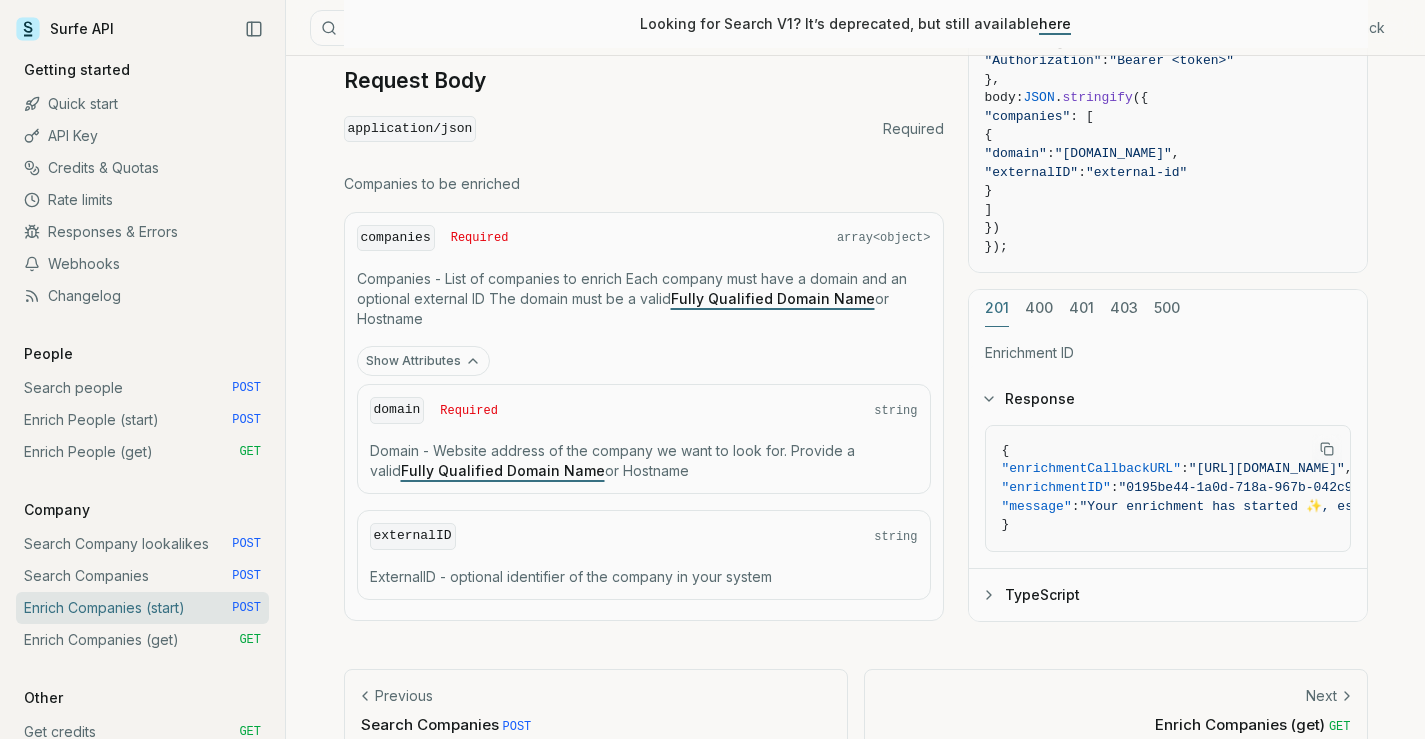 scroll, scrollTop: 849, scrollLeft: 0, axis: vertical 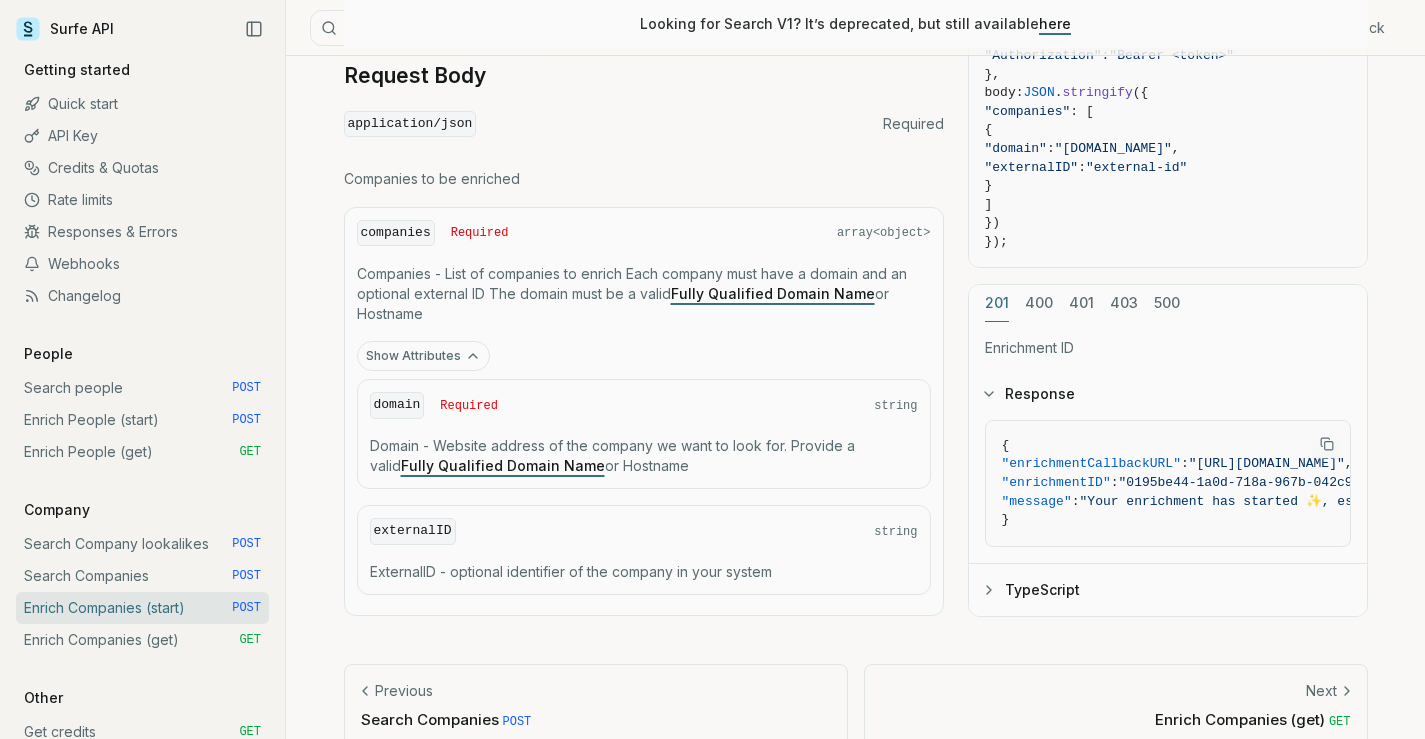 click on "Fully Qualified Domain Name" at bounding box center (503, 465) 